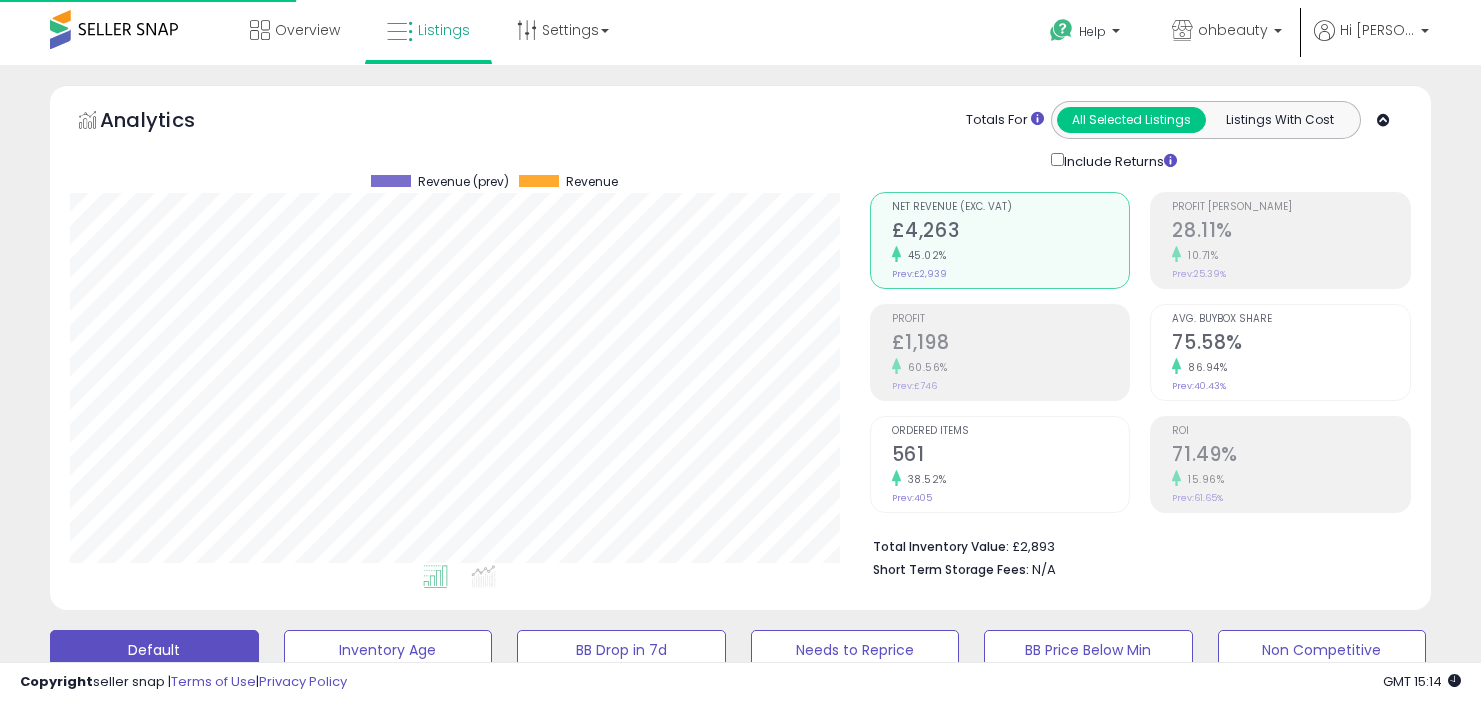scroll, scrollTop: 0, scrollLeft: 0, axis: both 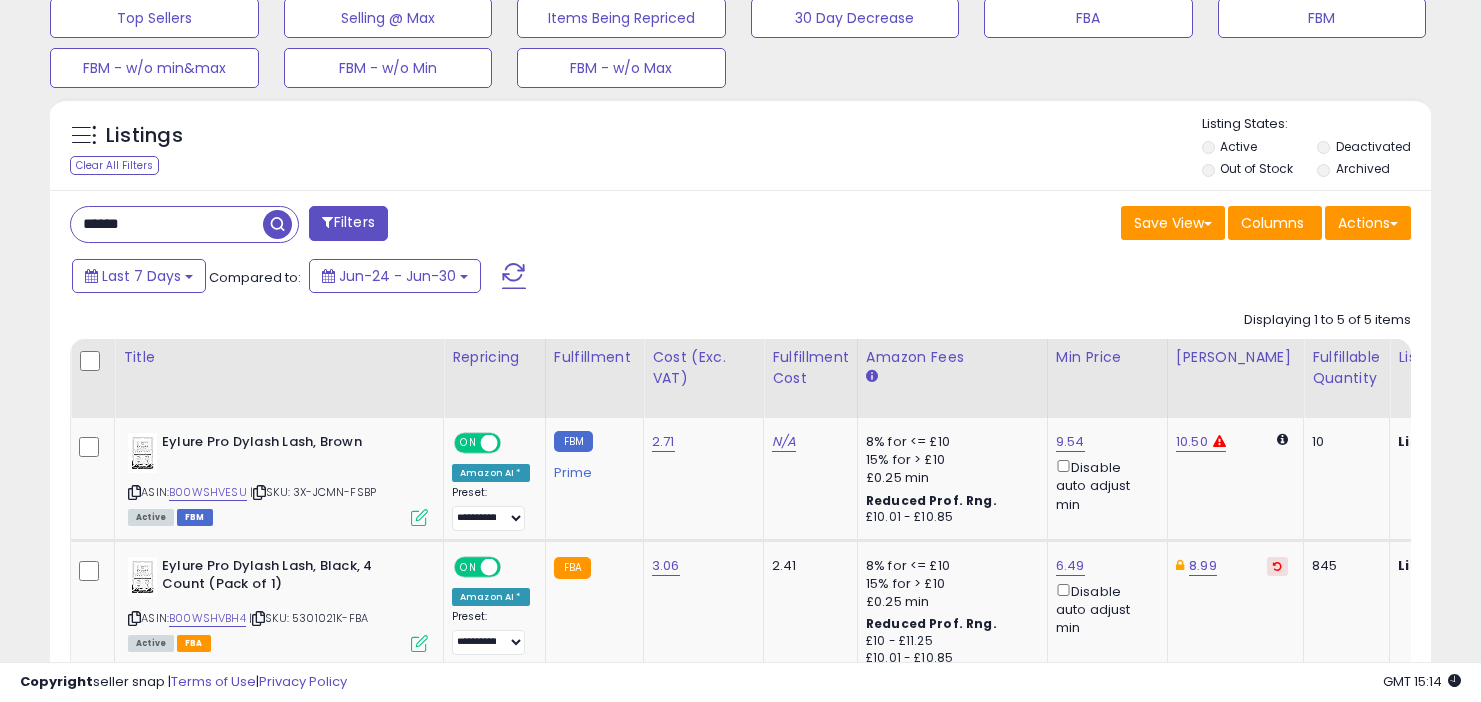 drag, startPoint x: 230, startPoint y: 214, endPoint x: 240, endPoint y: 145, distance: 69.72087 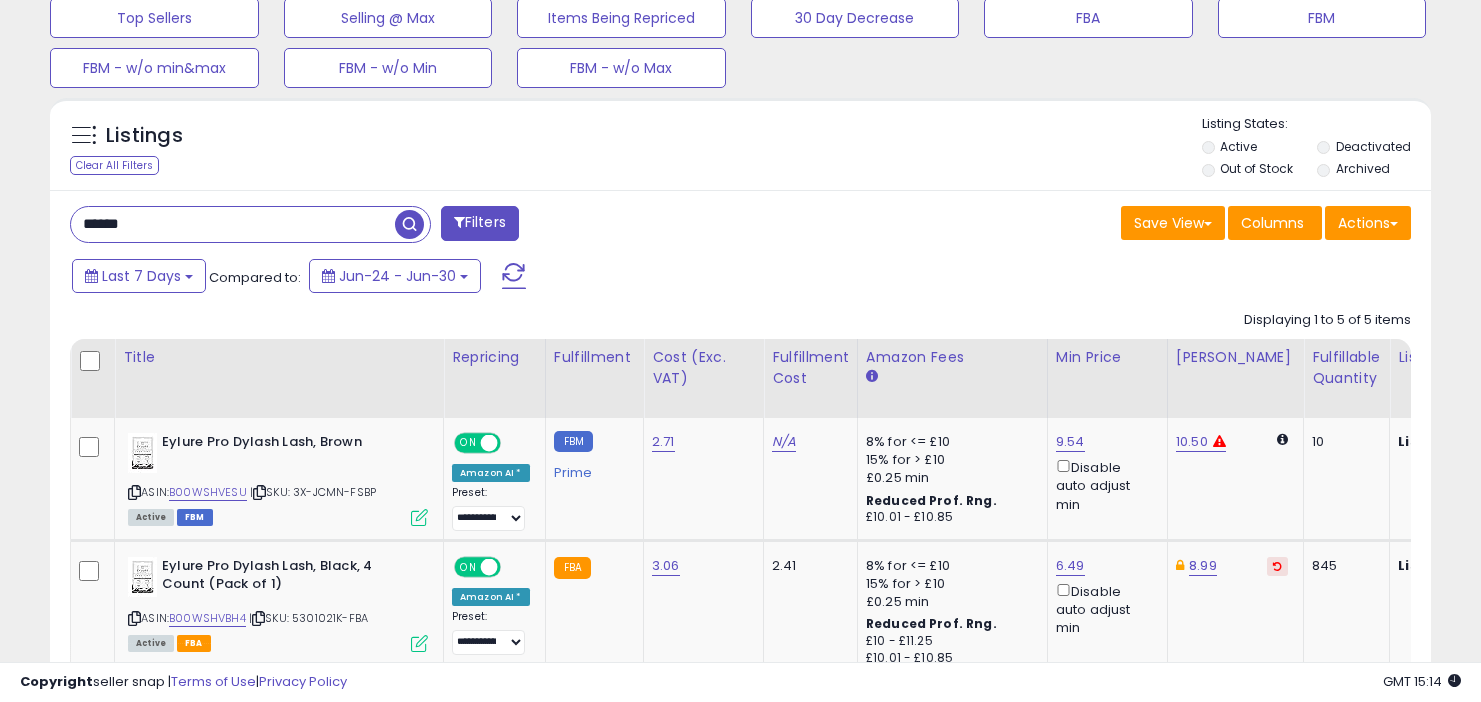 paste on "****" 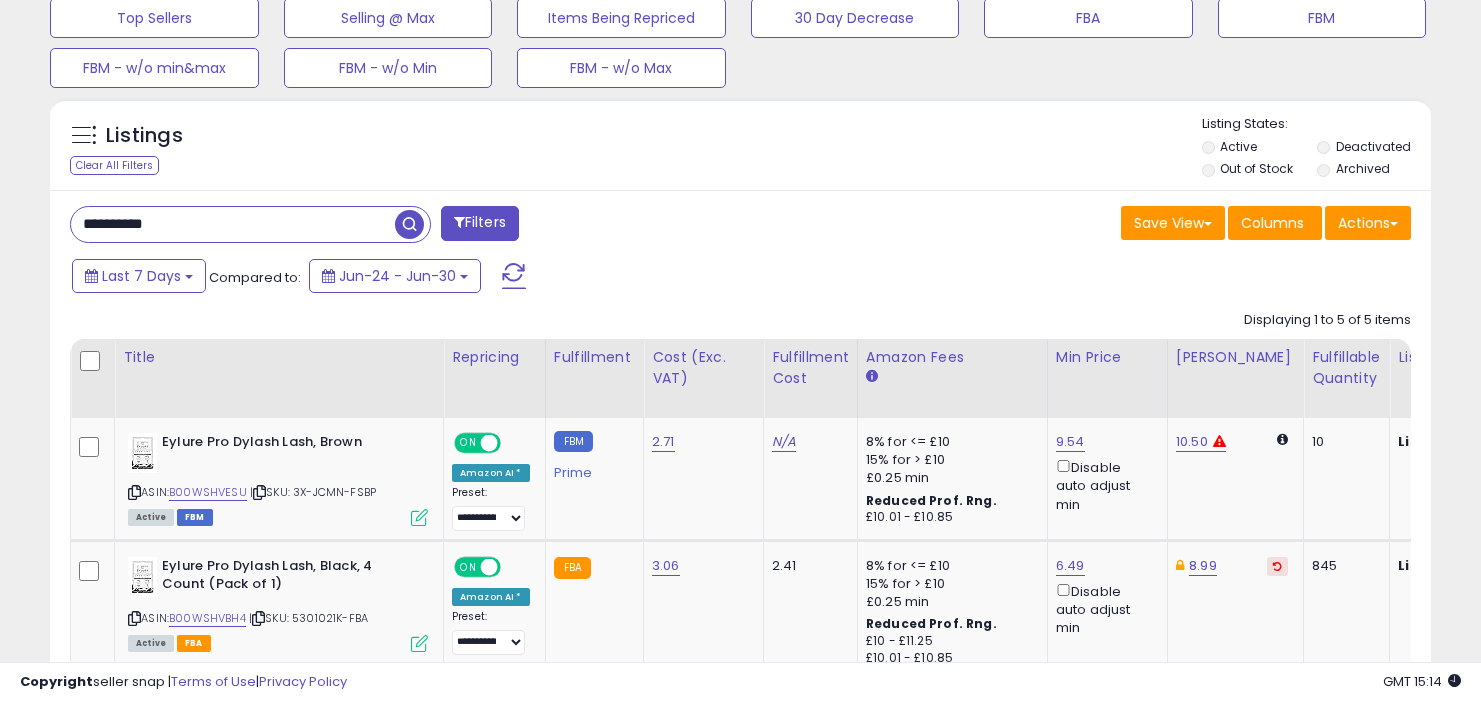 scroll, scrollTop: 999590, scrollLeft: 999191, axis: both 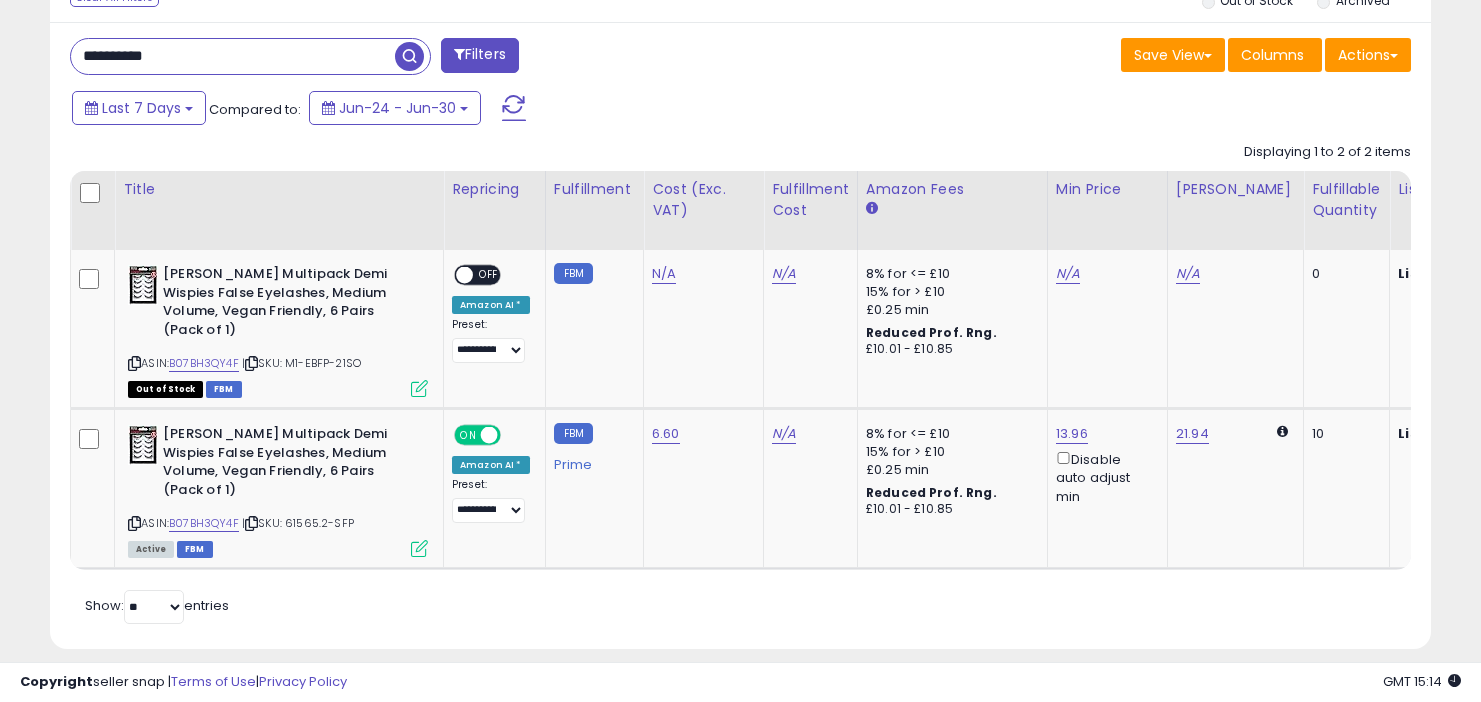 drag, startPoint x: 218, startPoint y: 53, endPoint x: 218, endPoint y: 4, distance: 49 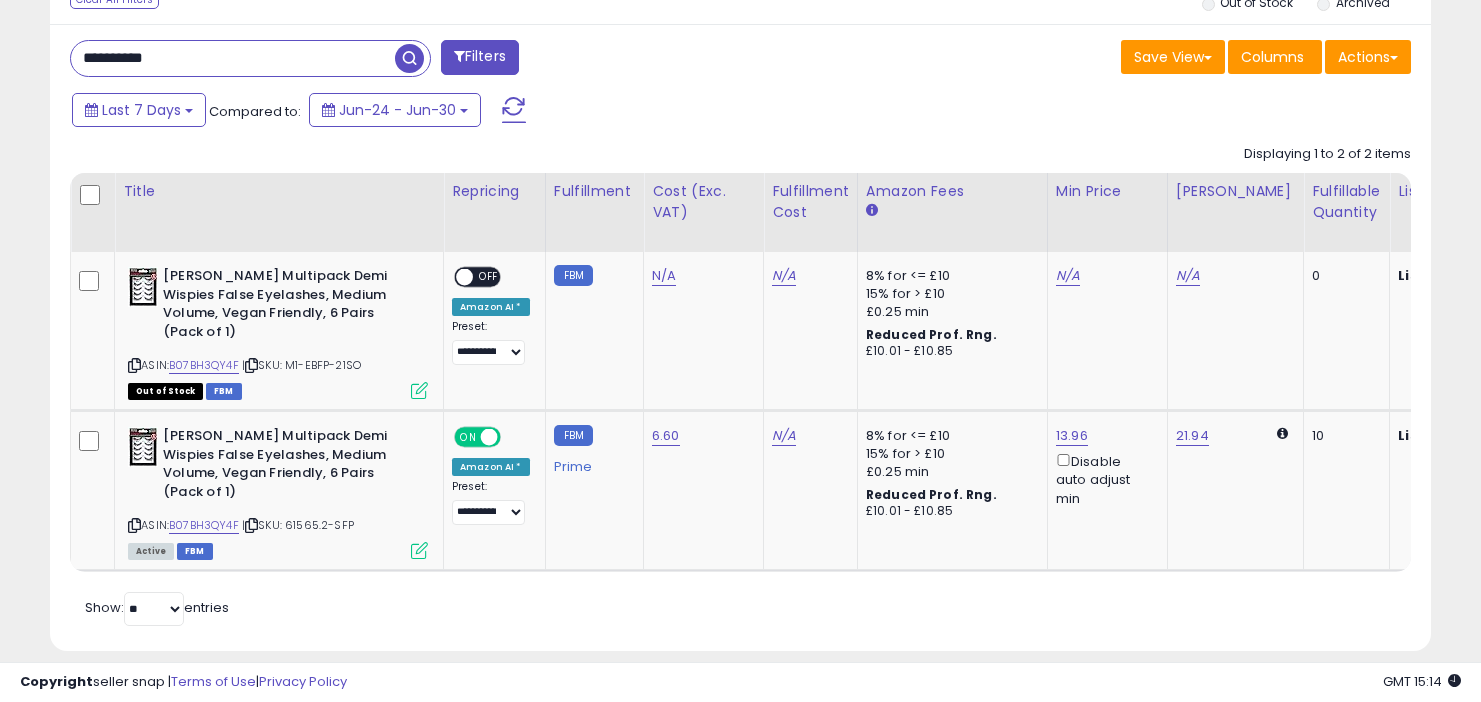 paste 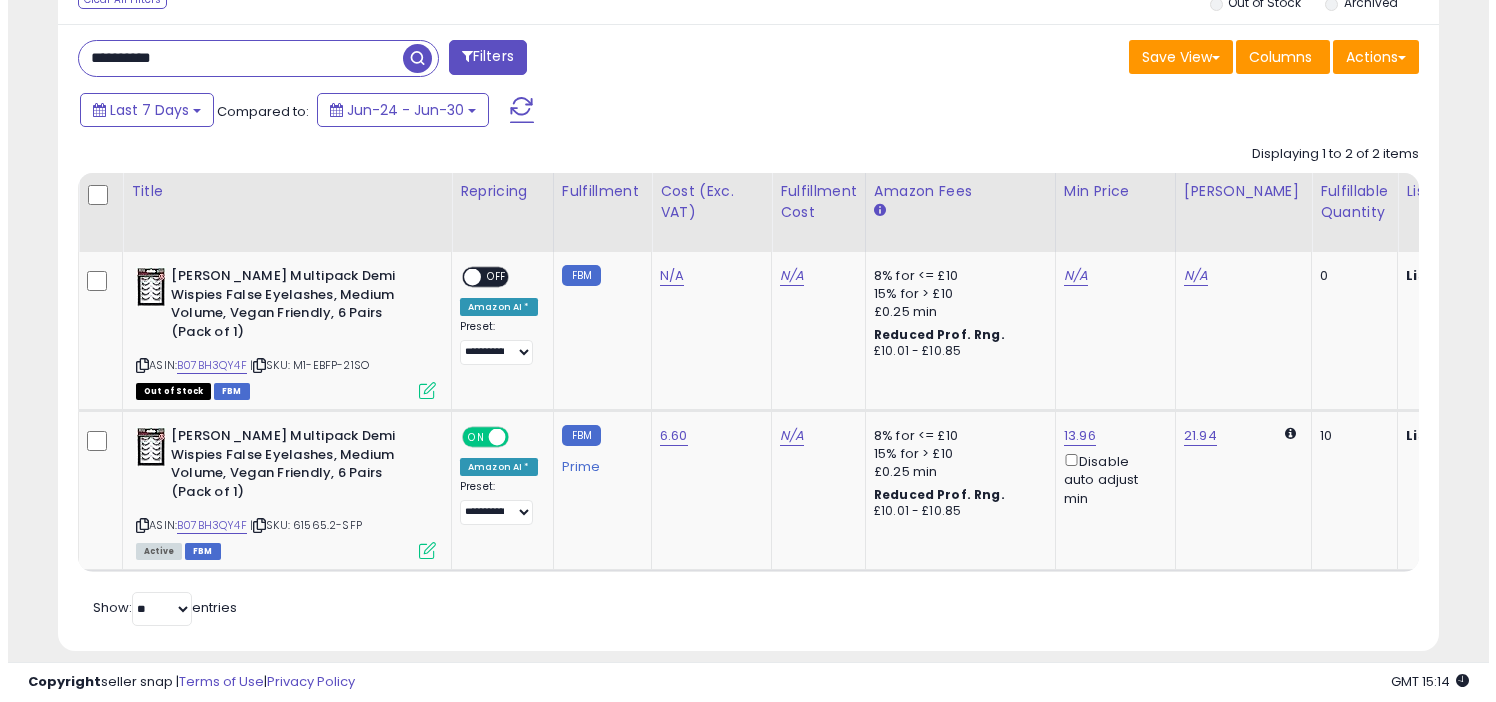 scroll, scrollTop: 568, scrollLeft: 0, axis: vertical 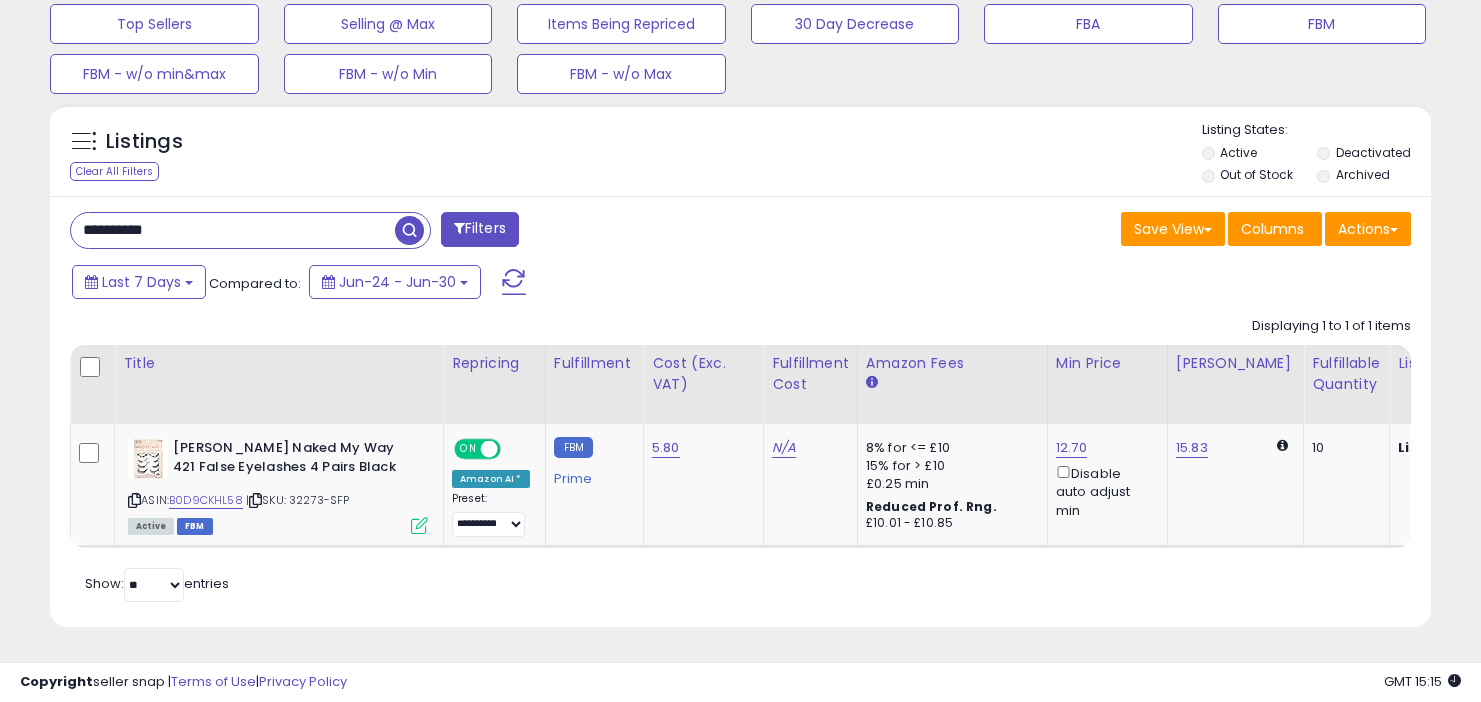 drag, startPoint x: 271, startPoint y: 222, endPoint x: 270, endPoint y: 126, distance: 96.00521 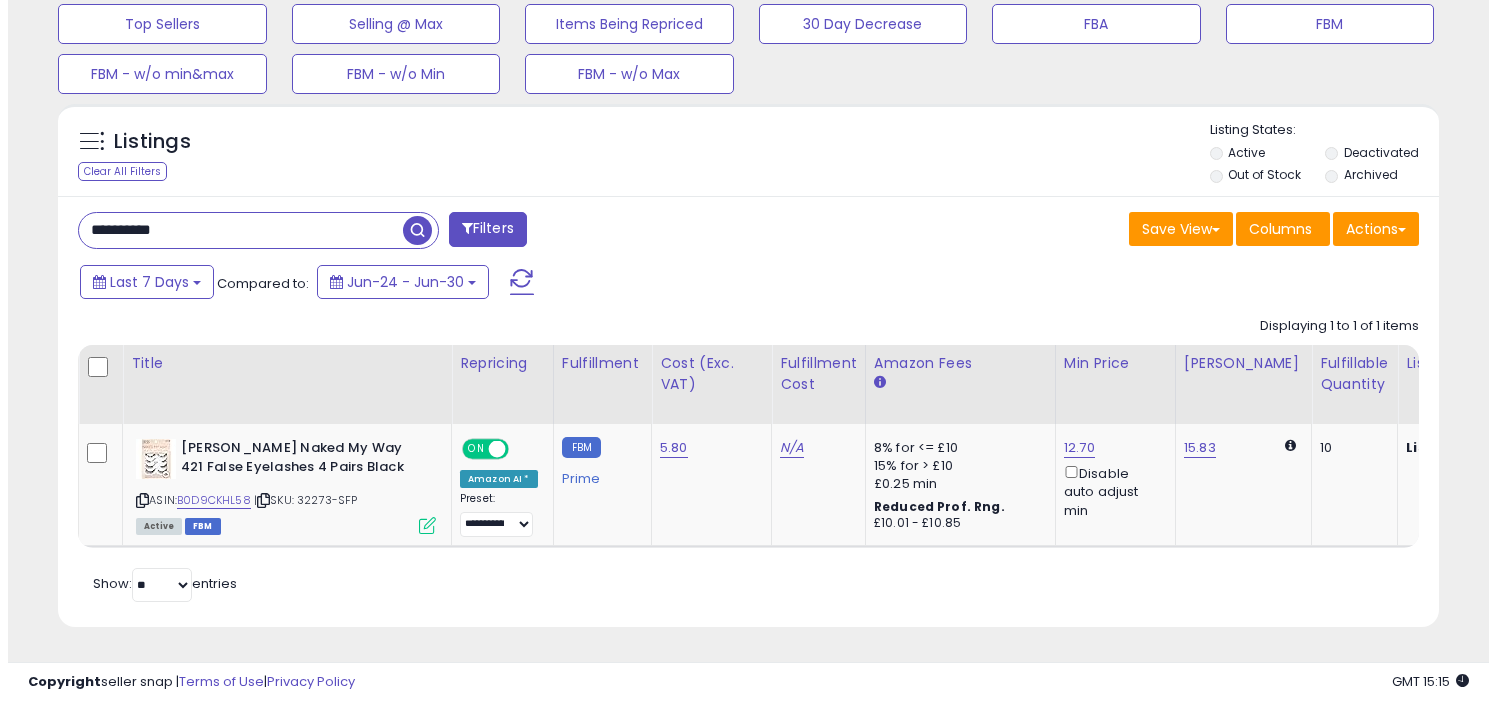 scroll, scrollTop: 568, scrollLeft: 0, axis: vertical 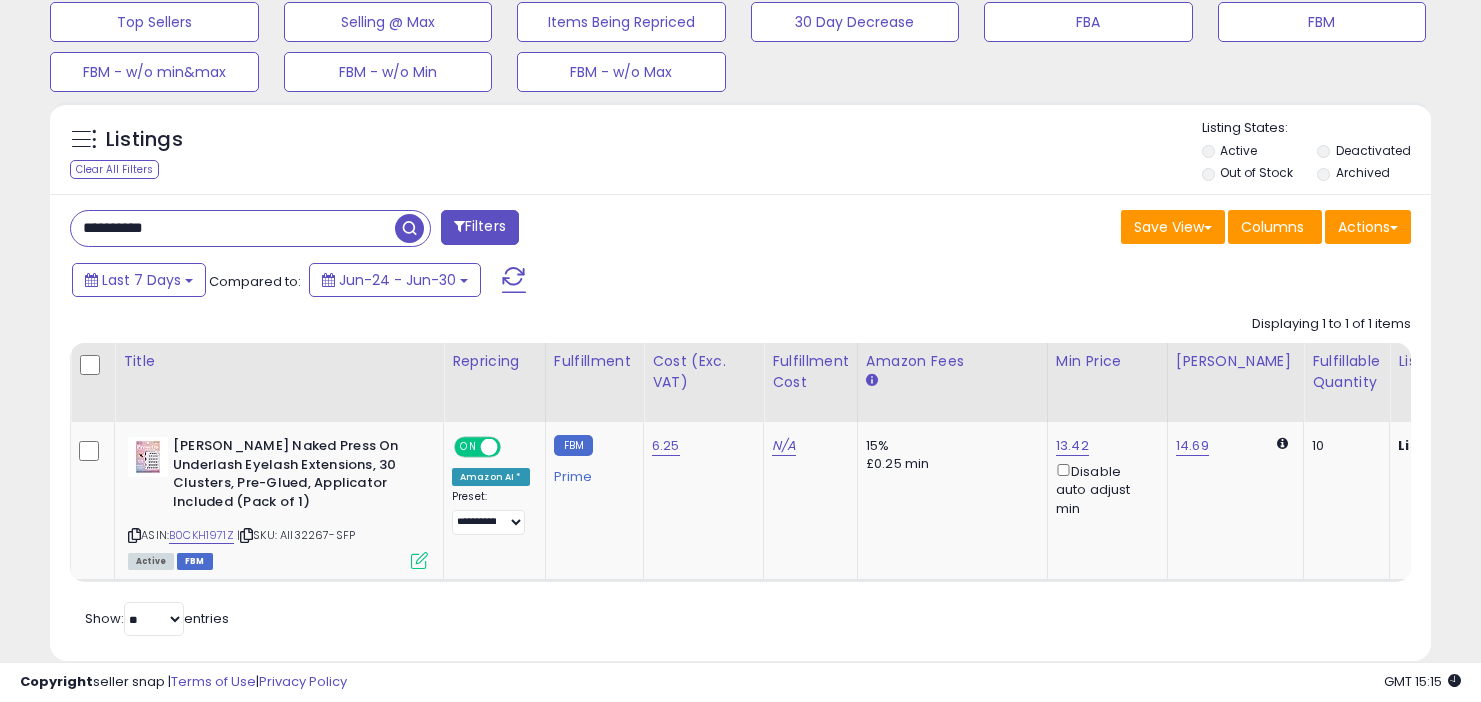 drag, startPoint x: 319, startPoint y: 233, endPoint x: 318, endPoint y: 173, distance: 60.00833 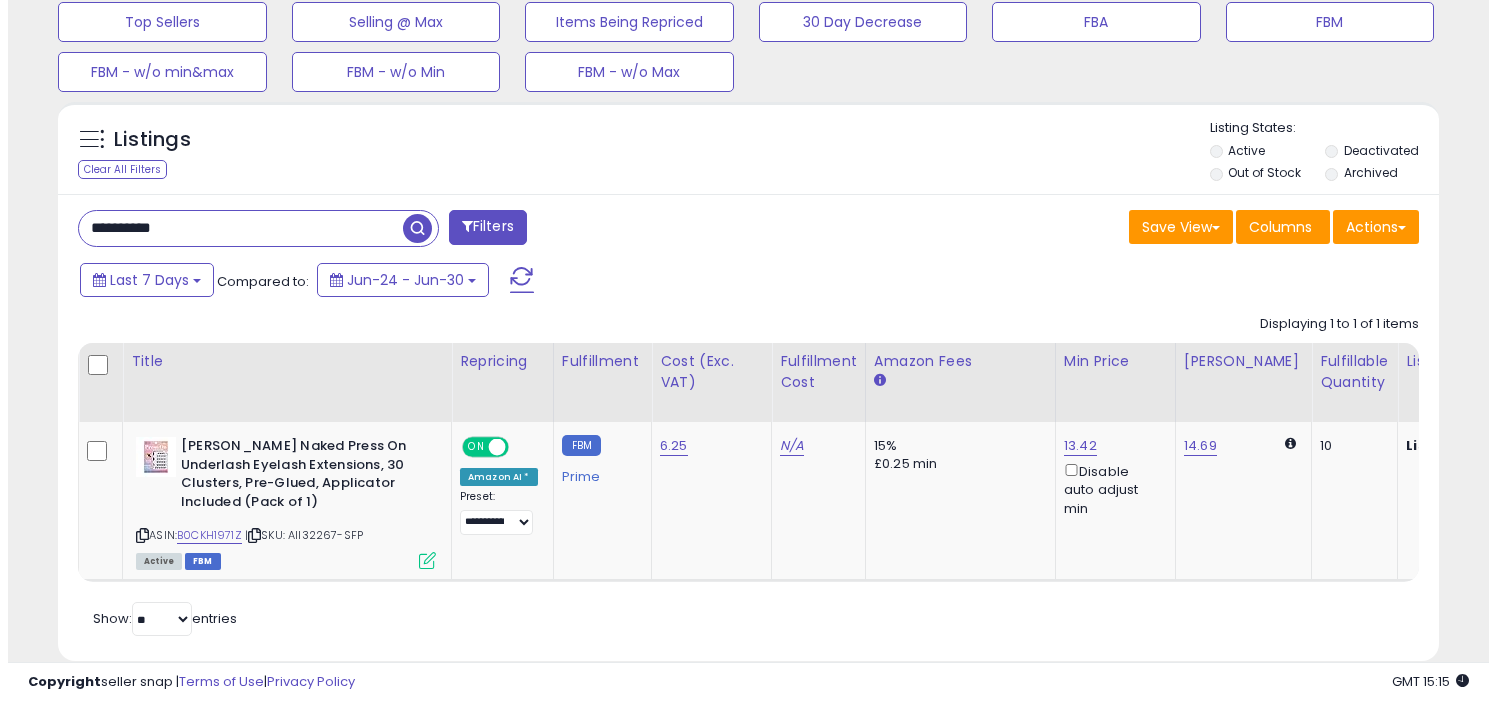 scroll, scrollTop: 568, scrollLeft: 0, axis: vertical 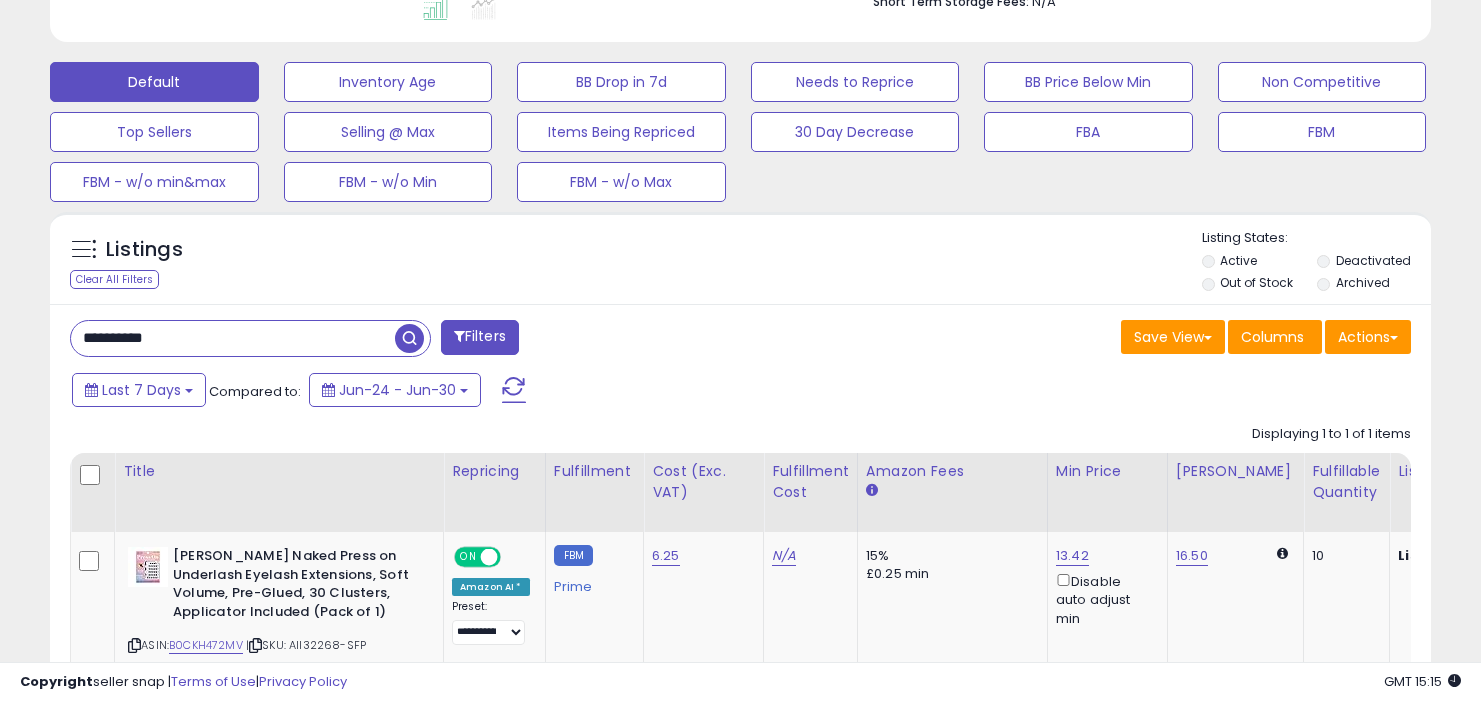click on "**********" at bounding box center (233, 338) 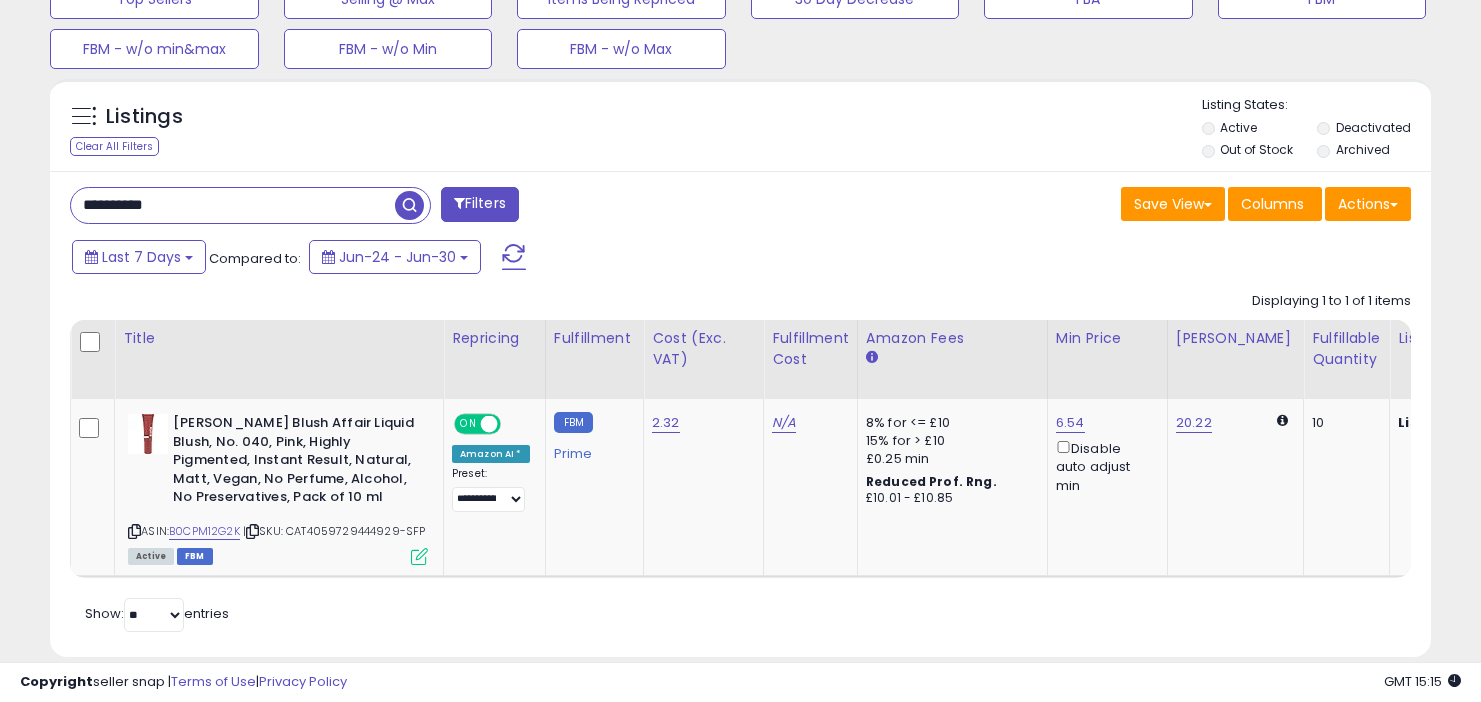 drag, startPoint x: 288, startPoint y: 187, endPoint x: 283, endPoint y: 167, distance: 20.615528 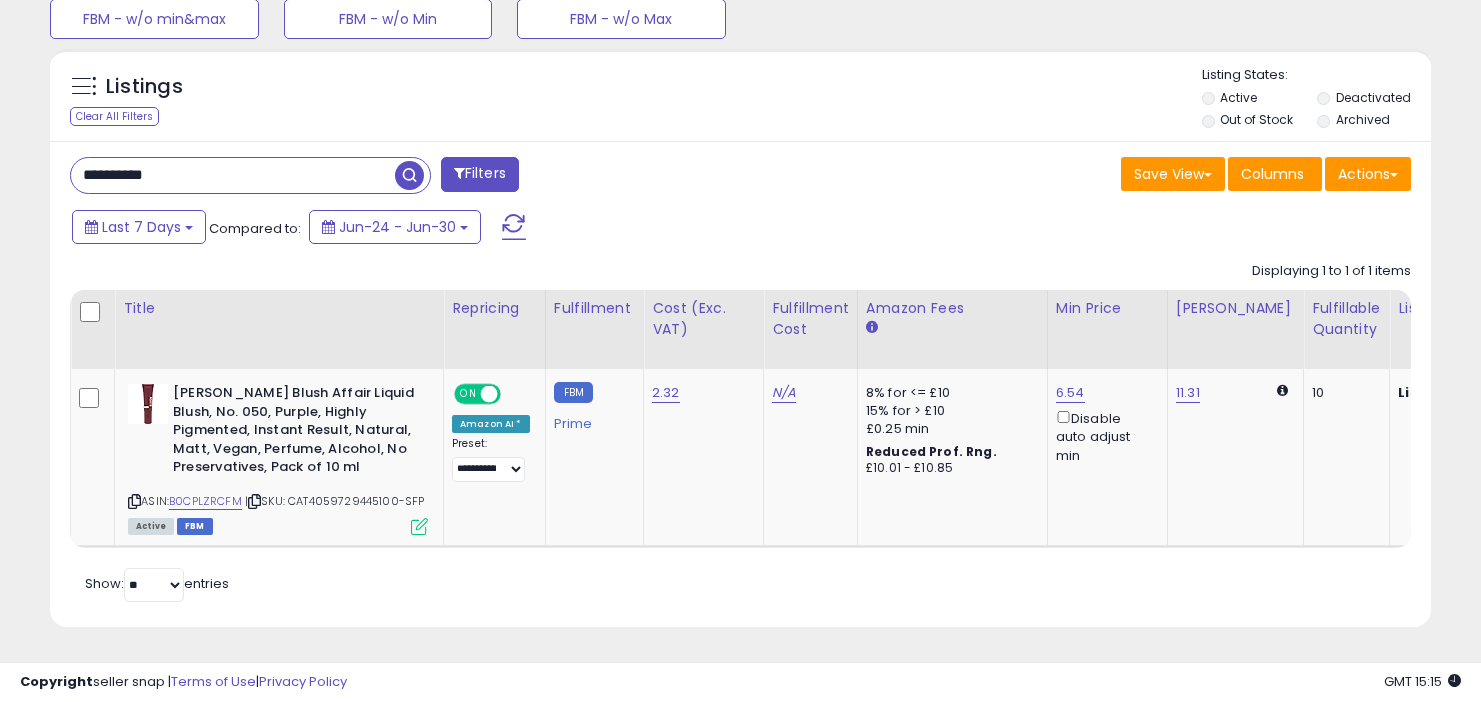 drag, startPoint x: 251, startPoint y: 174, endPoint x: 265, endPoint y: 124, distance: 51.92302 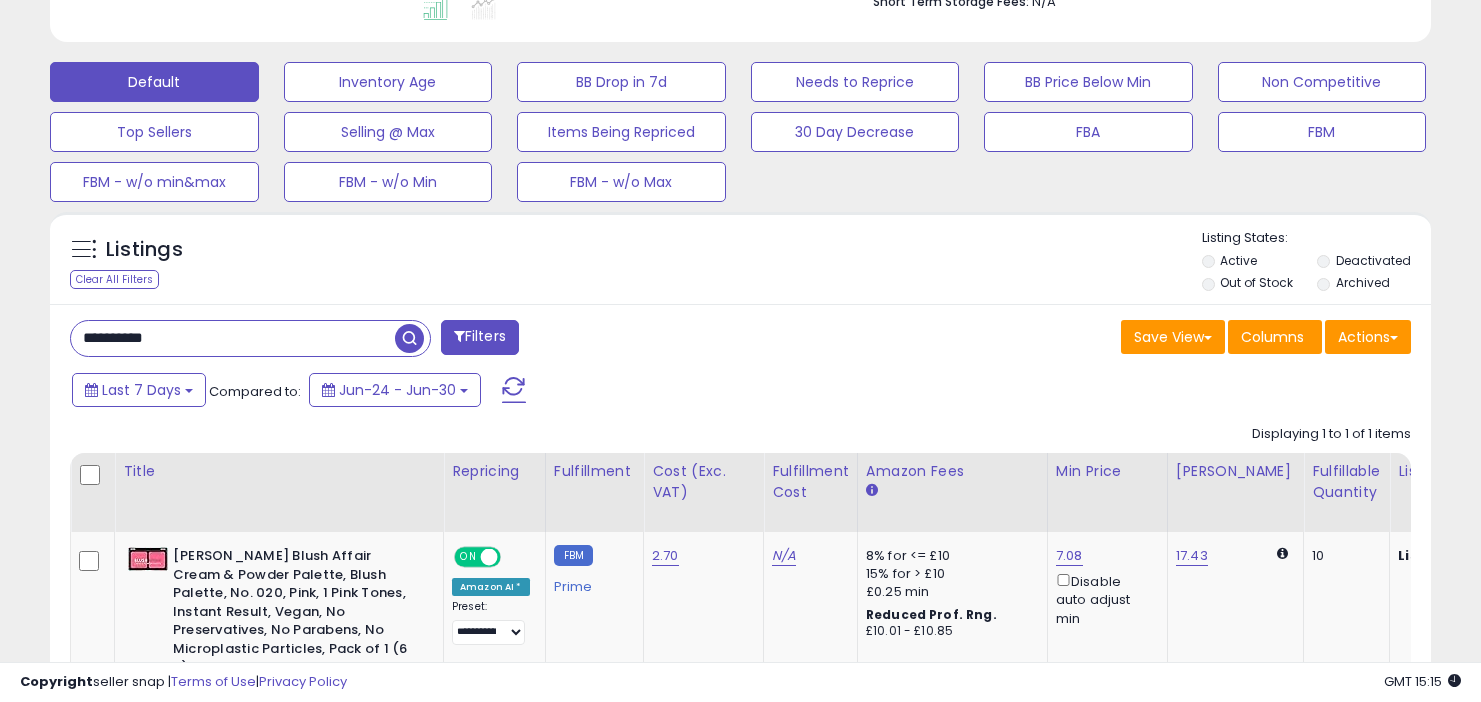 drag, startPoint x: 286, startPoint y: 334, endPoint x: 270, endPoint y: 259, distance: 76.687675 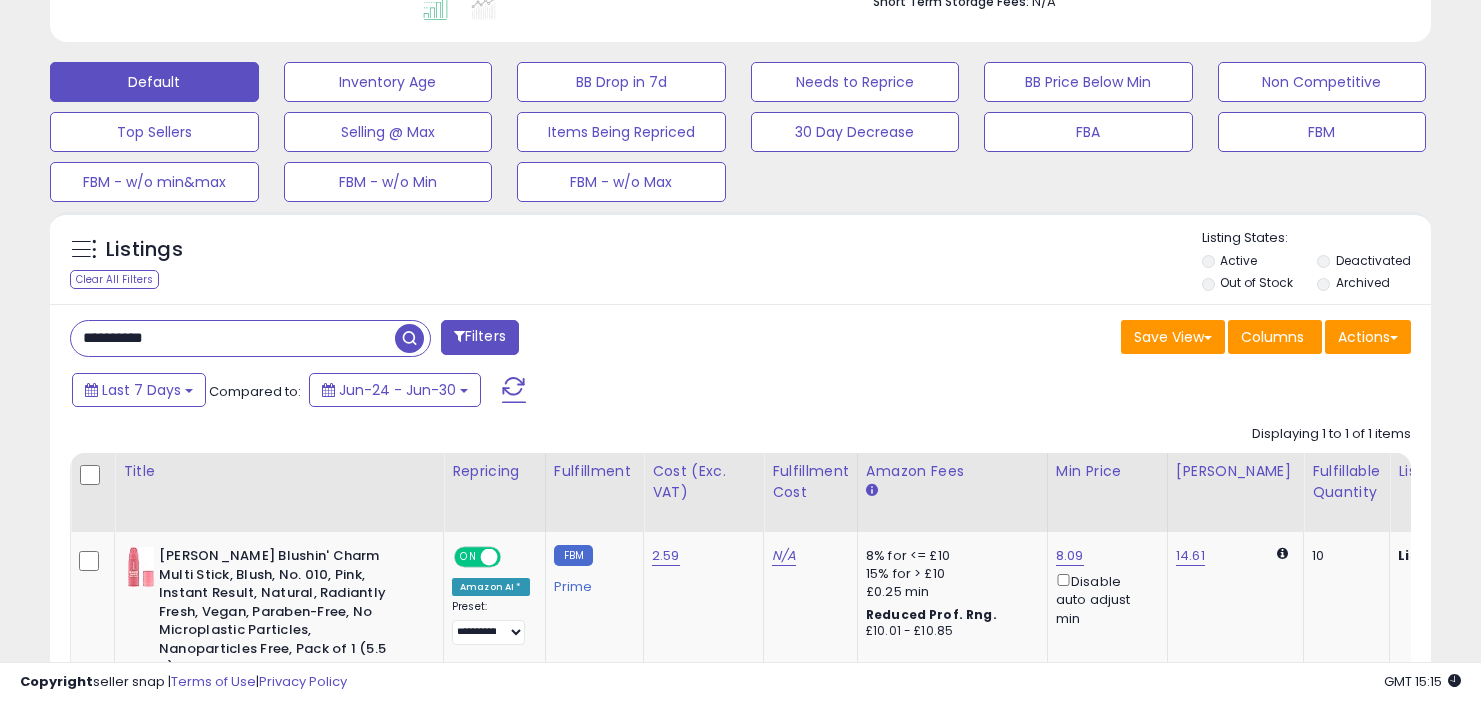 drag, startPoint x: 207, startPoint y: 343, endPoint x: 190, endPoint y: 280, distance: 65.25335 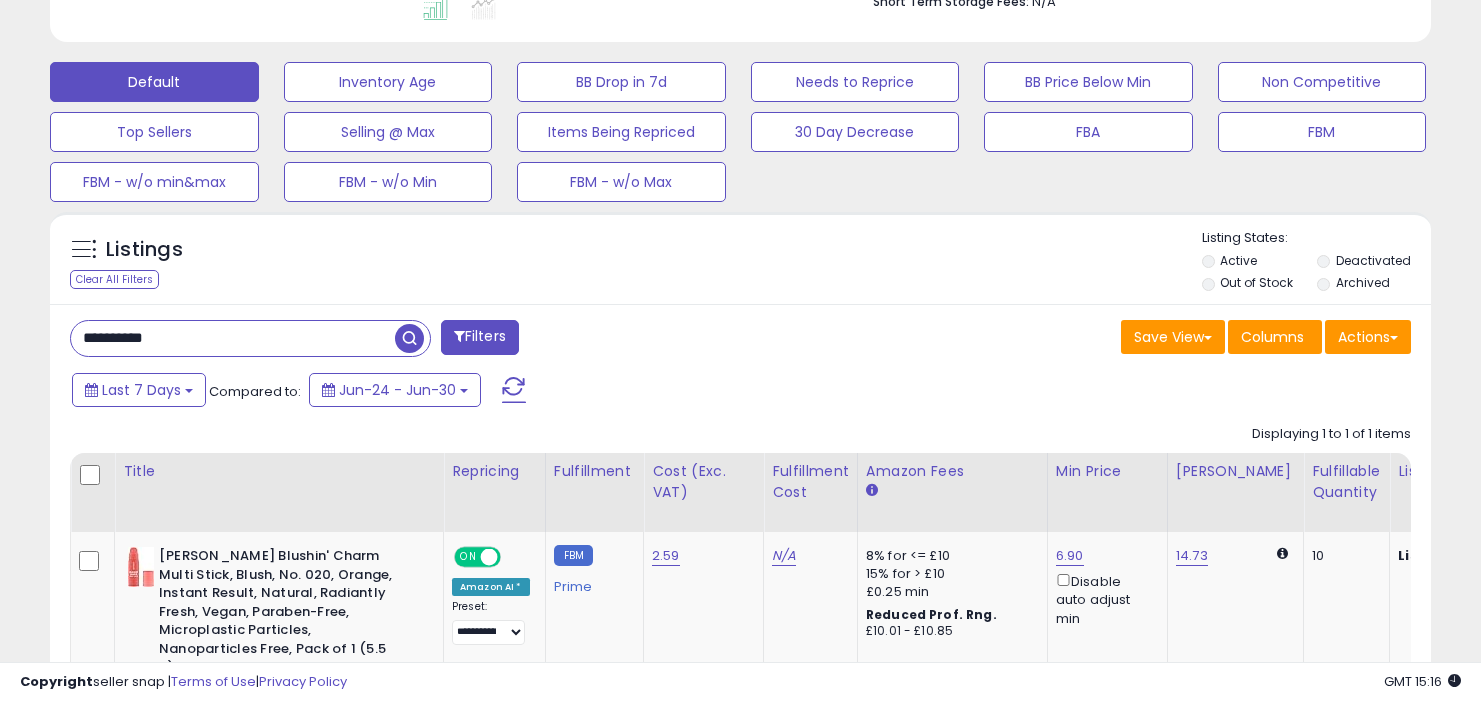 drag, startPoint x: 273, startPoint y: 342, endPoint x: 273, endPoint y: 260, distance: 82 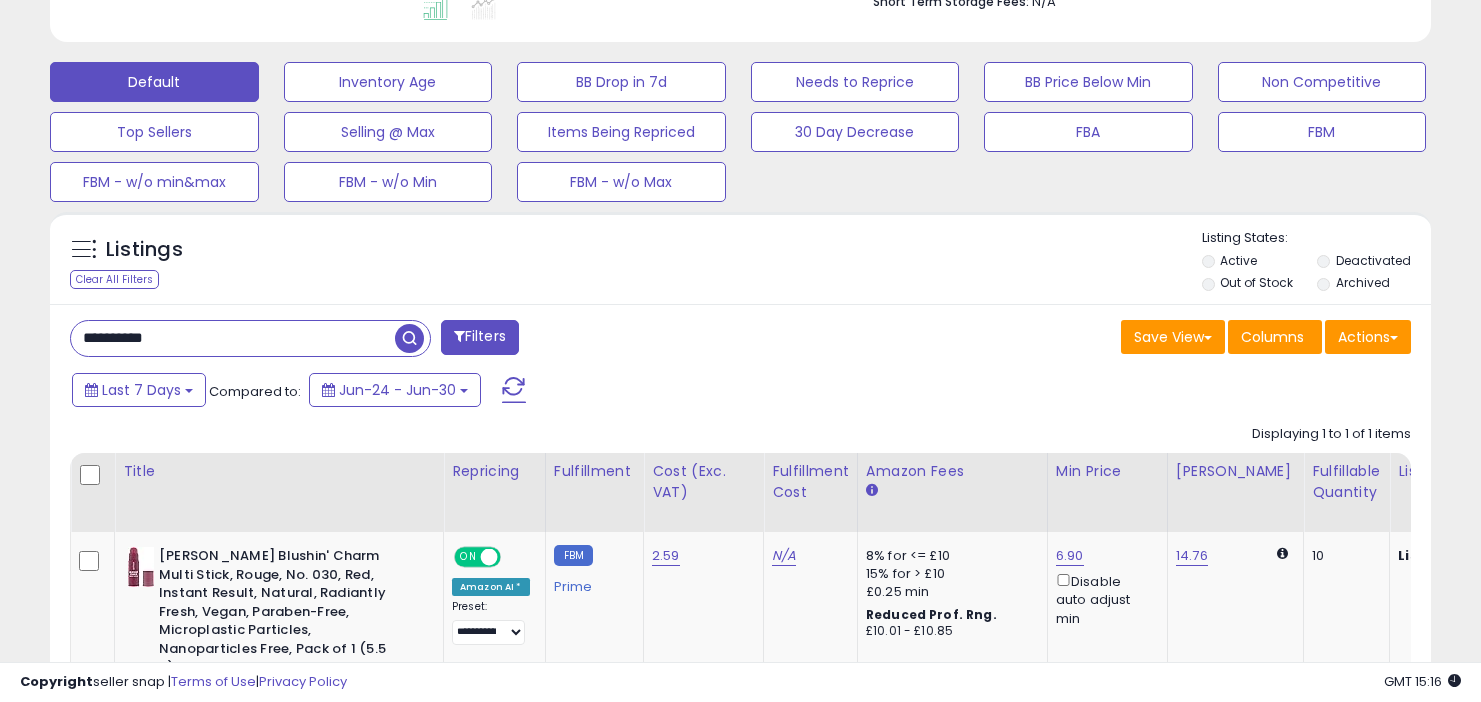 drag, startPoint x: 297, startPoint y: 335, endPoint x: 285, endPoint y: 270, distance: 66.09841 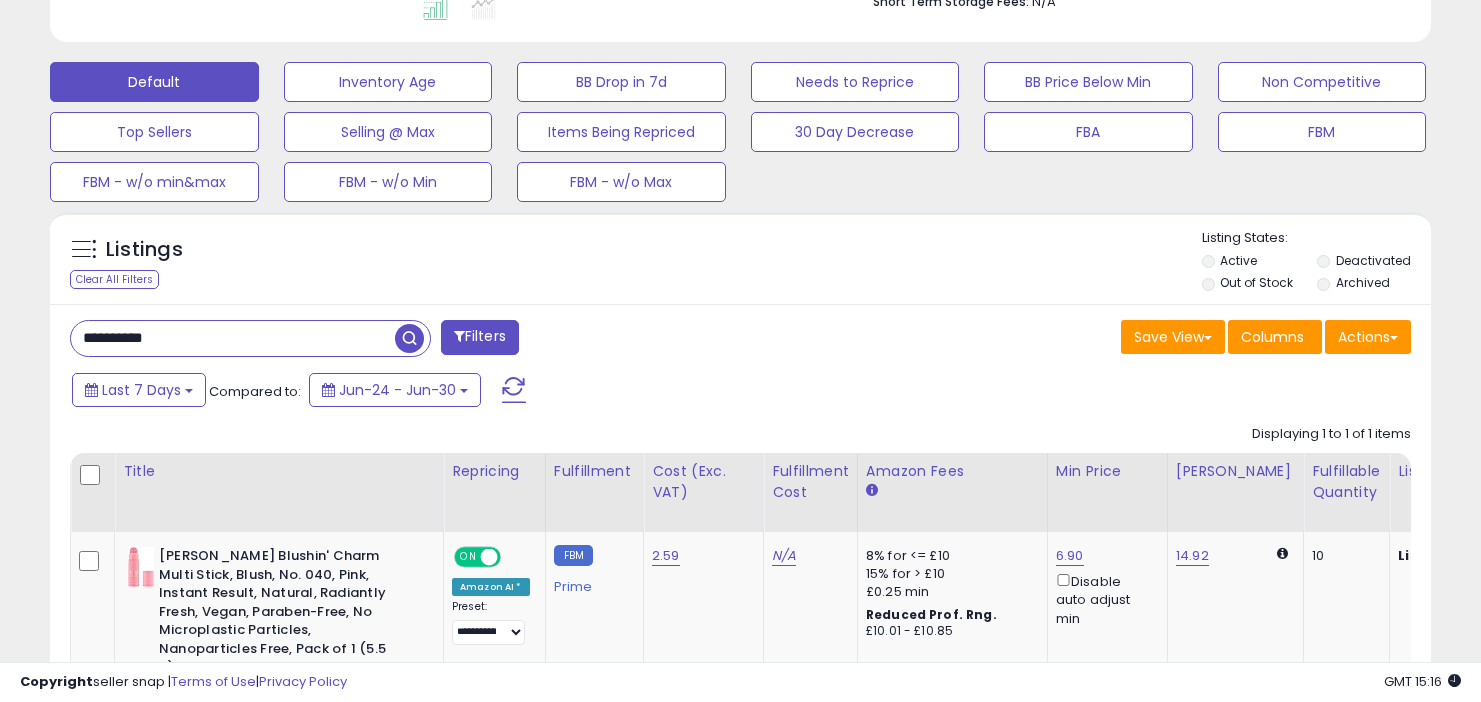 drag, startPoint x: 281, startPoint y: 341, endPoint x: 275, endPoint y: 284, distance: 57.31492 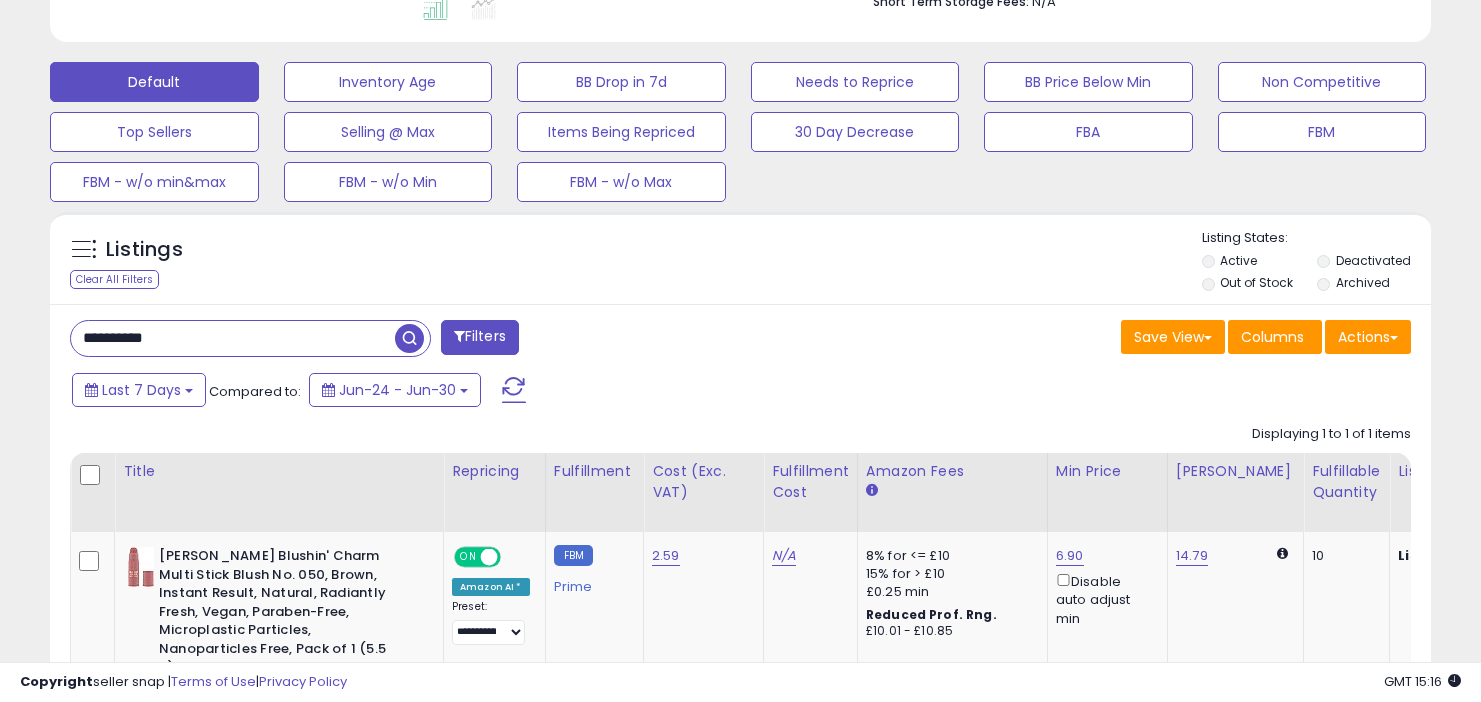 drag, startPoint x: 246, startPoint y: 333, endPoint x: 246, endPoint y: 282, distance: 51 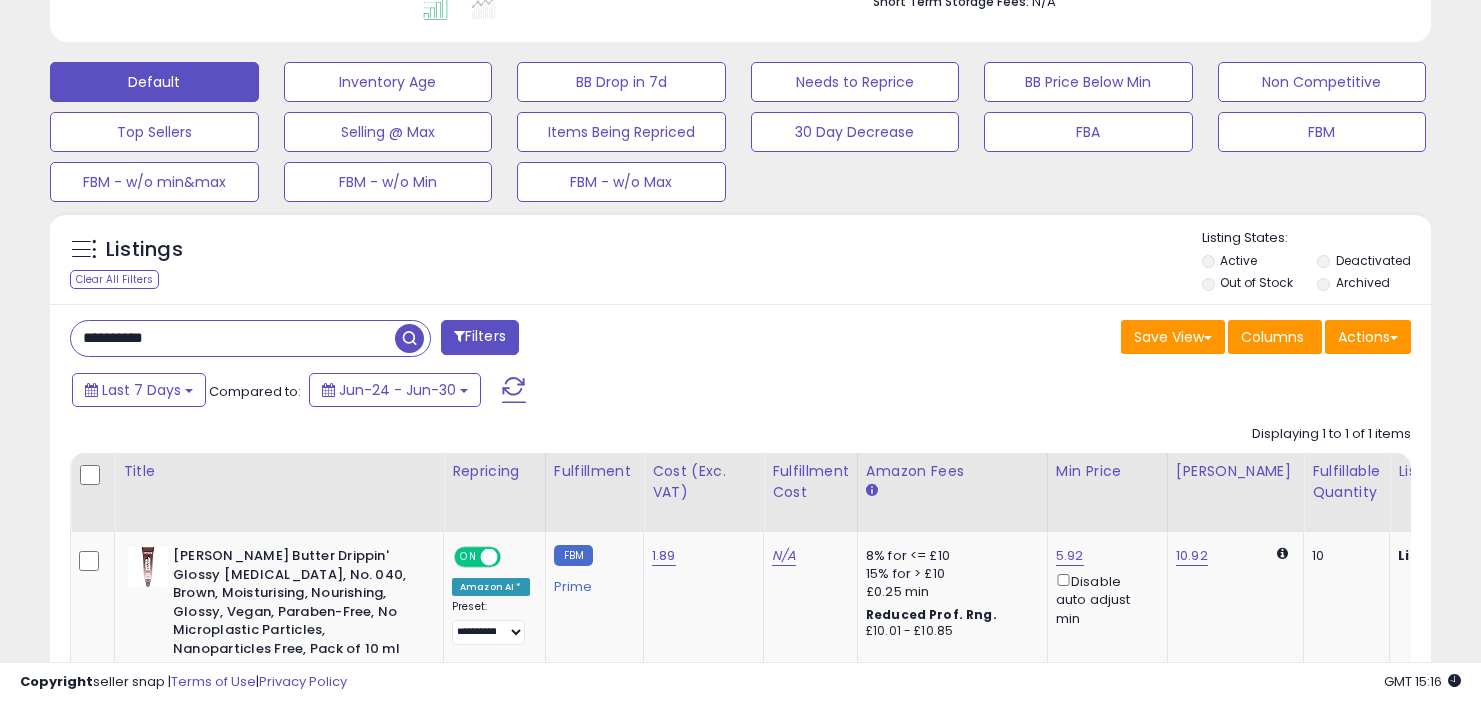 drag, startPoint x: 285, startPoint y: 336, endPoint x: 284, endPoint y: 286, distance: 50.01 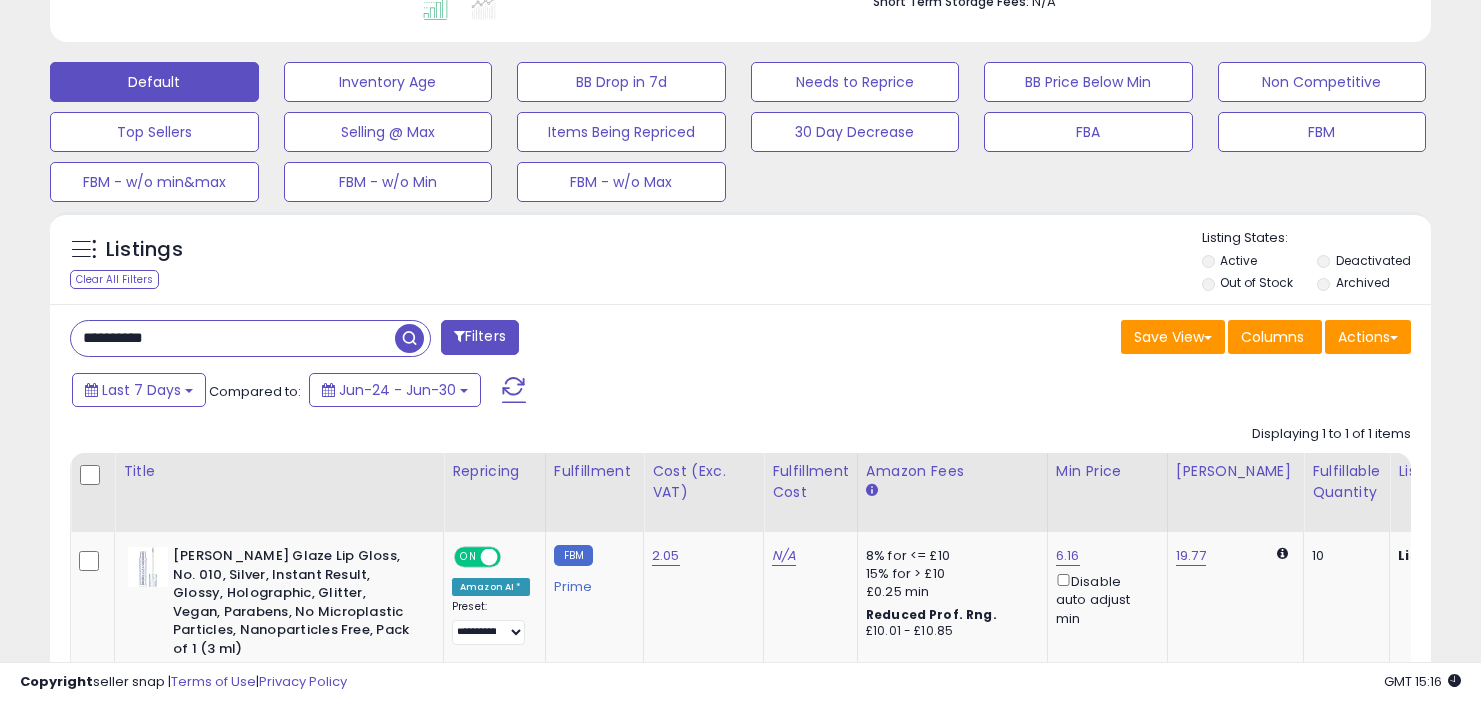 drag, startPoint x: 269, startPoint y: 338, endPoint x: 269, endPoint y: 310, distance: 28 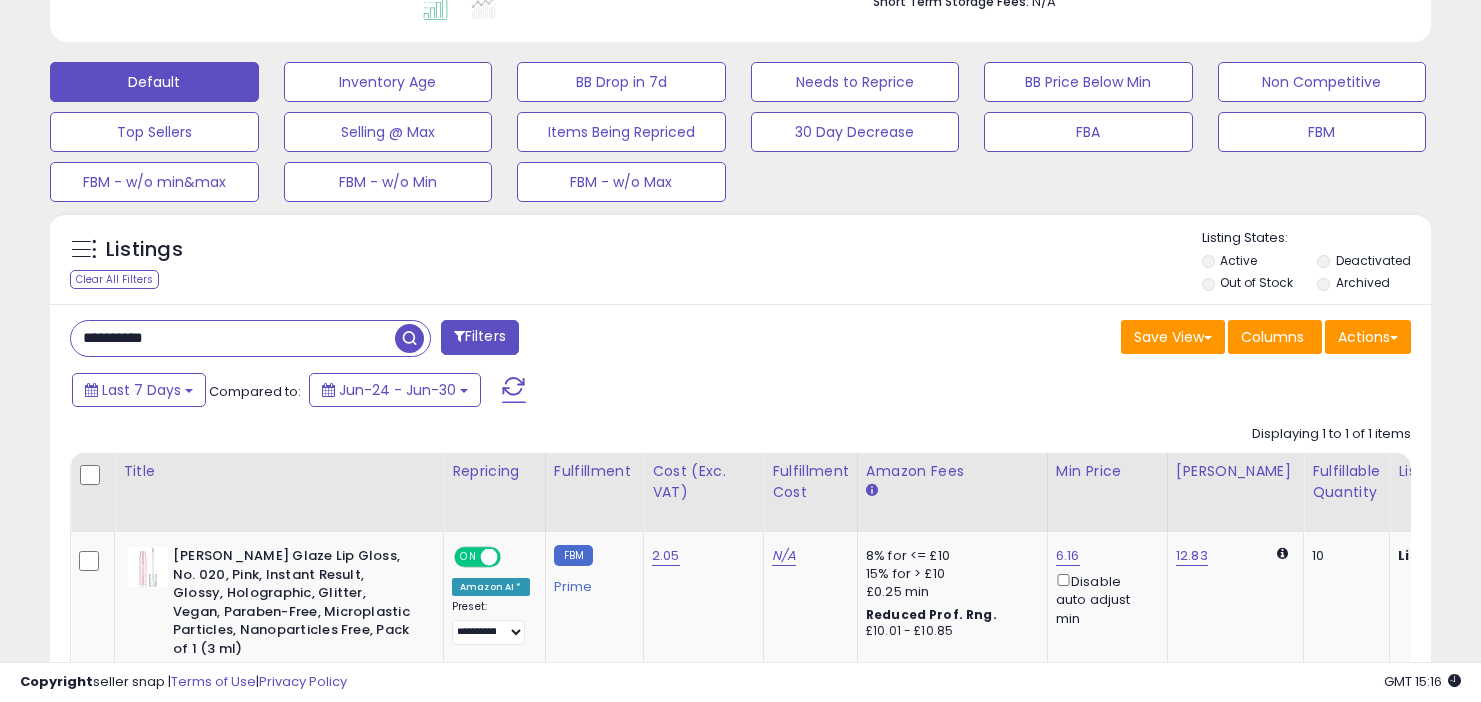 drag, startPoint x: 277, startPoint y: 348, endPoint x: 265, endPoint y: 294, distance: 55.31727 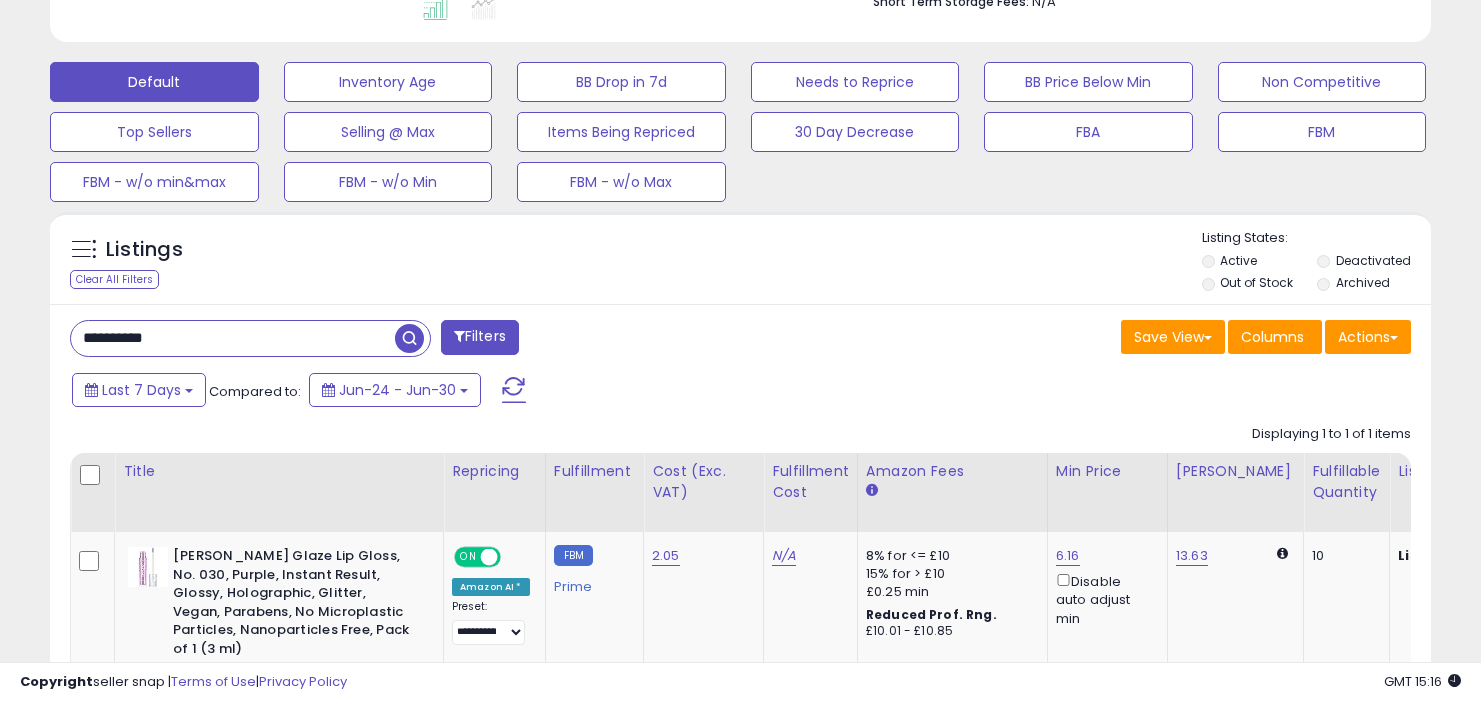 drag, startPoint x: 332, startPoint y: 342, endPoint x: 332, endPoint y: 314, distance: 28 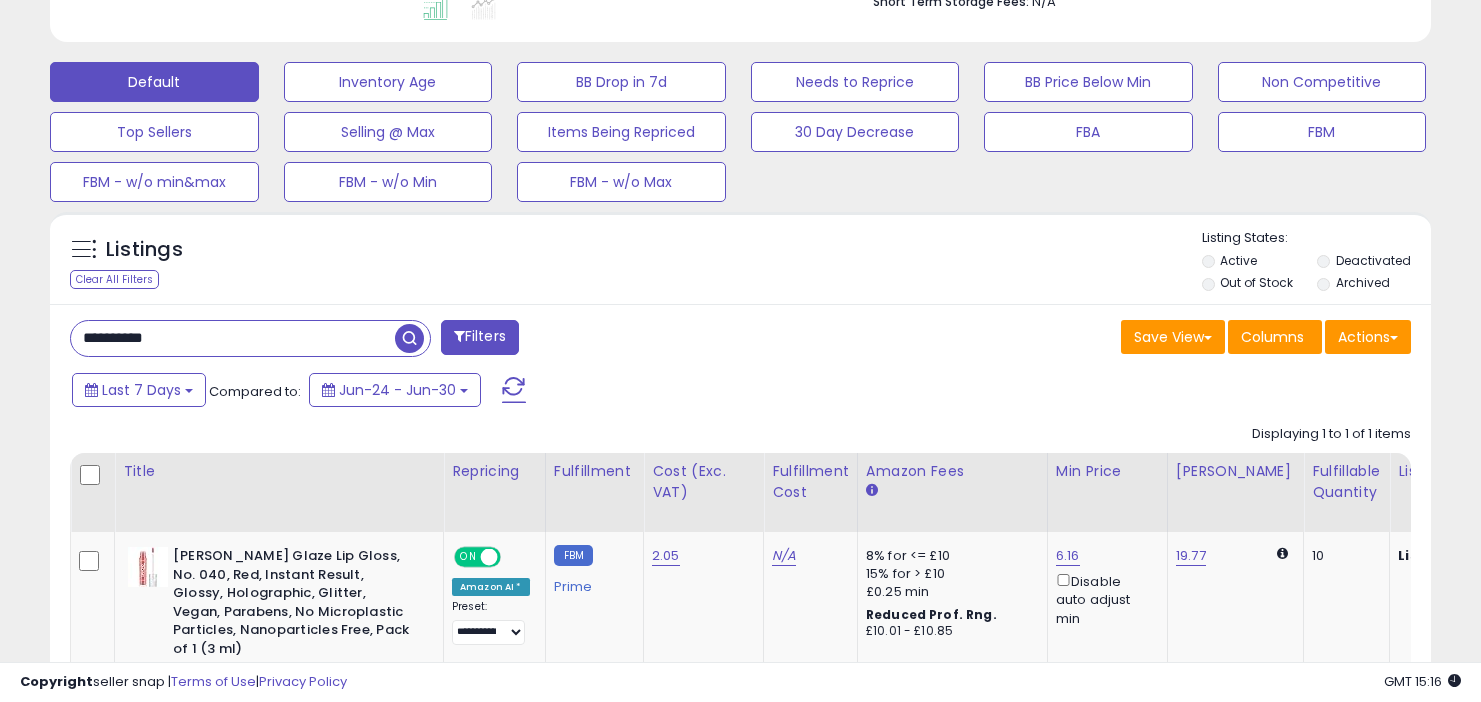 drag, startPoint x: 359, startPoint y: 331, endPoint x: 348, endPoint y: 280, distance: 52.17279 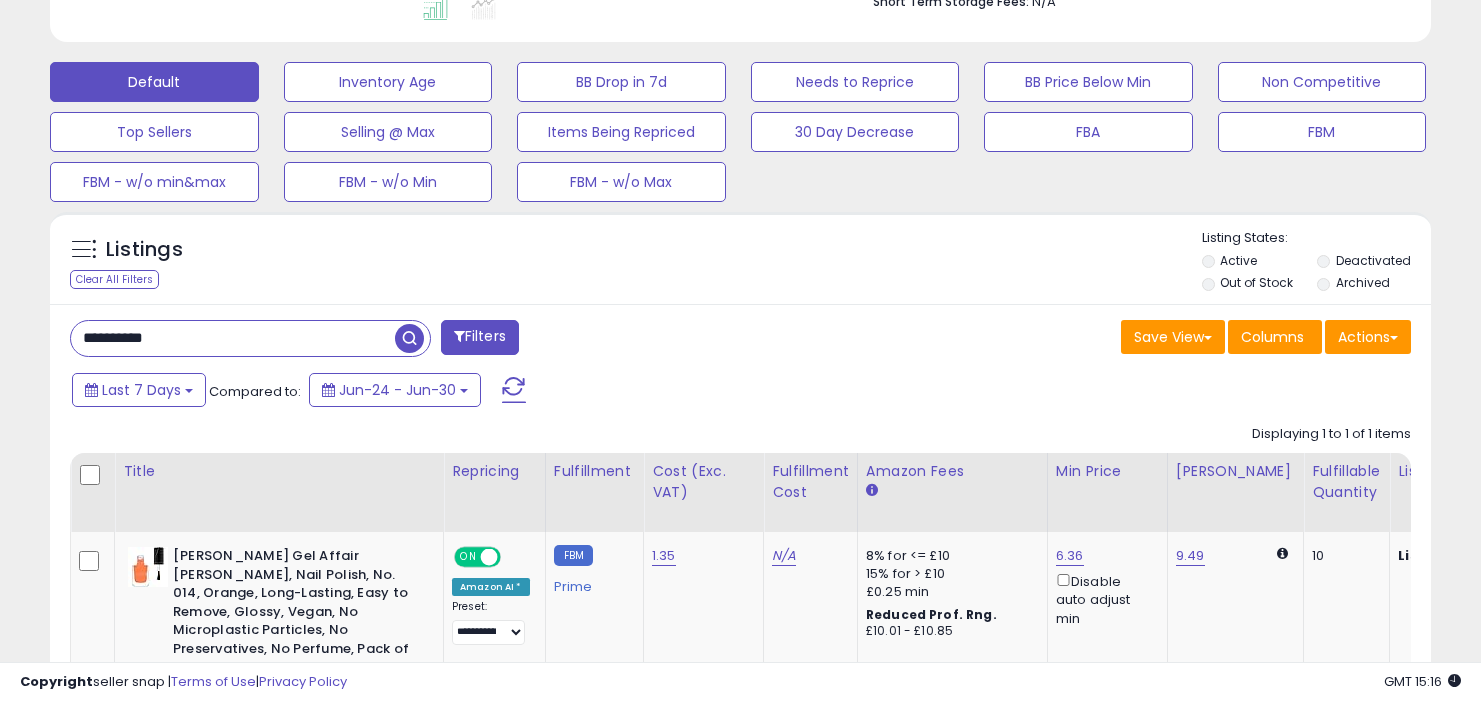 drag, startPoint x: 282, startPoint y: 341, endPoint x: 260, endPoint y: 276, distance: 68.622154 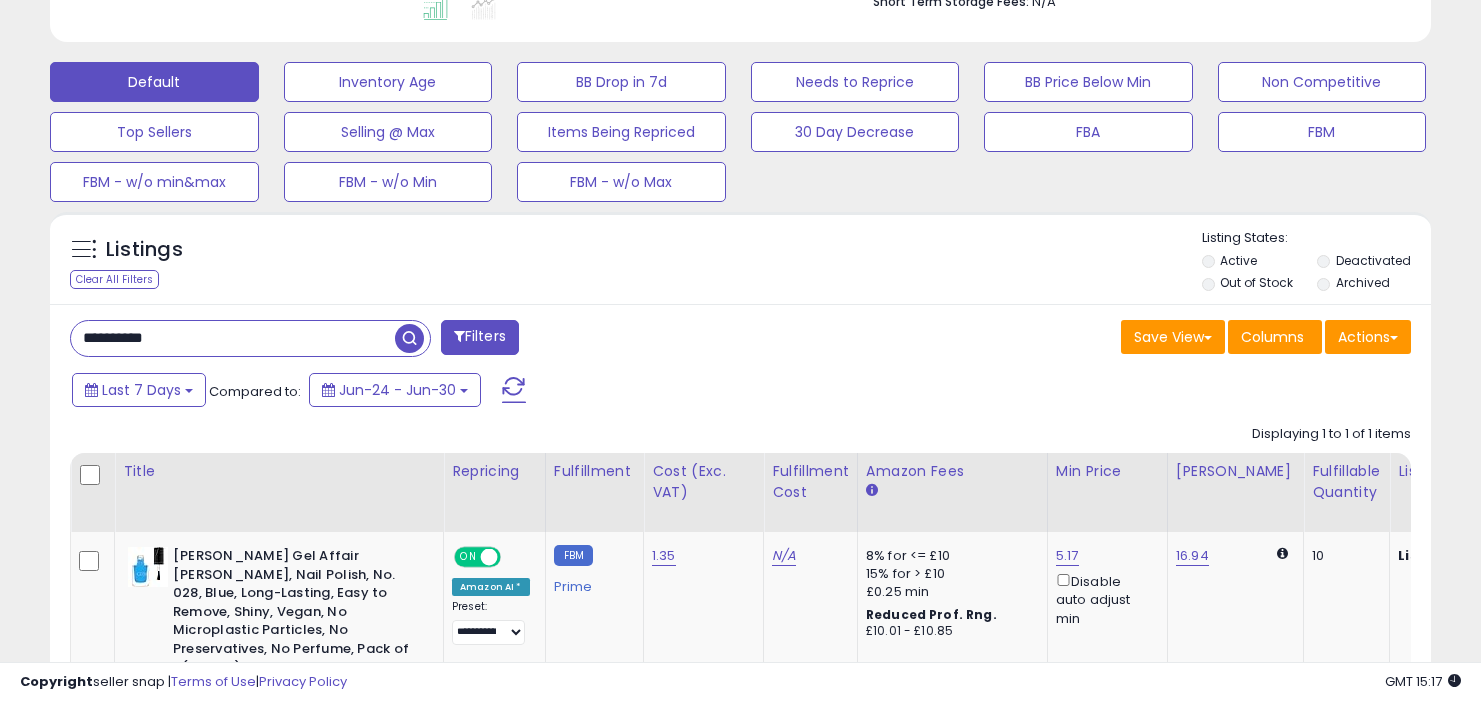 drag, startPoint x: 267, startPoint y: 319, endPoint x: 264, endPoint y: 288, distance: 31.144823 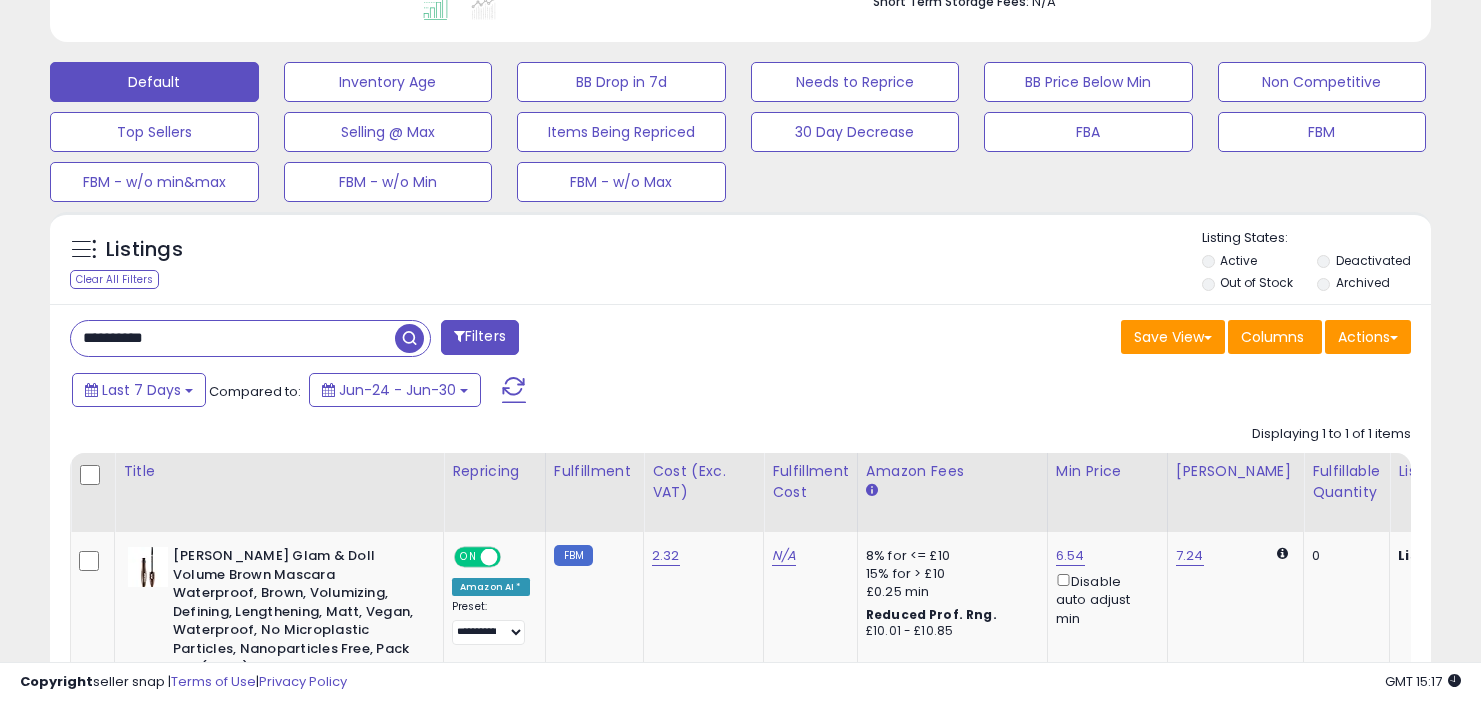 drag, startPoint x: 254, startPoint y: 345, endPoint x: 252, endPoint y: 273, distance: 72.02777 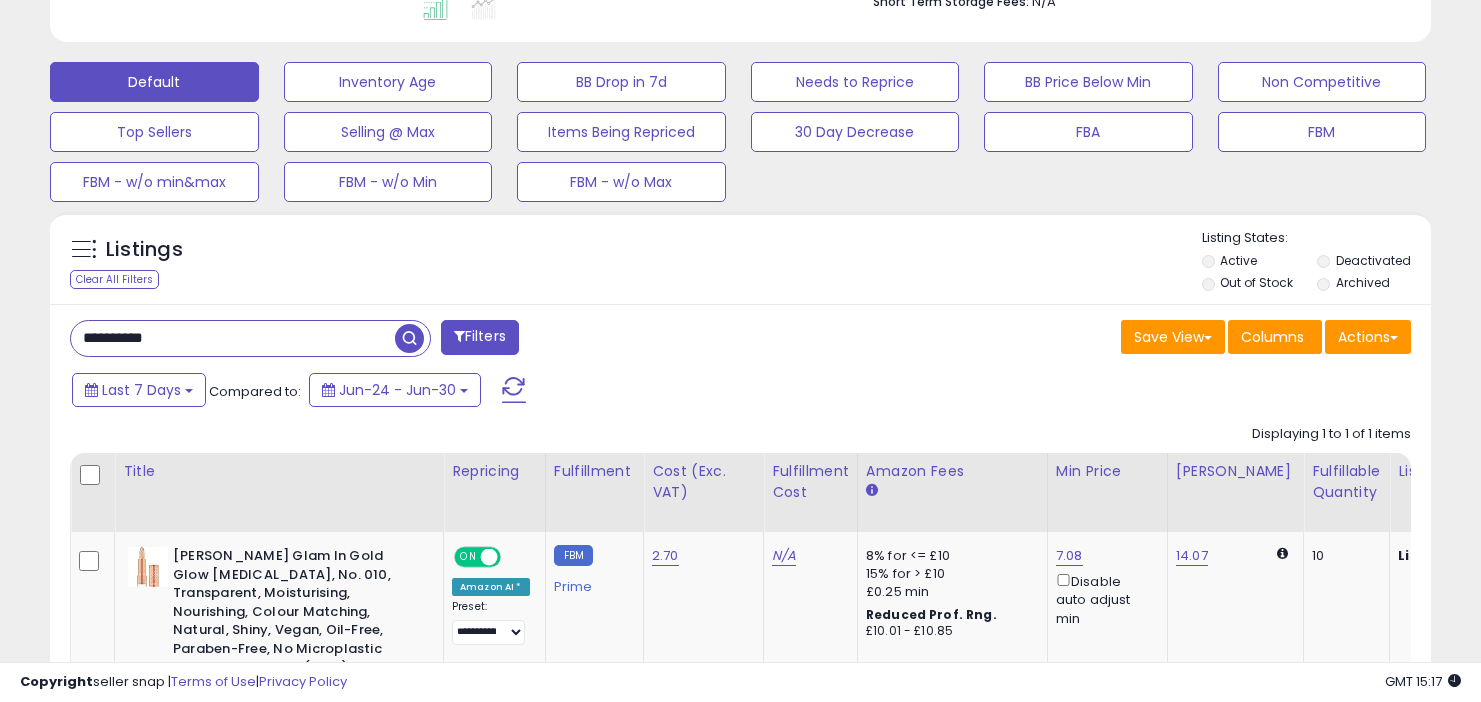 drag, startPoint x: 338, startPoint y: 328, endPoint x: 335, endPoint y: 305, distance: 23.194826 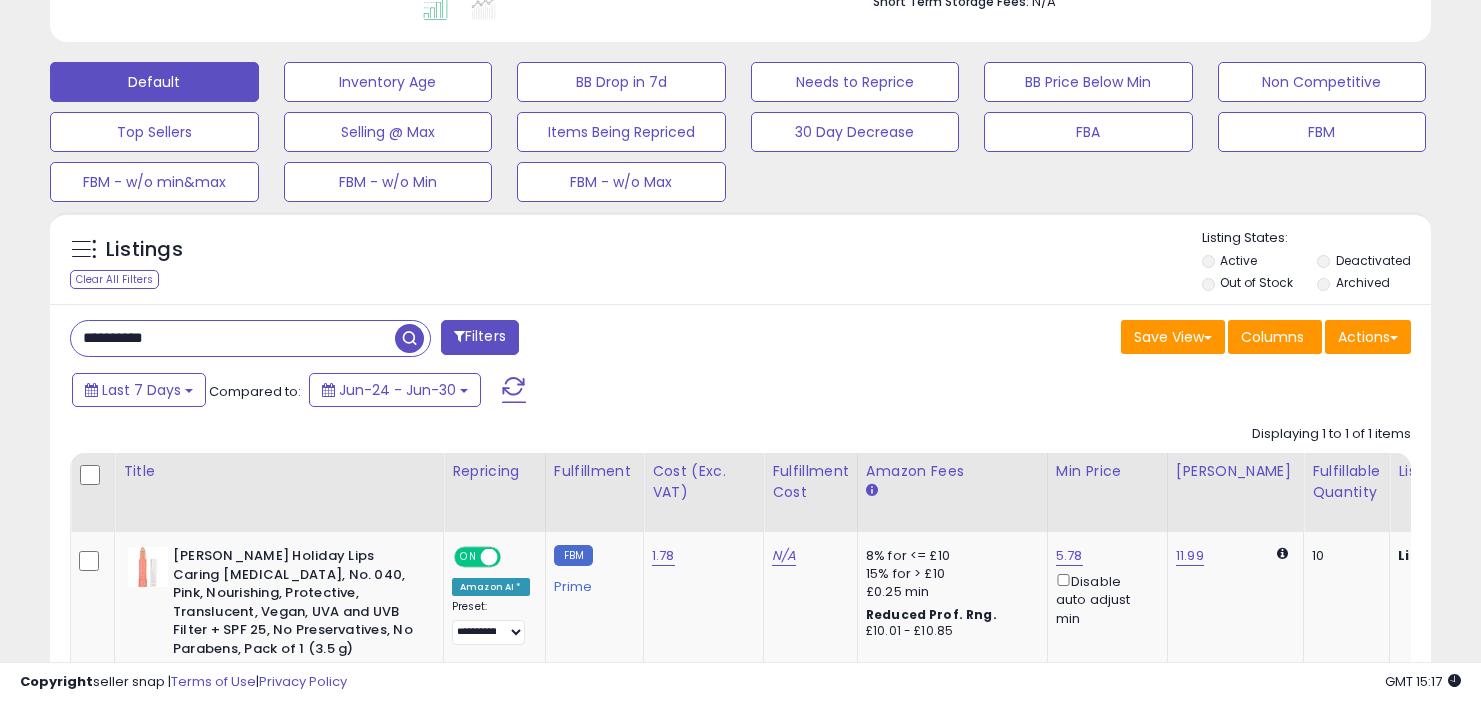 drag, startPoint x: 326, startPoint y: 336, endPoint x: 318, endPoint y: 248, distance: 88.362885 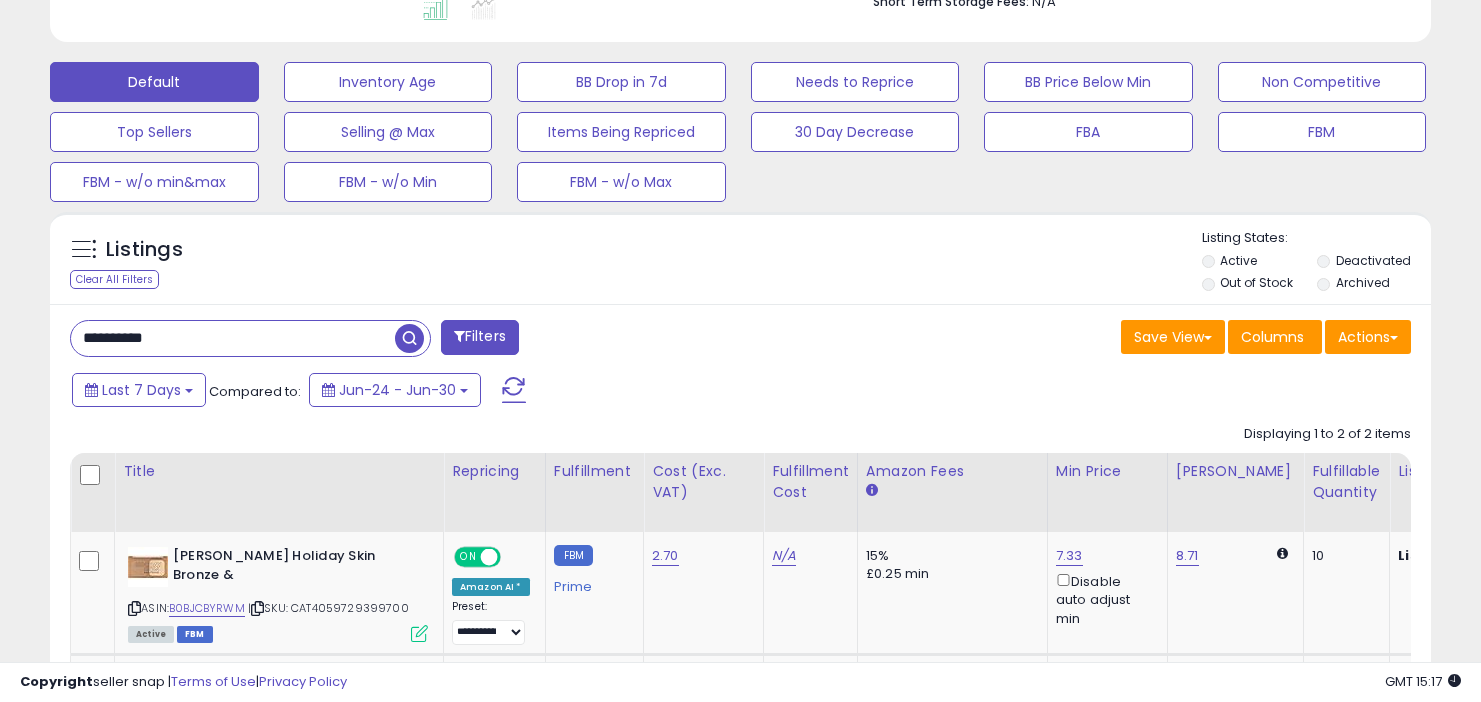 drag, startPoint x: 277, startPoint y: 349, endPoint x: 272, endPoint y: 304, distance: 45.276924 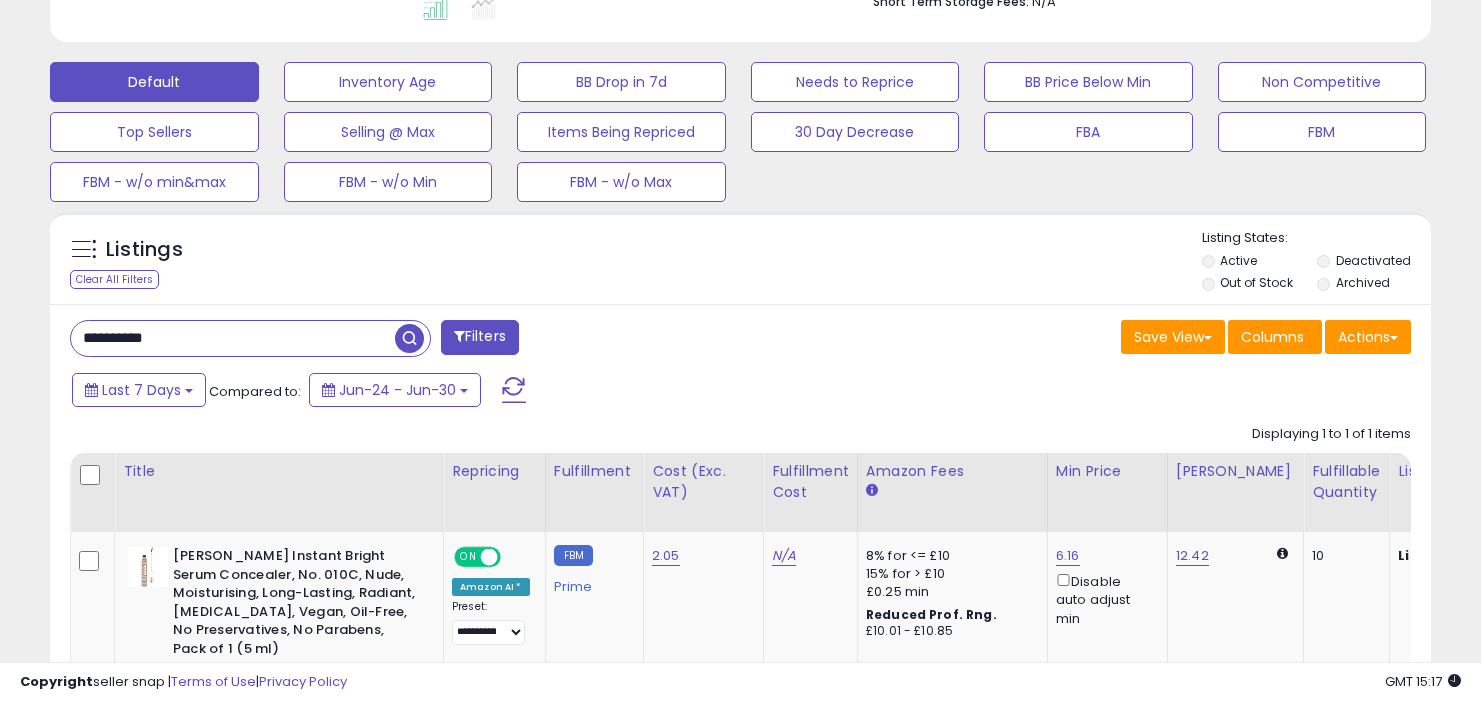 drag, startPoint x: 190, startPoint y: 343, endPoint x: 170, endPoint y: 244, distance: 101 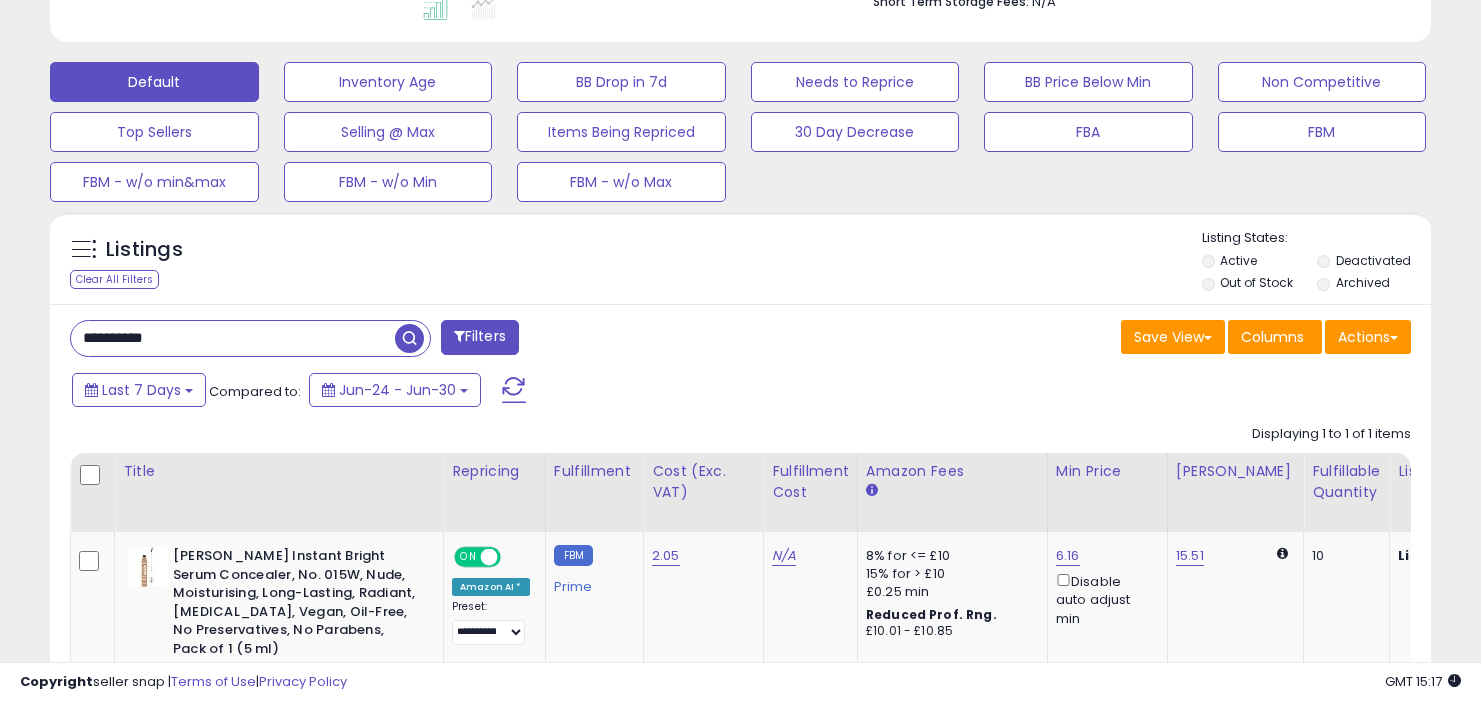 drag, startPoint x: 232, startPoint y: 341, endPoint x: 232, endPoint y: 275, distance: 66 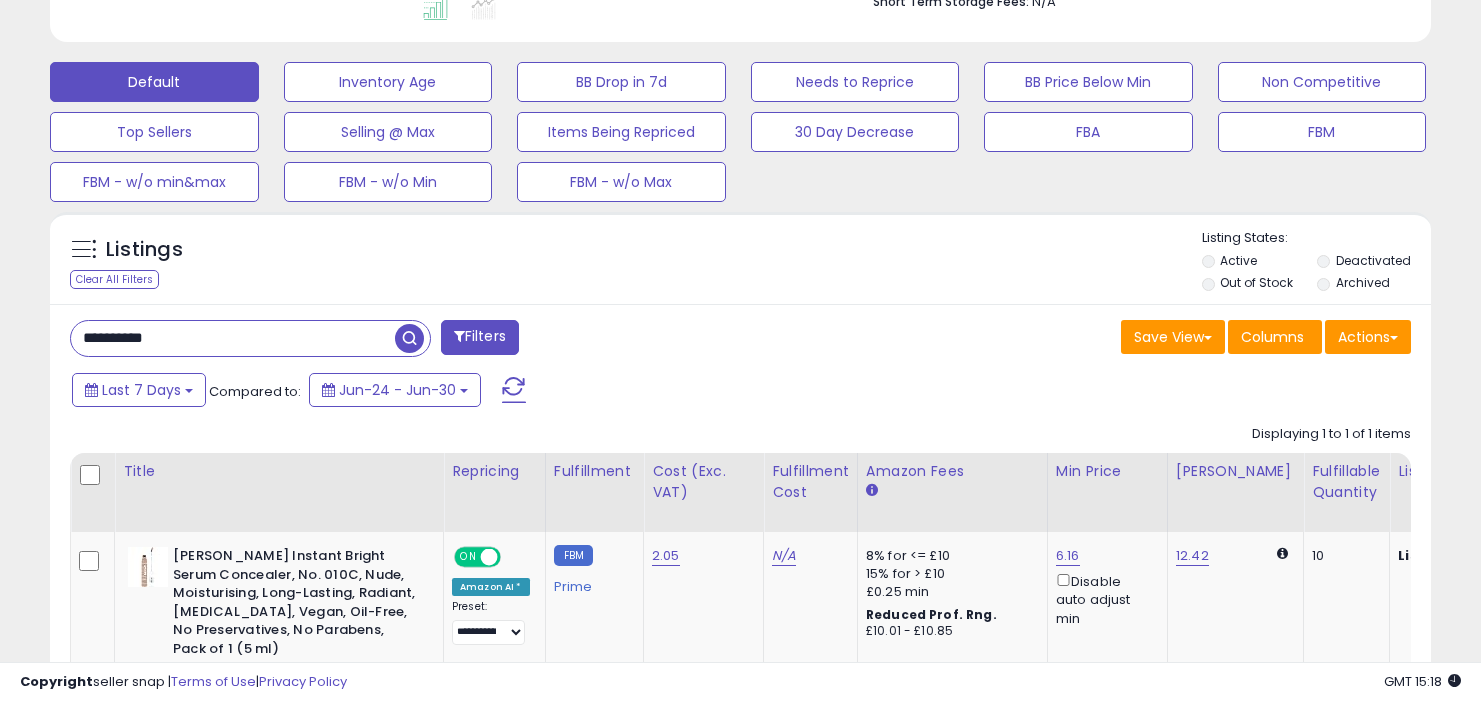 drag, startPoint x: 333, startPoint y: 341, endPoint x: 333, endPoint y: 289, distance: 52 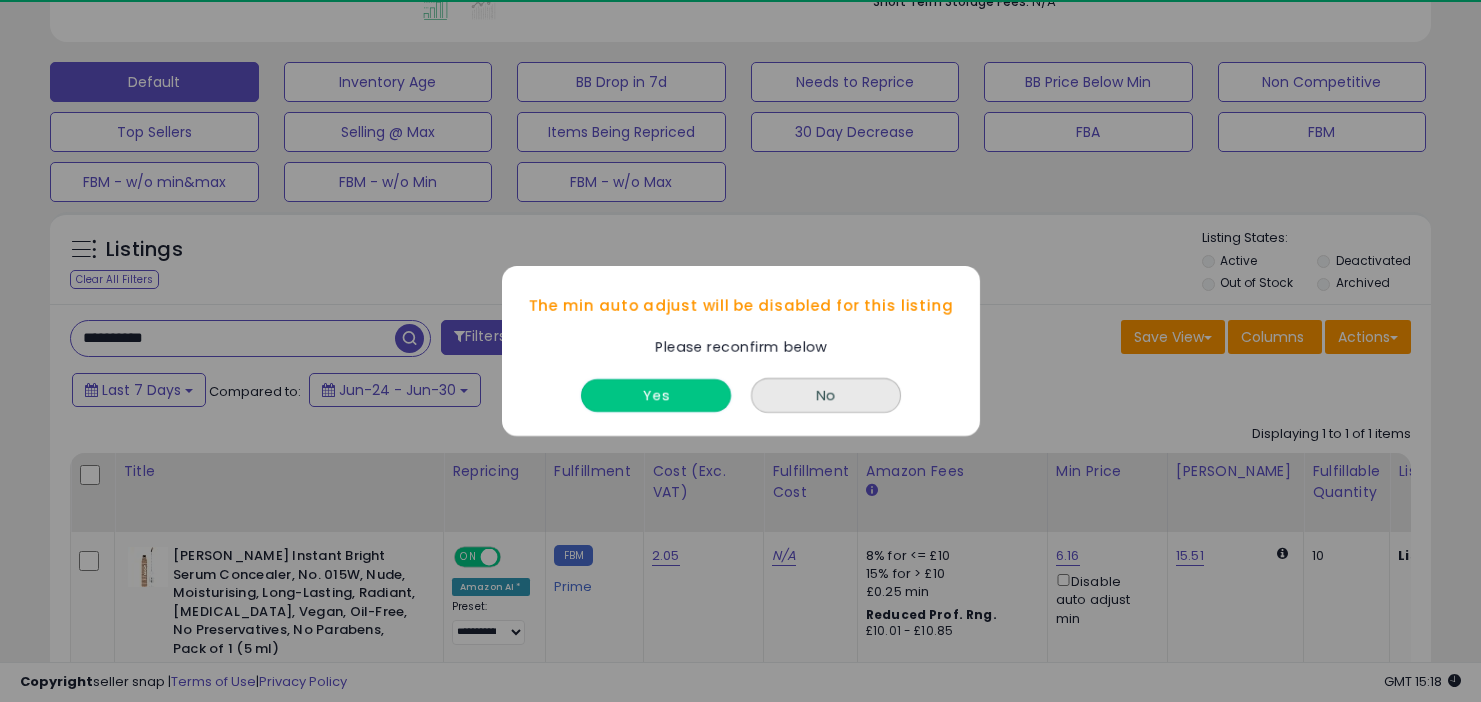 click on "Yes" at bounding box center [656, 395] 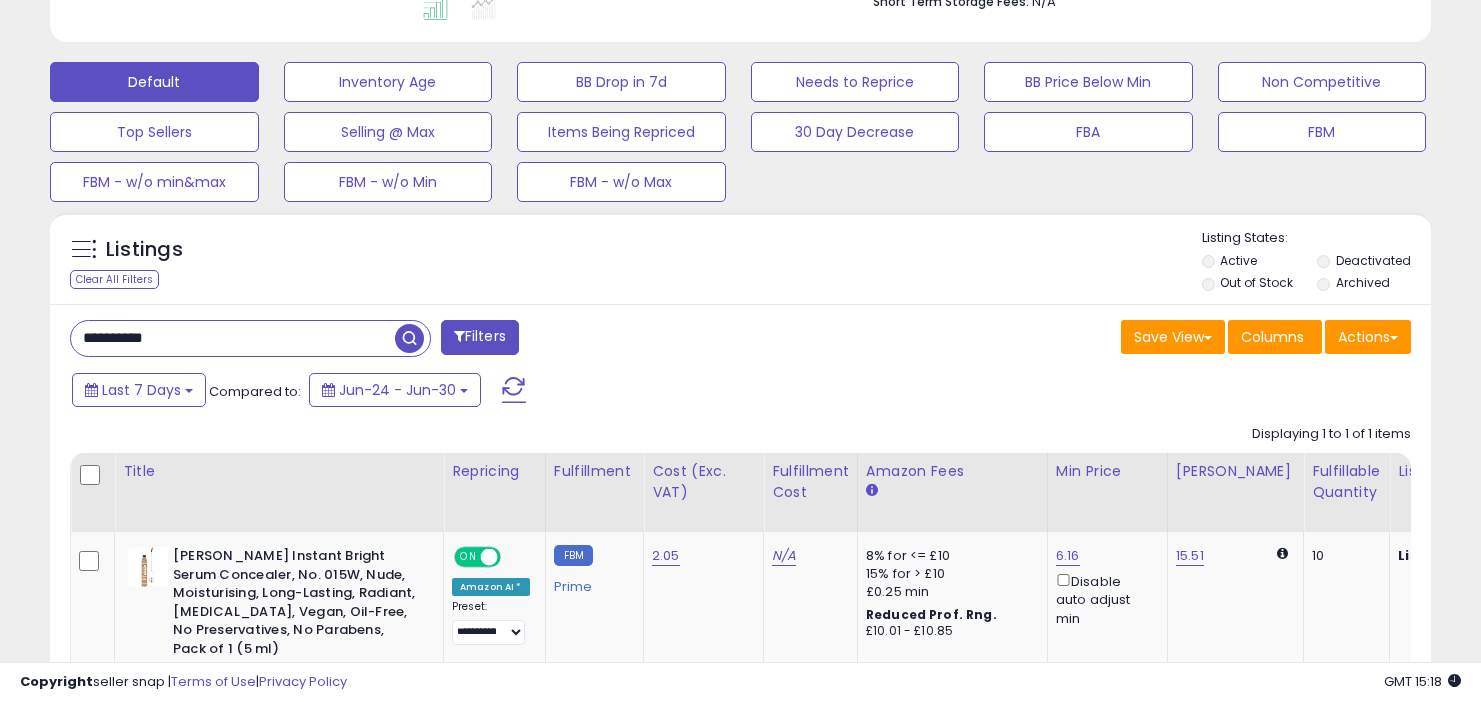 drag, startPoint x: 310, startPoint y: 342, endPoint x: 299, endPoint y: 293, distance: 50.219517 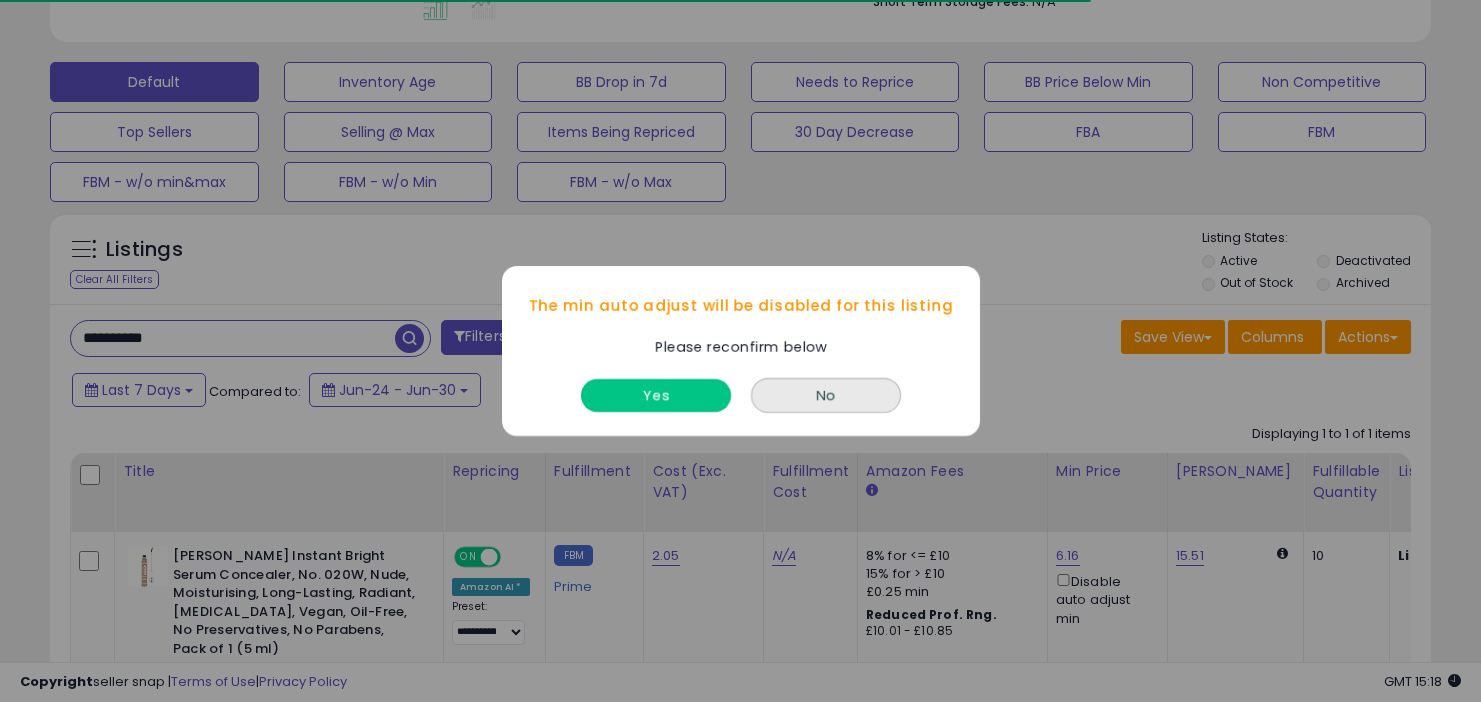 click on "Yes" at bounding box center (656, 395) 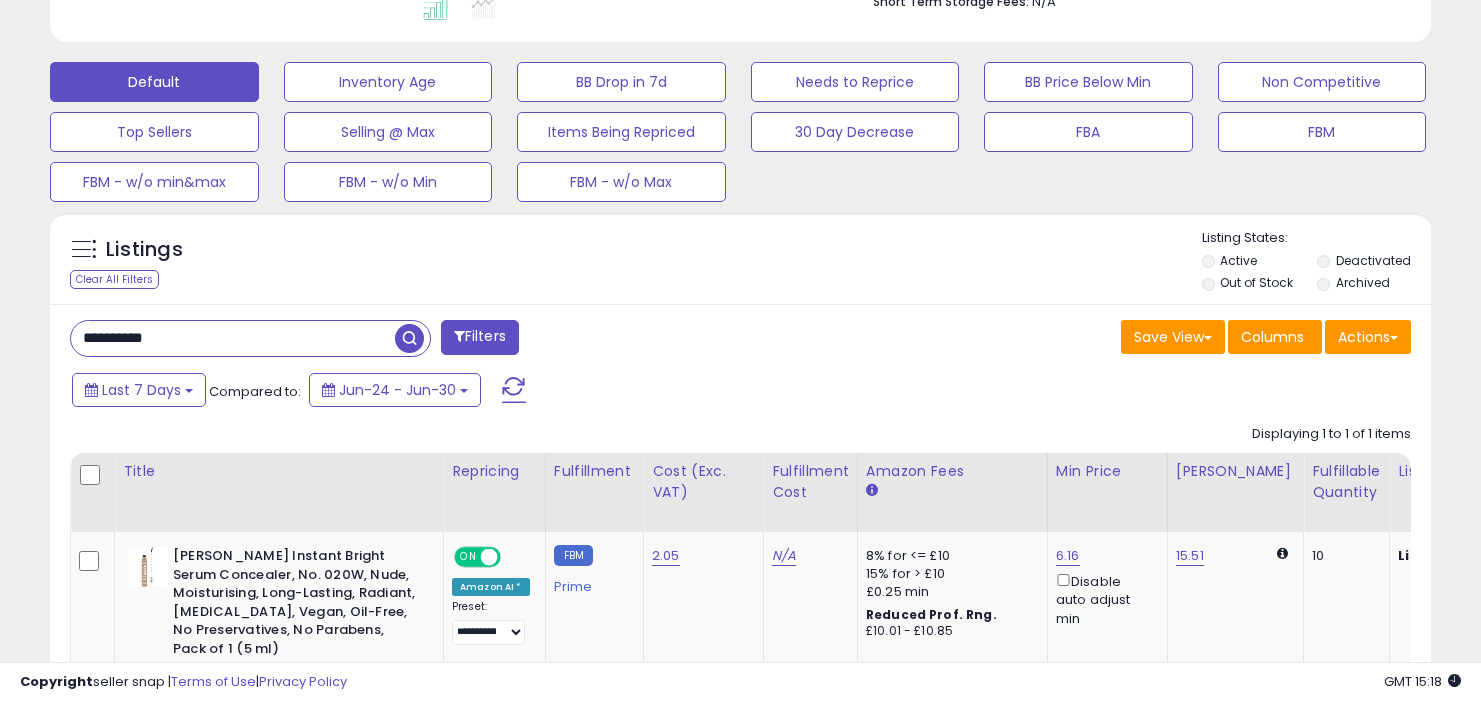 drag, startPoint x: 323, startPoint y: 336, endPoint x: 323, endPoint y: 295, distance: 41 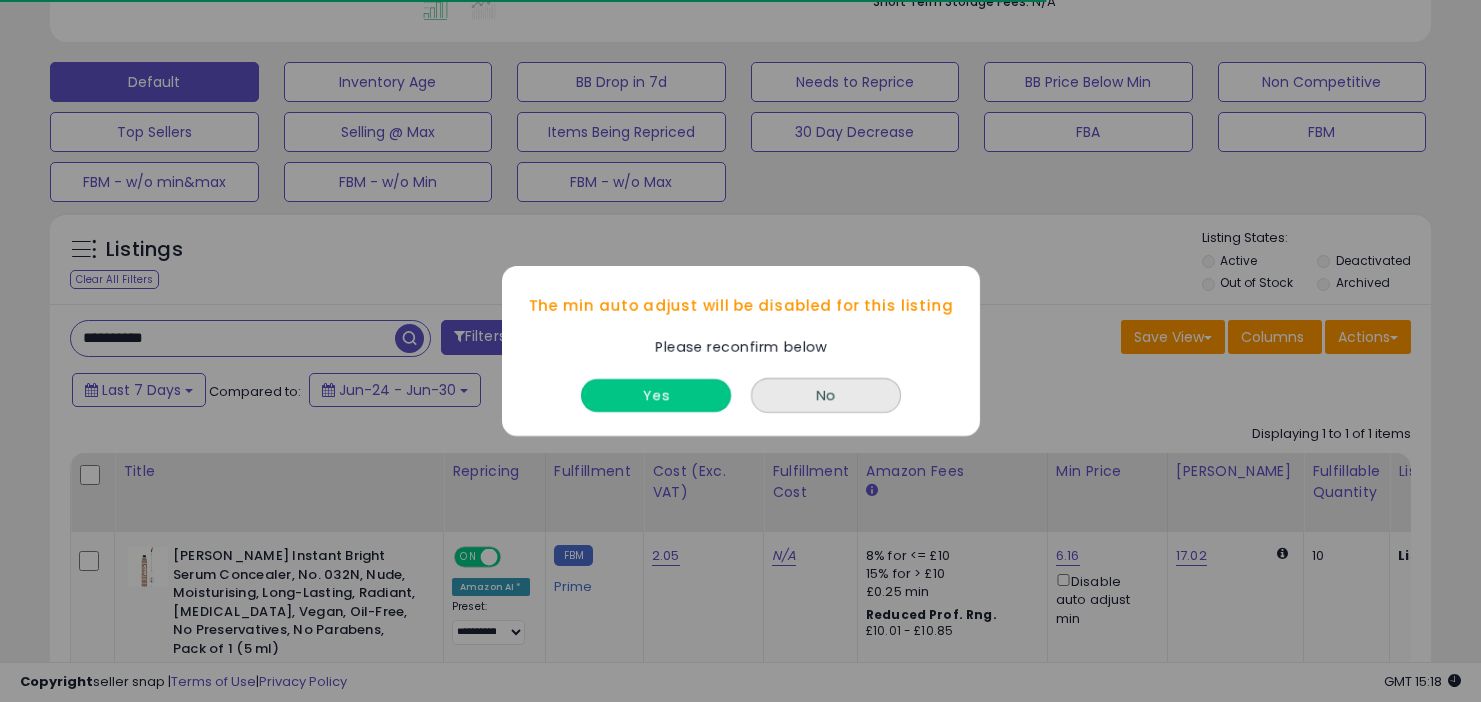 click on "Yes" at bounding box center [656, 395] 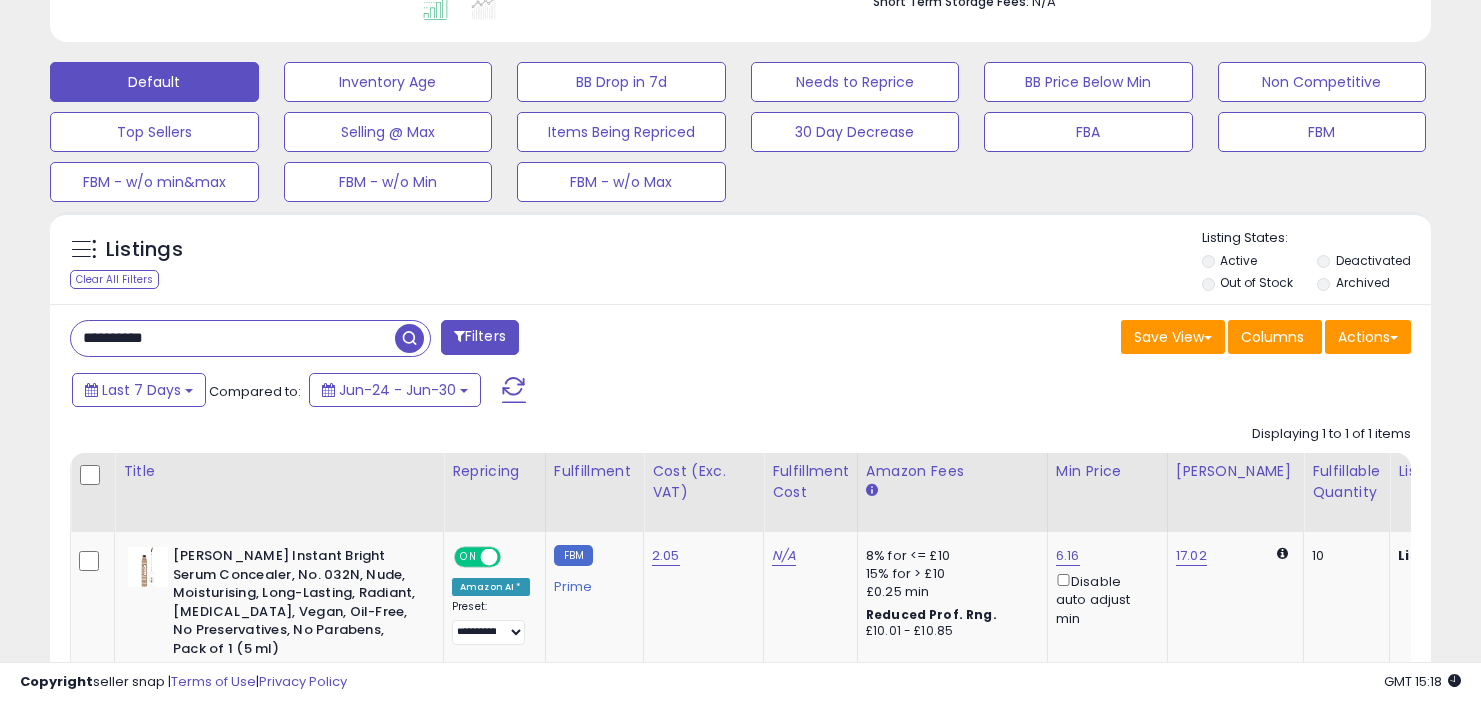 drag, startPoint x: 318, startPoint y: 342, endPoint x: 312, endPoint y: 299, distance: 43.416588 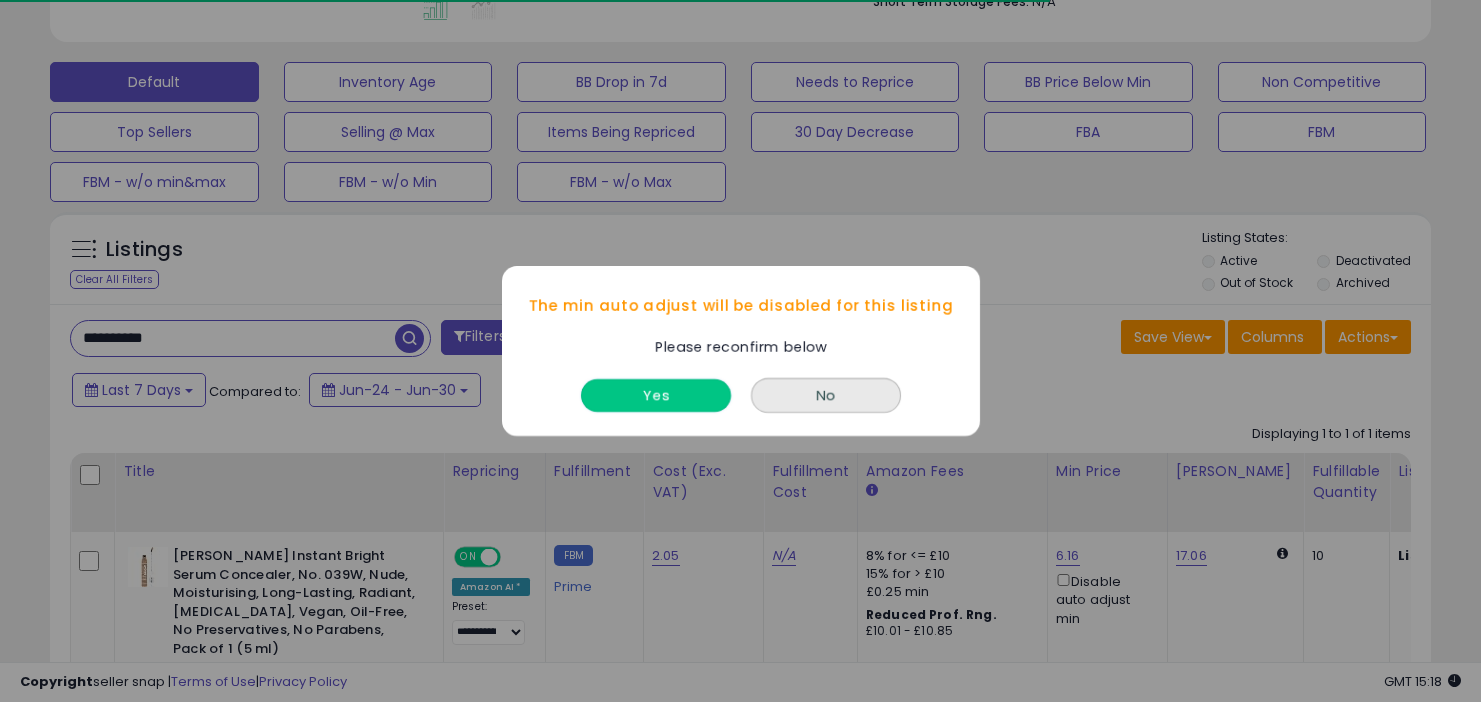 click on "Yes" at bounding box center (656, 395) 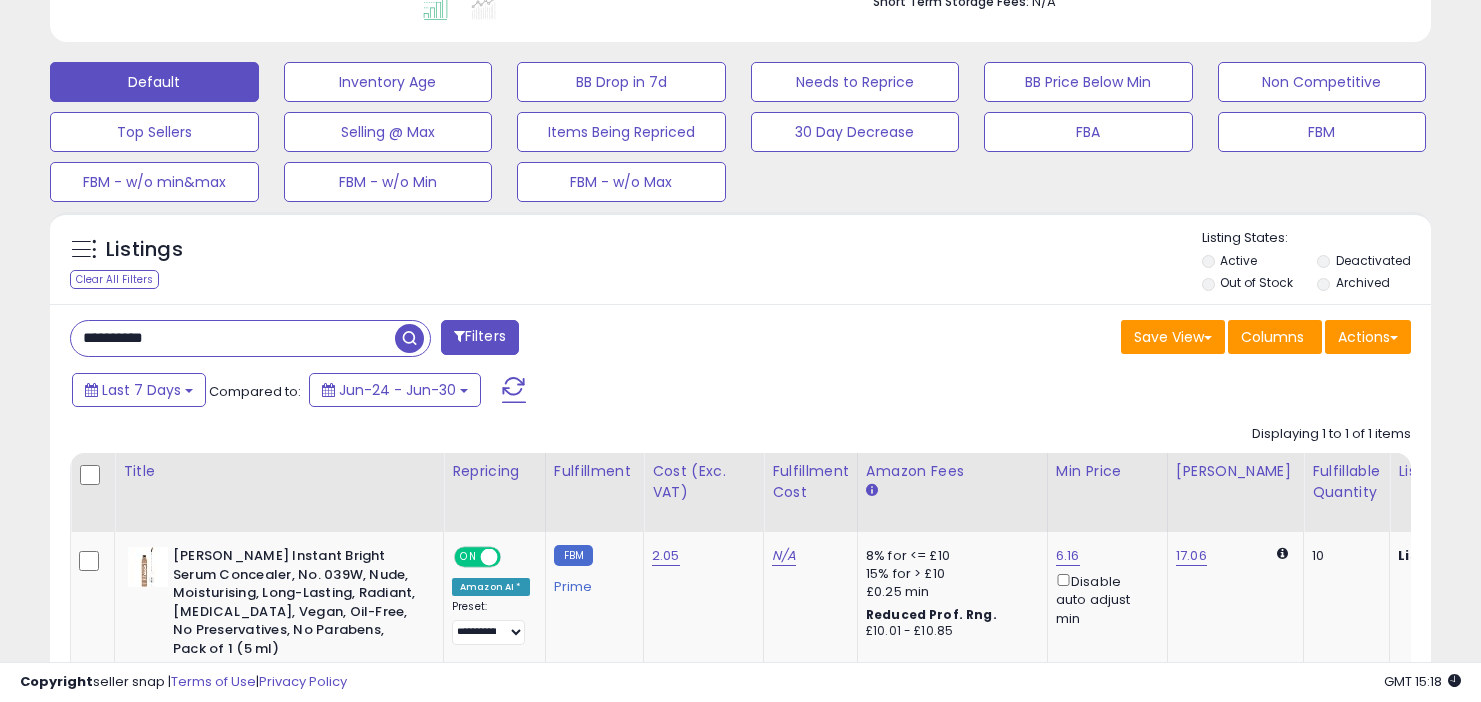 drag, startPoint x: 211, startPoint y: 333, endPoint x: 199, endPoint y: 283, distance: 51.41984 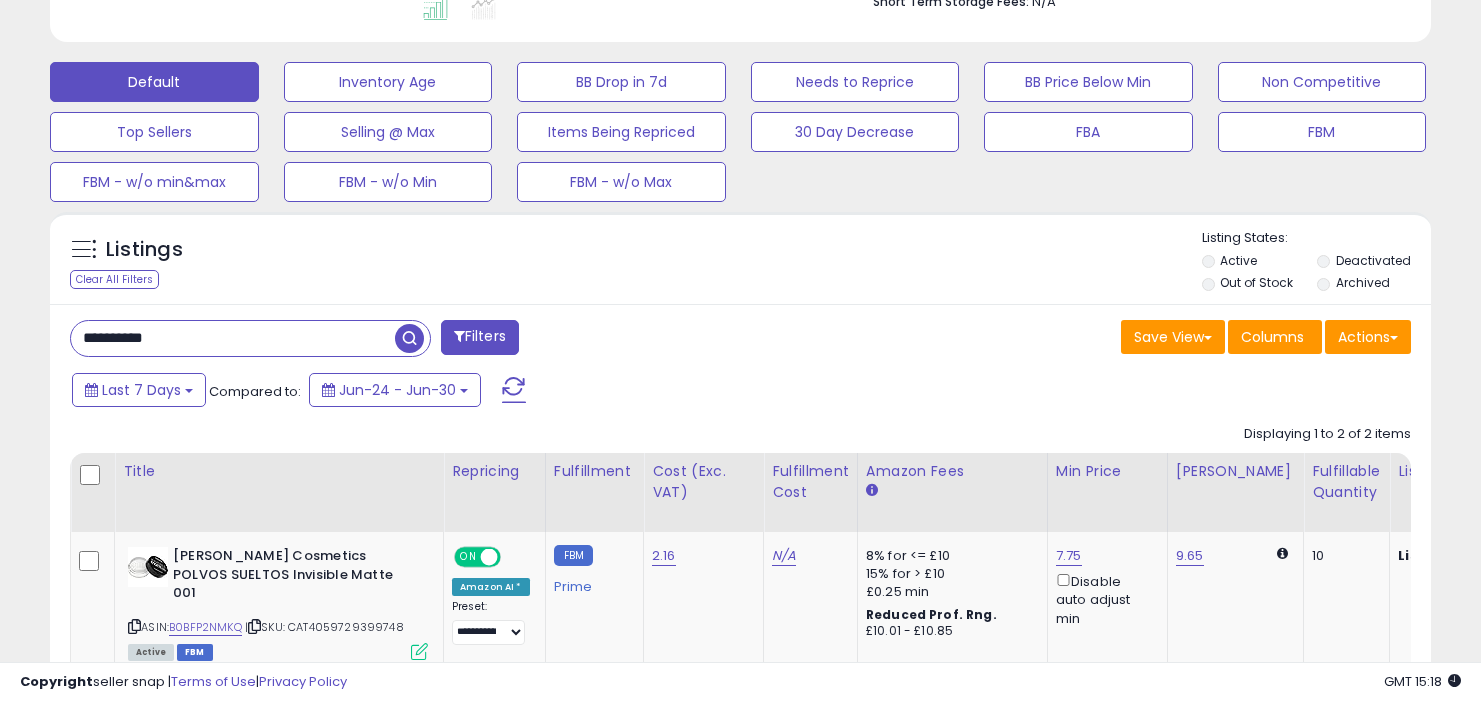drag, startPoint x: 333, startPoint y: 336, endPoint x: 327, endPoint y: 281, distance: 55.326305 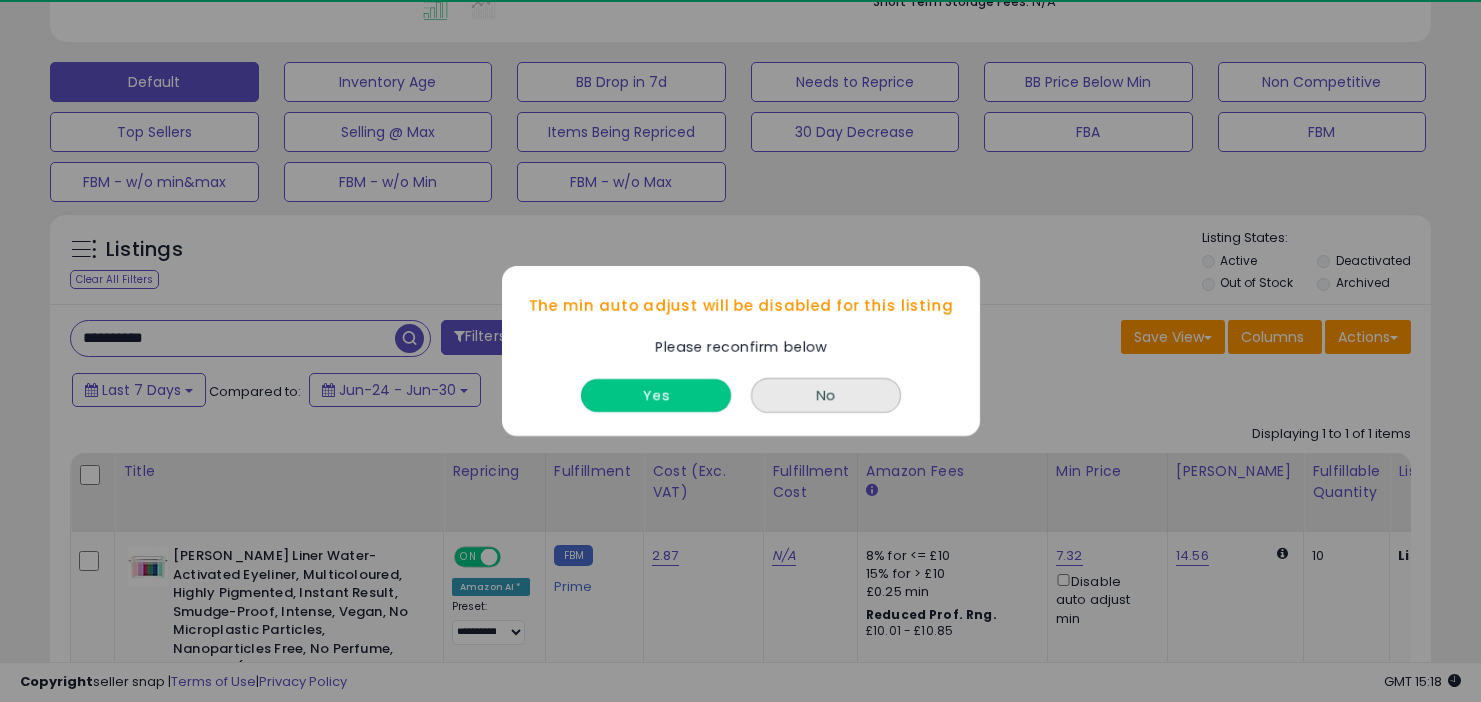 click on "Yes" at bounding box center (656, 395) 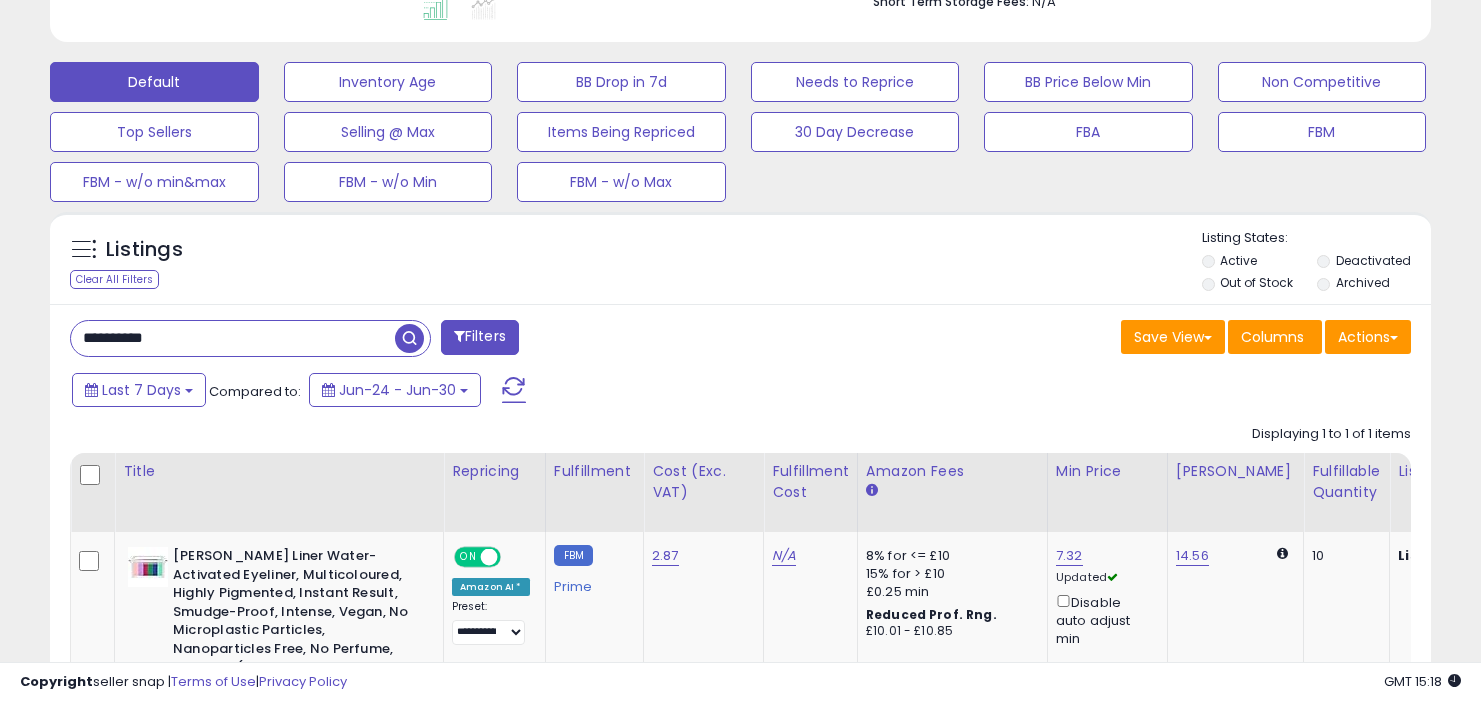 drag, startPoint x: 332, startPoint y: 338, endPoint x: 332, endPoint y: 300, distance: 38 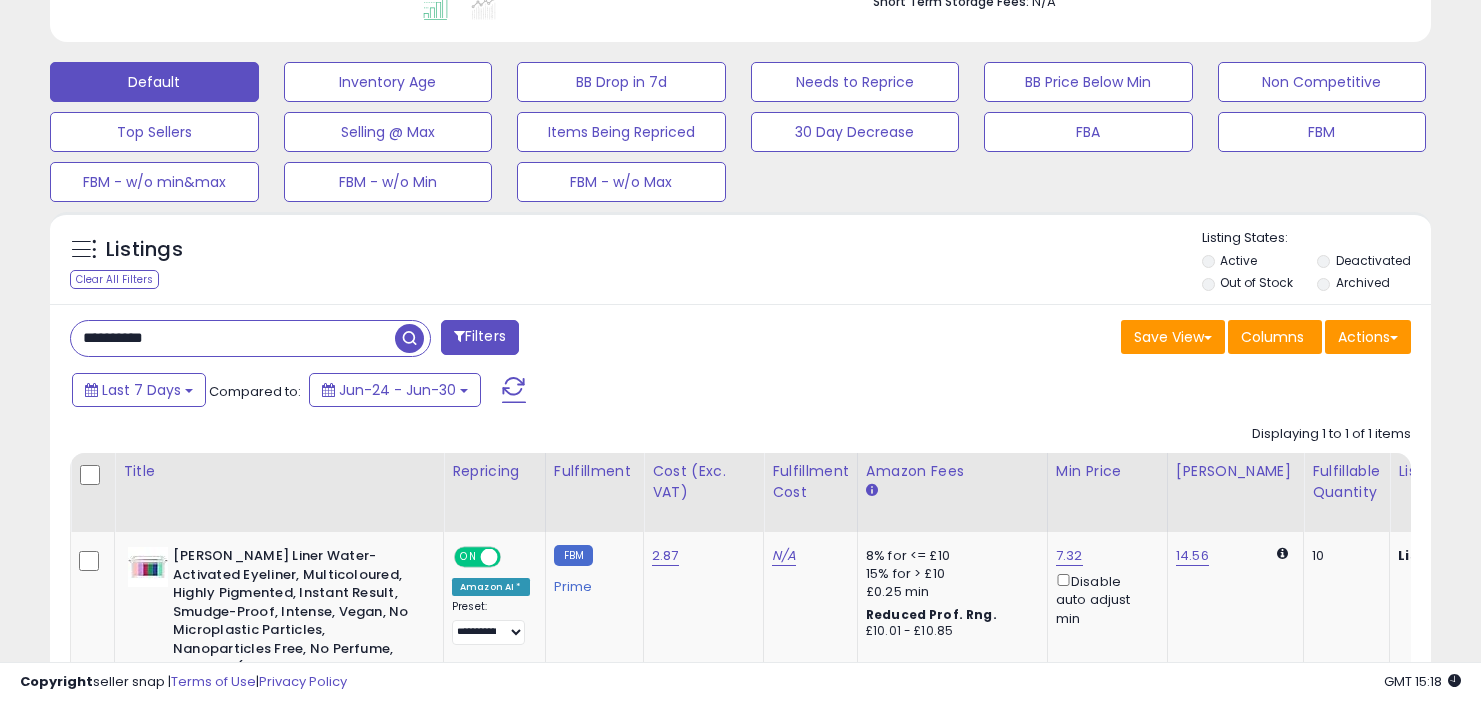 paste 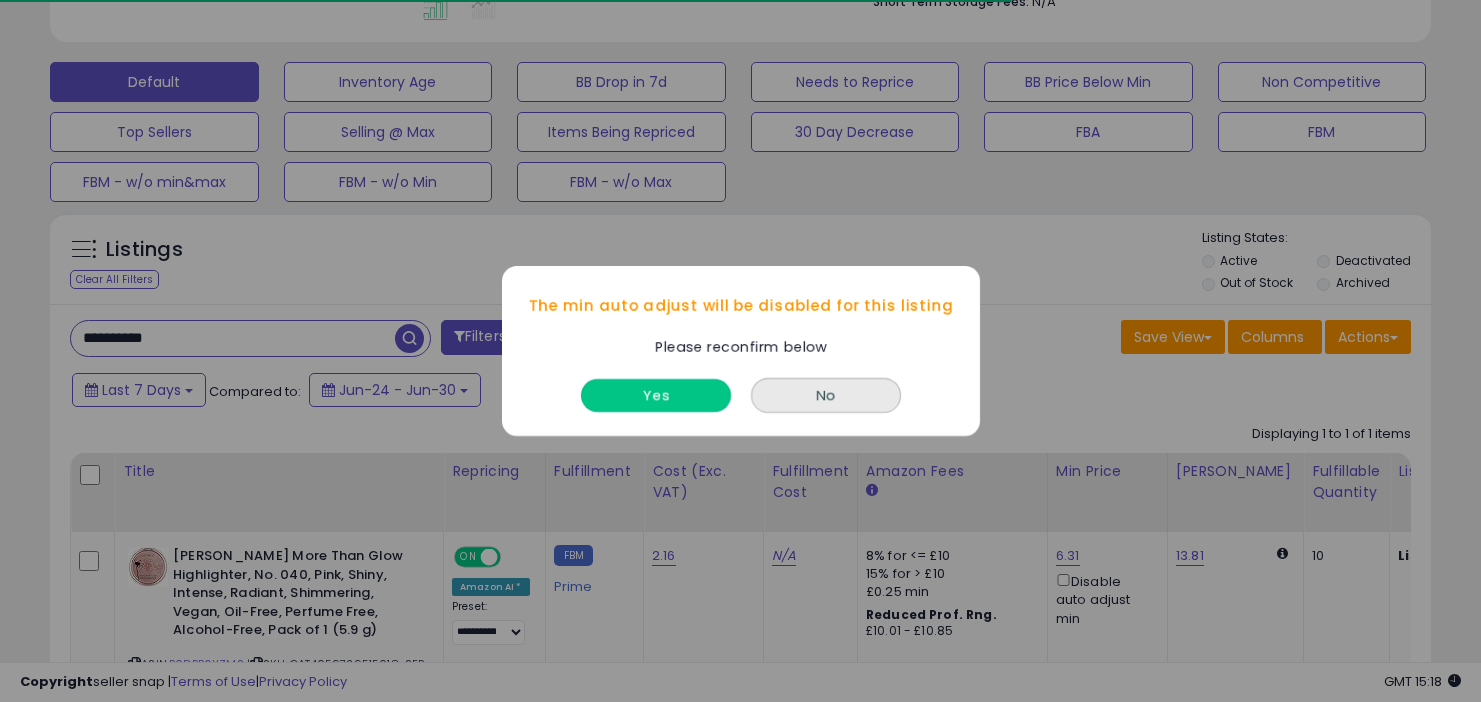 click on "Yes" at bounding box center [656, 395] 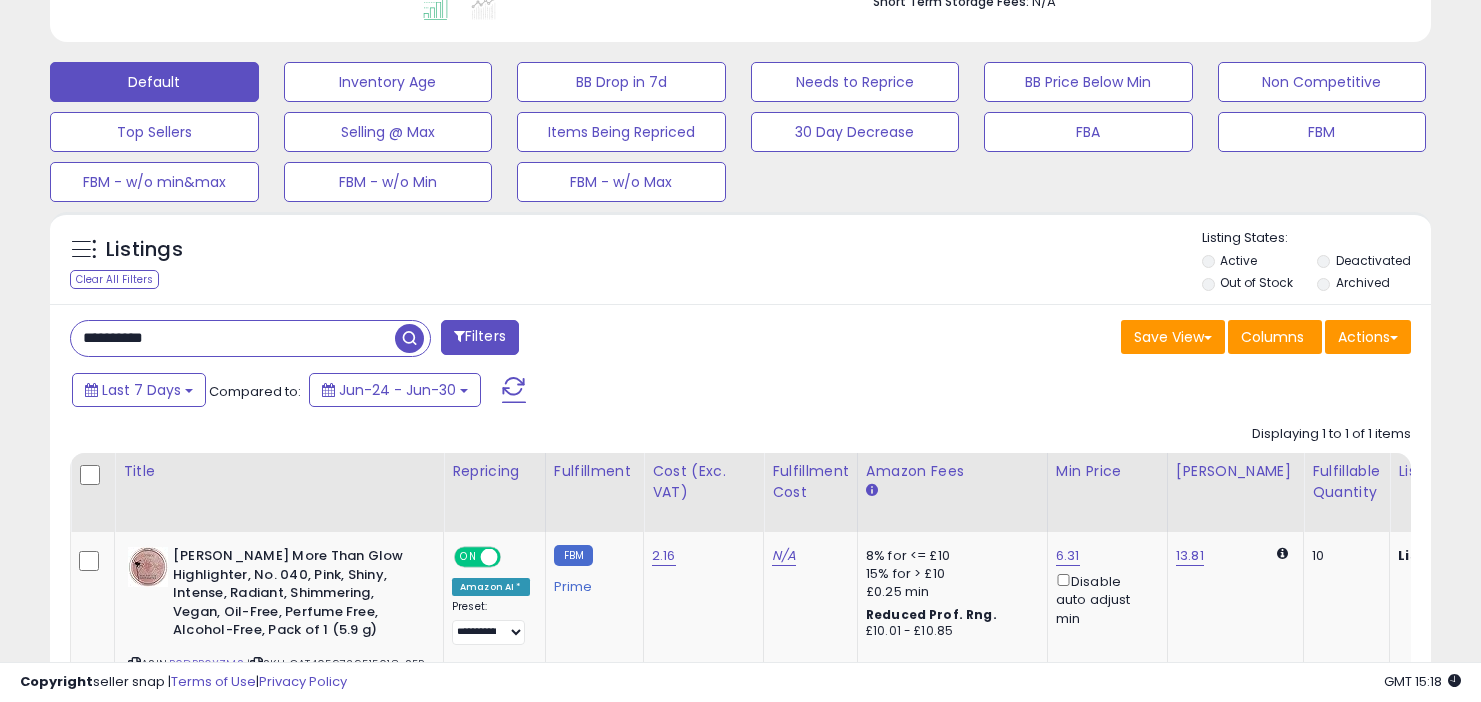 drag, startPoint x: 261, startPoint y: 343, endPoint x: 252, endPoint y: 293, distance: 50.803543 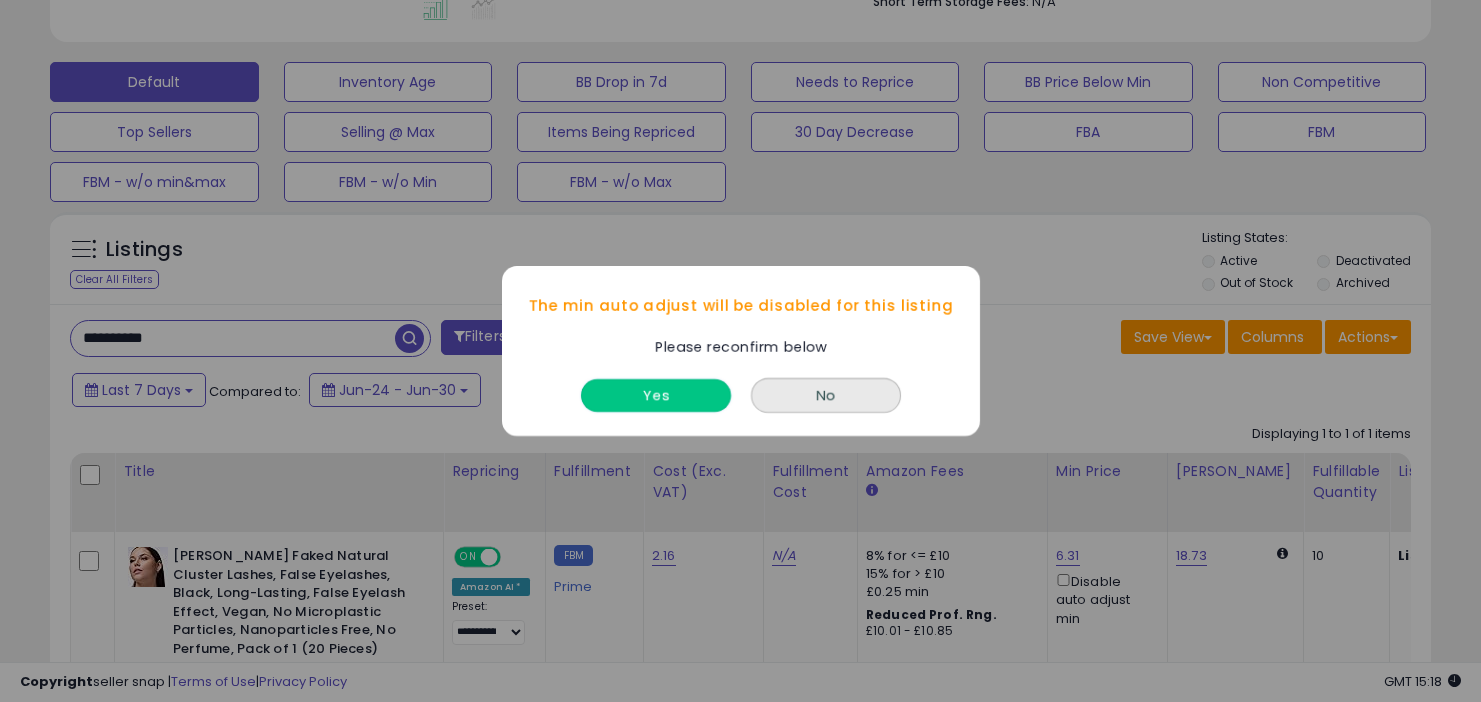 click on "Yes" at bounding box center [656, 395] 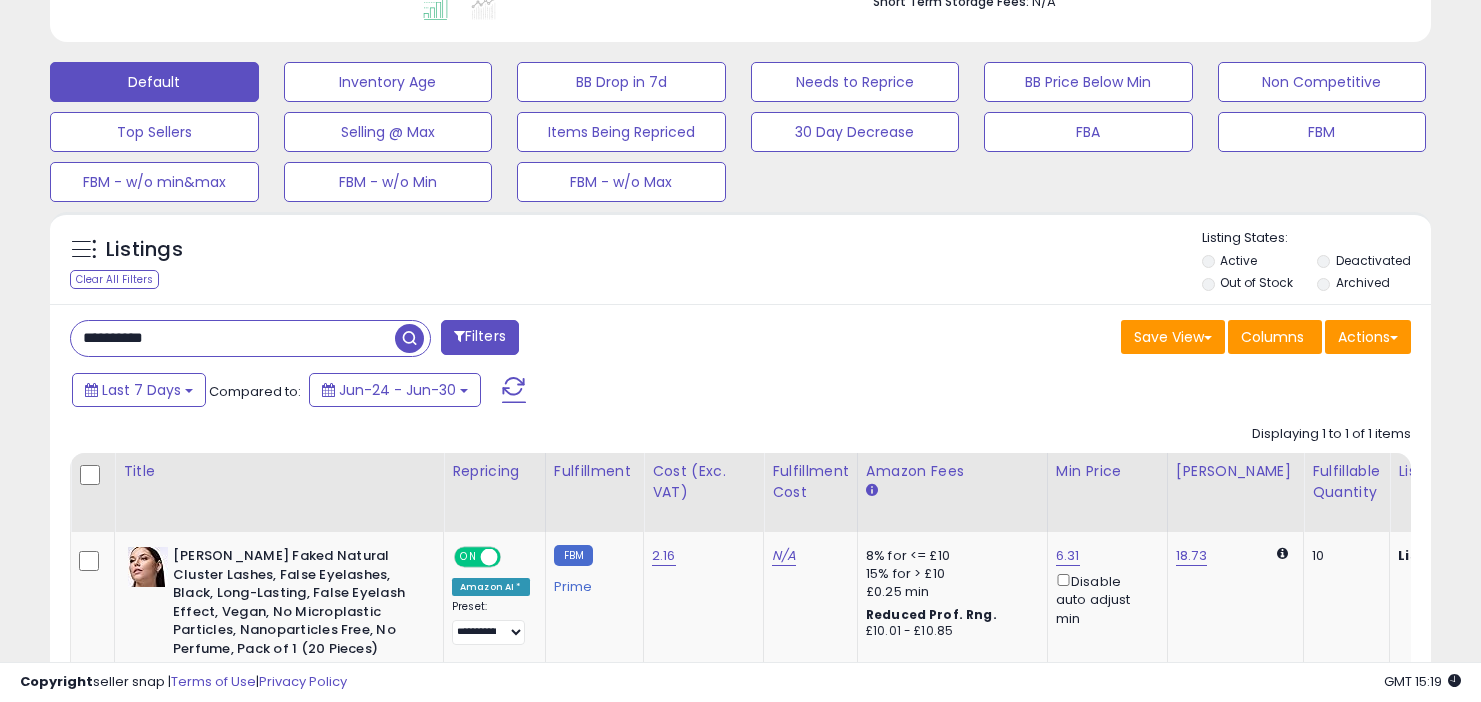 drag, startPoint x: 318, startPoint y: 334, endPoint x: 318, endPoint y: 243, distance: 91 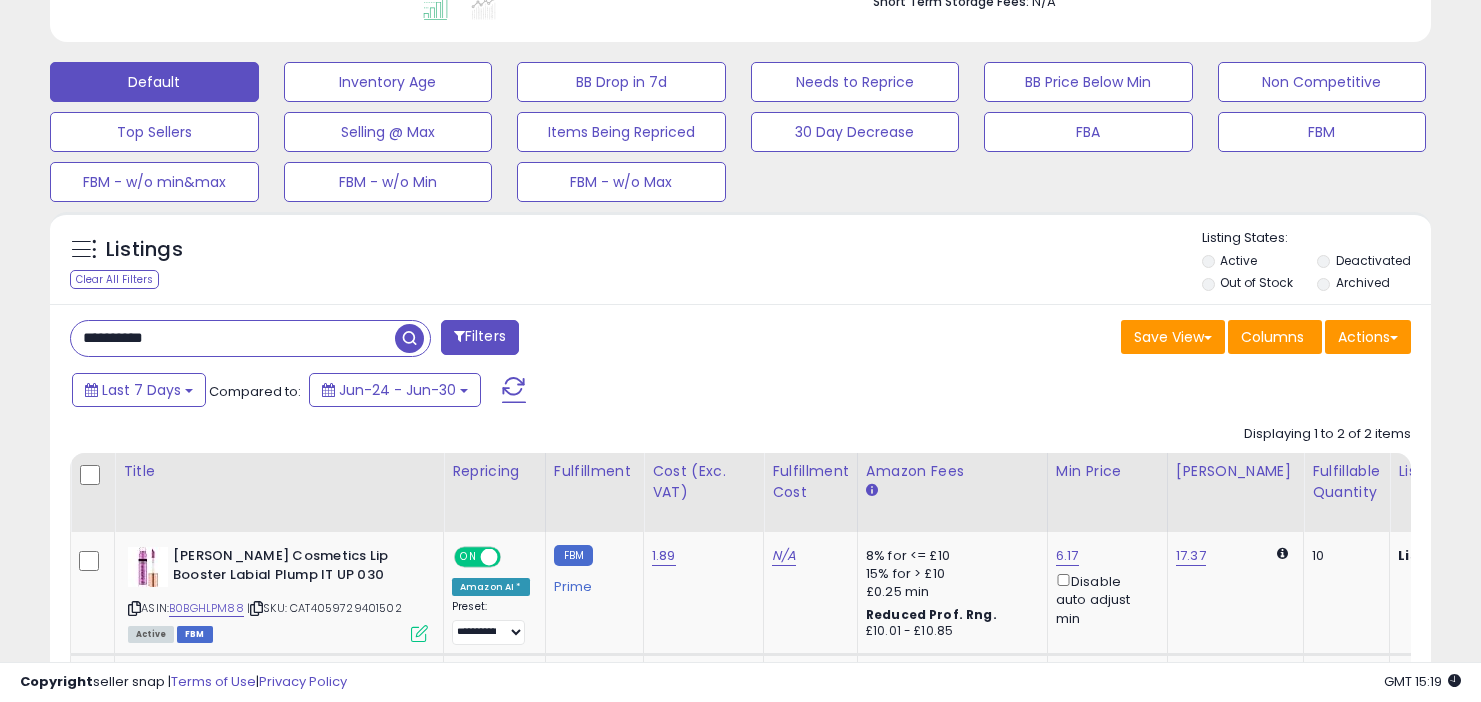 drag, startPoint x: 263, startPoint y: 337, endPoint x: 263, endPoint y: 215, distance: 122 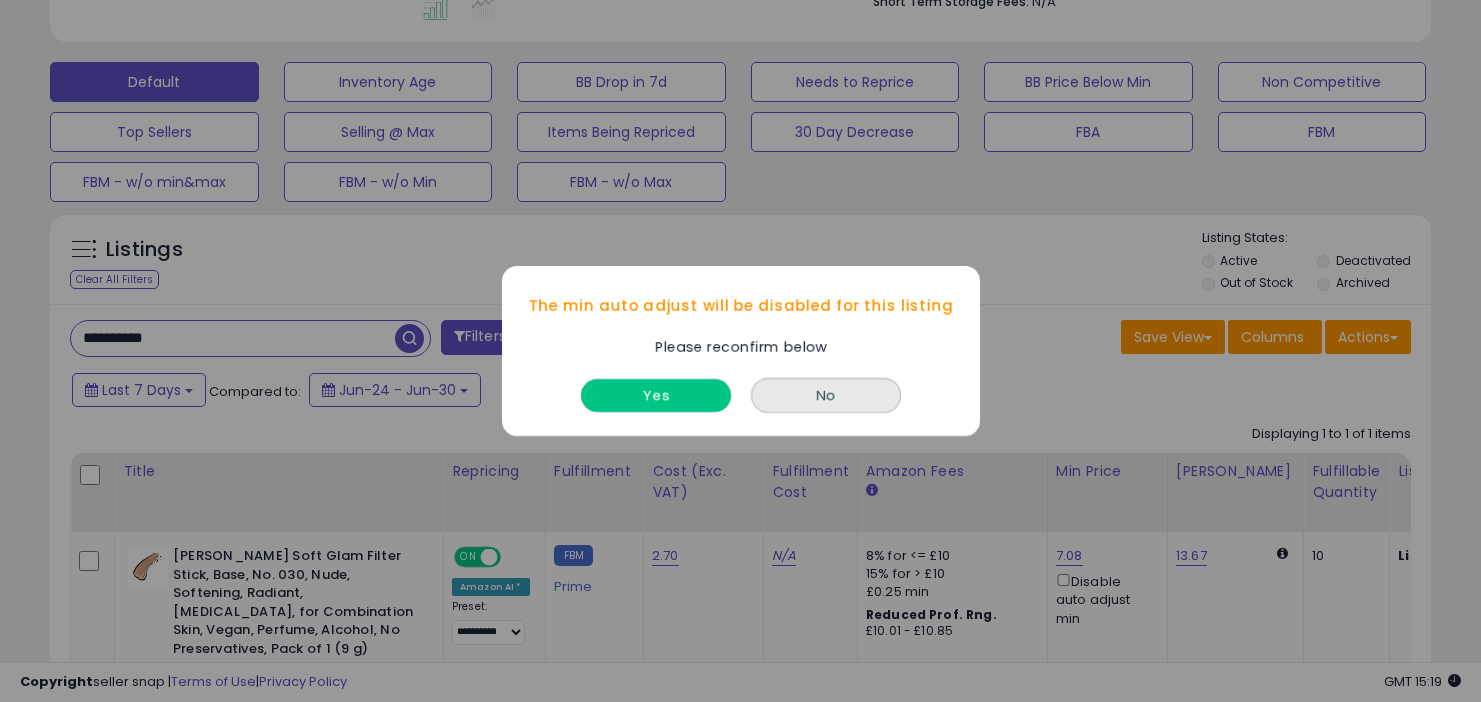 click on "Yes" at bounding box center (656, 395) 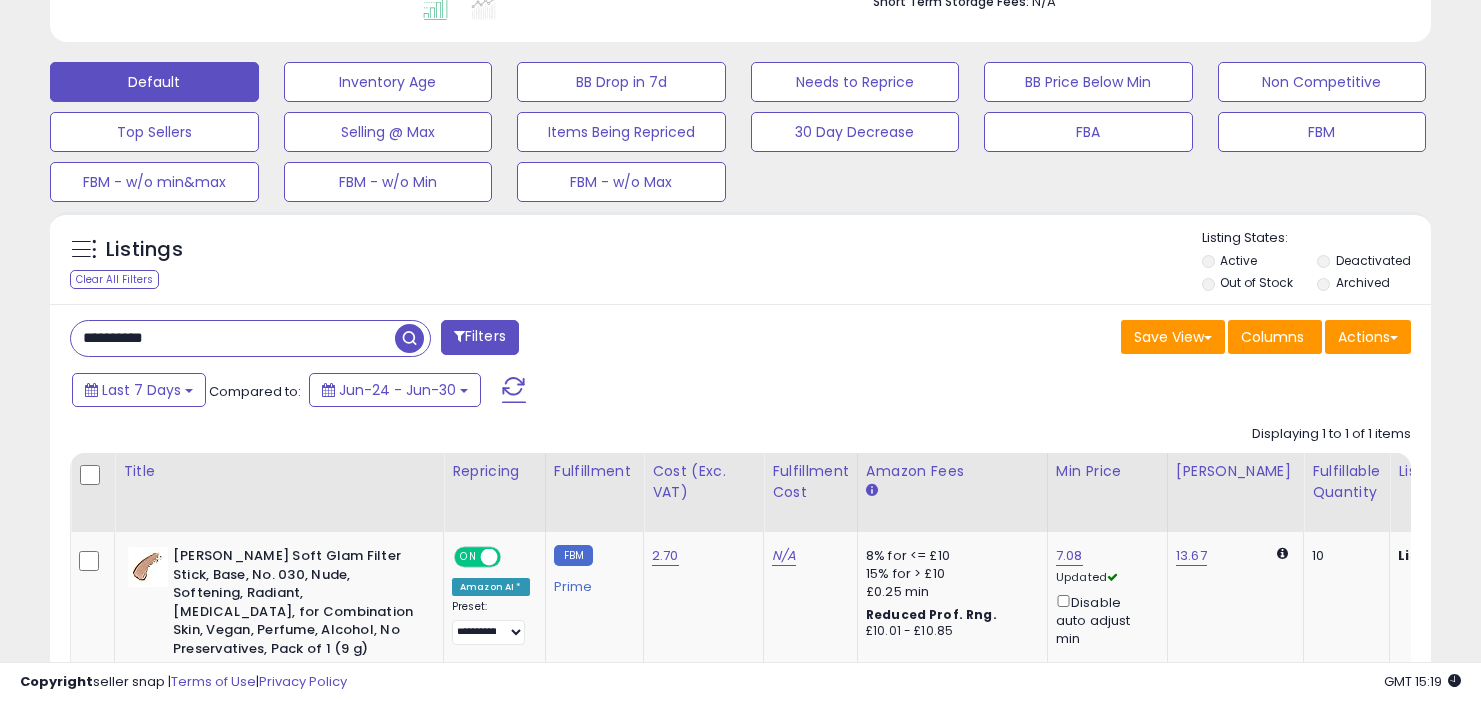 type 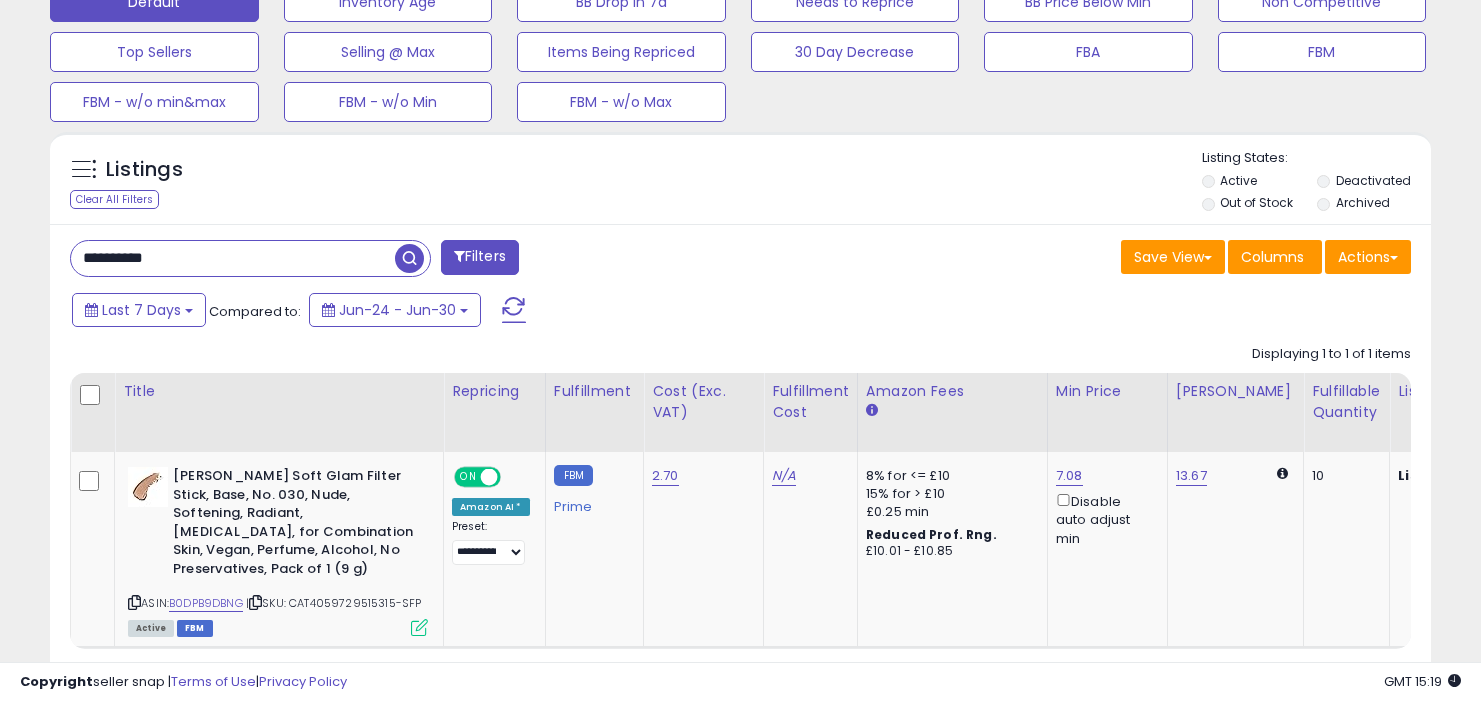 drag, startPoint x: 329, startPoint y: 260, endPoint x: 317, endPoint y: 204, distance: 57.271286 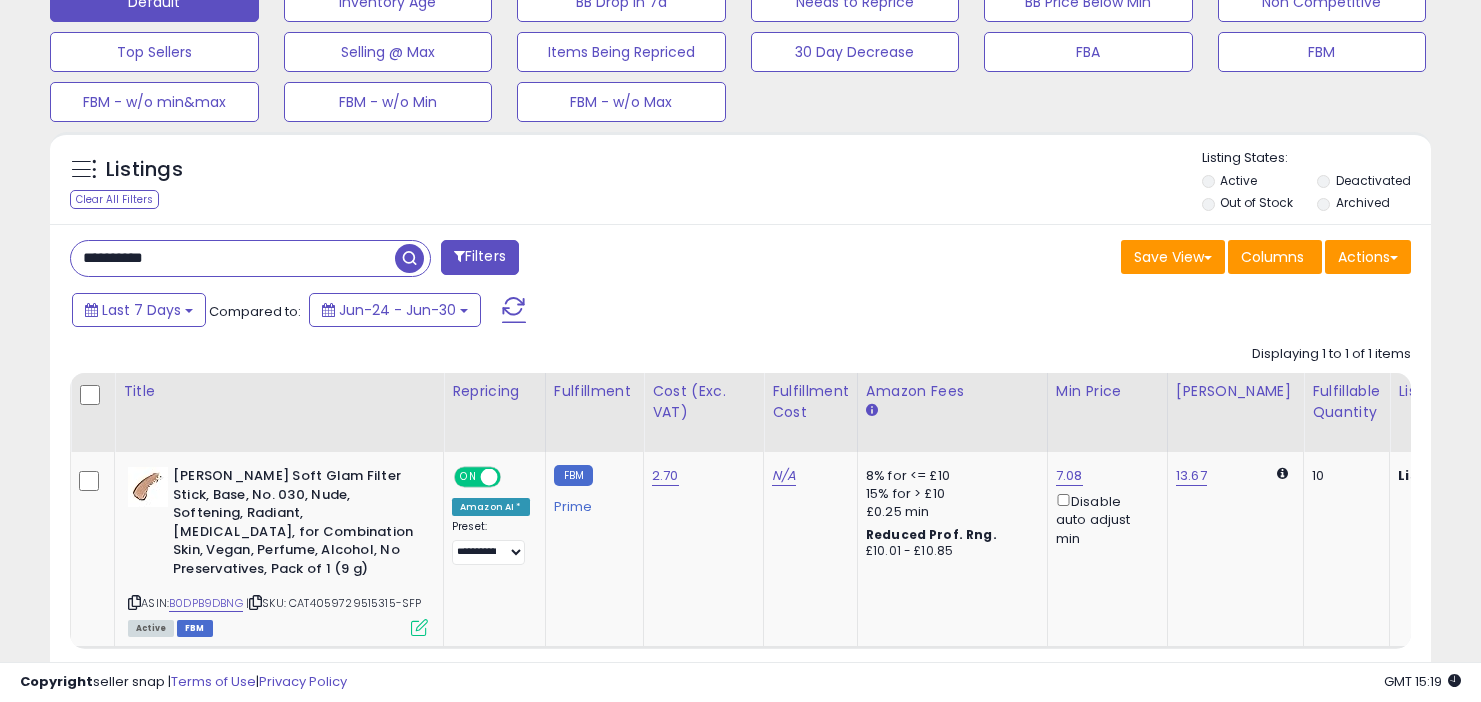 paste 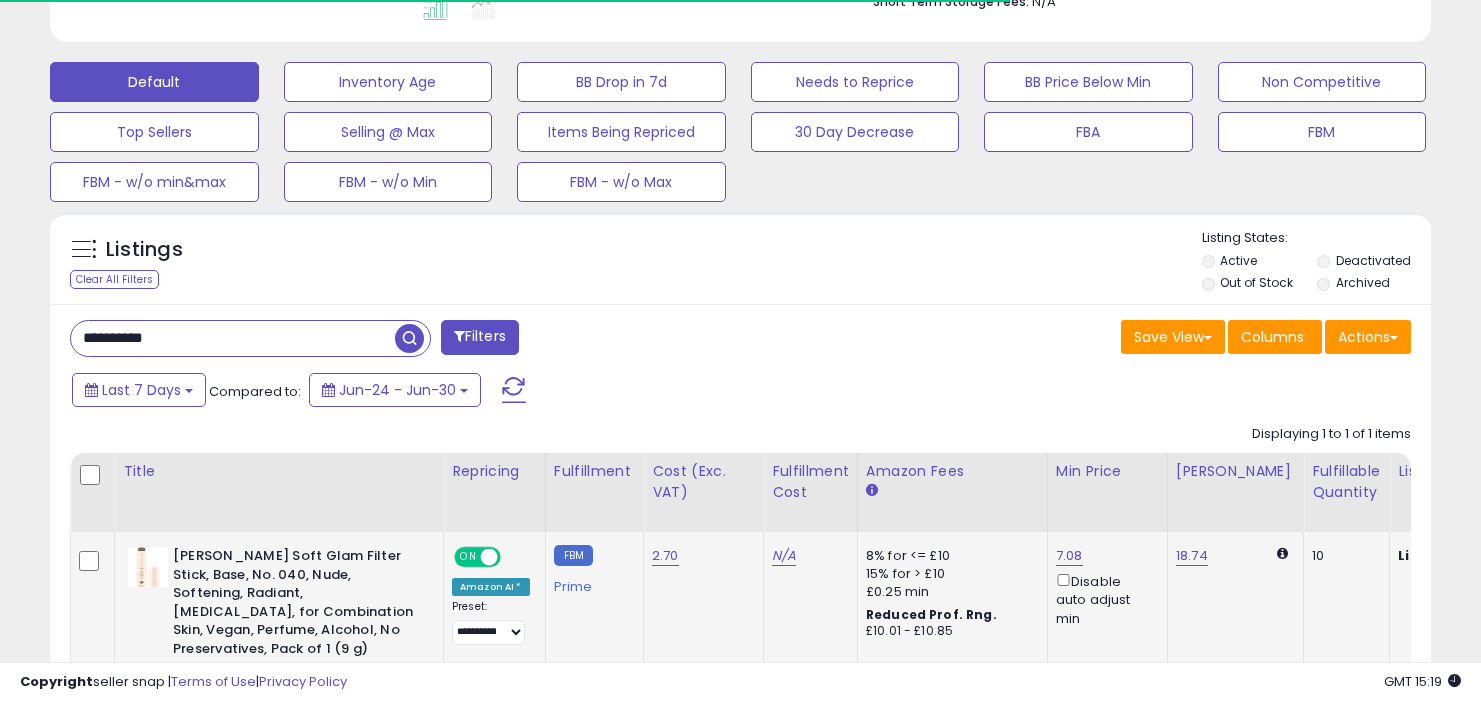 click on "Disable auto adjust min" at bounding box center [1104, 599] 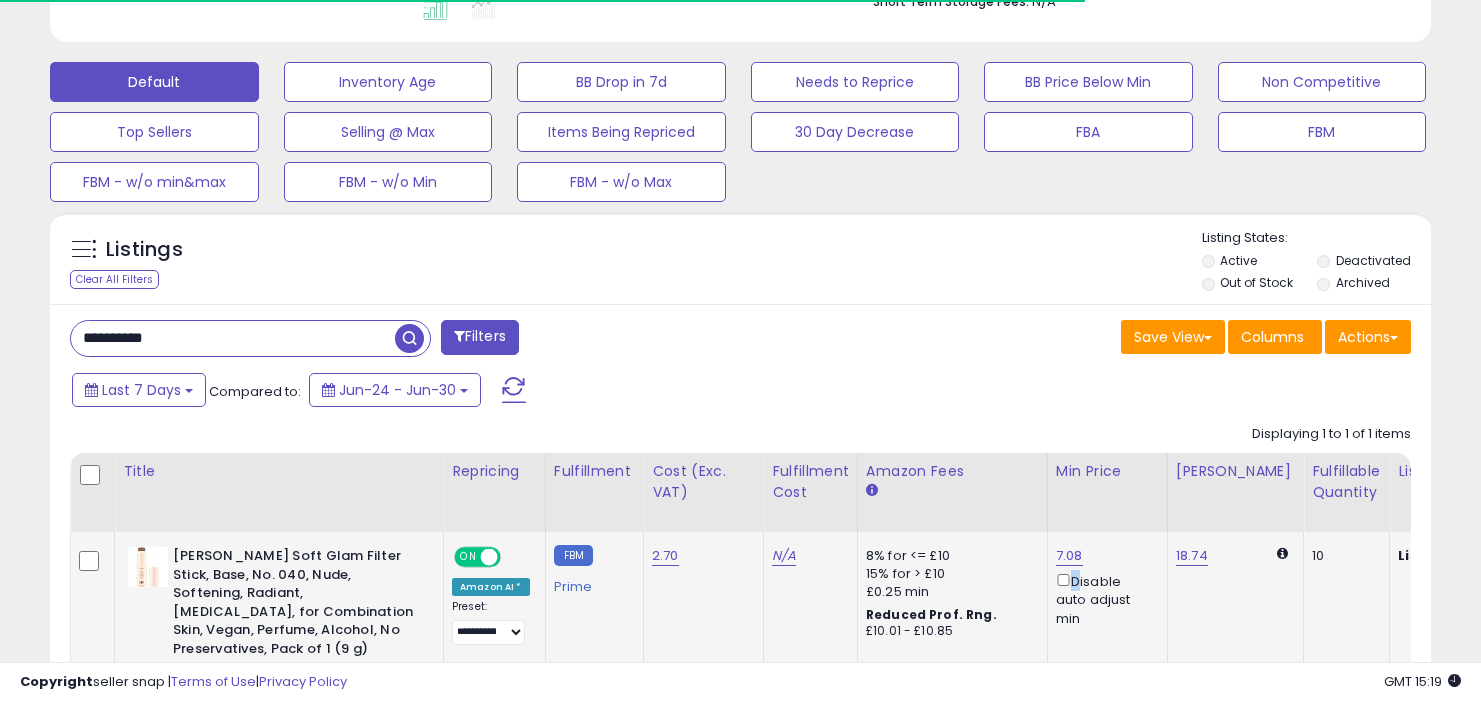 click on "Disable auto adjust min" at bounding box center [1104, 599] 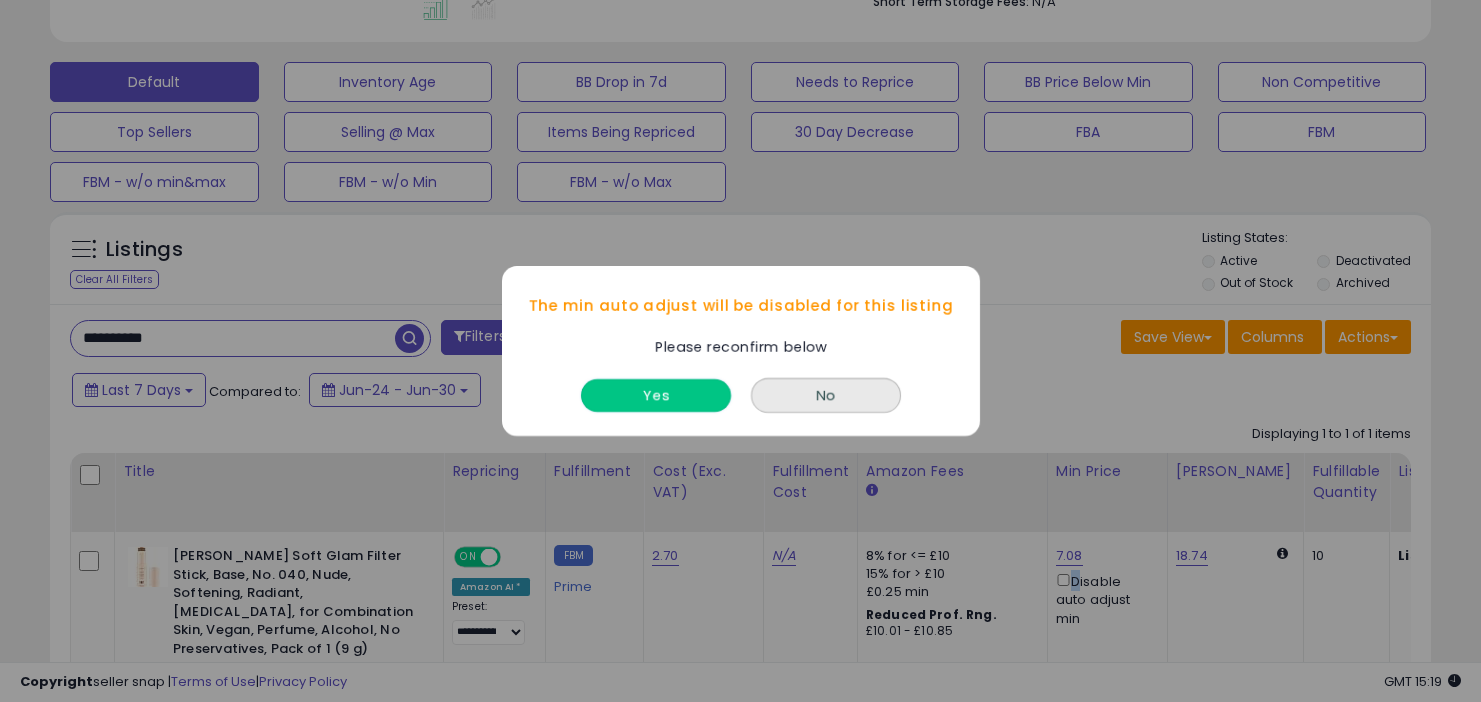 click on "Yes" at bounding box center [656, 395] 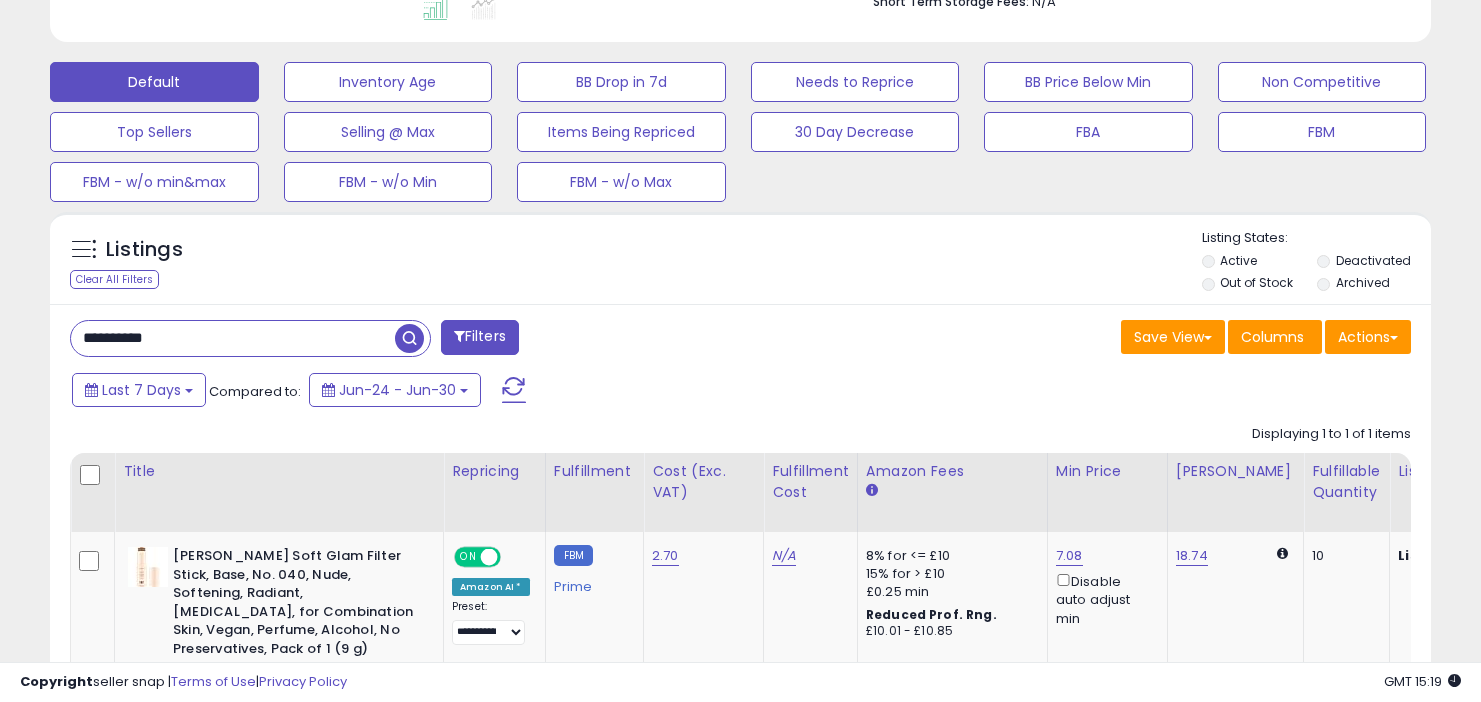 drag, startPoint x: 256, startPoint y: 344, endPoint x: 256, endPoint y: 289, distance: 55 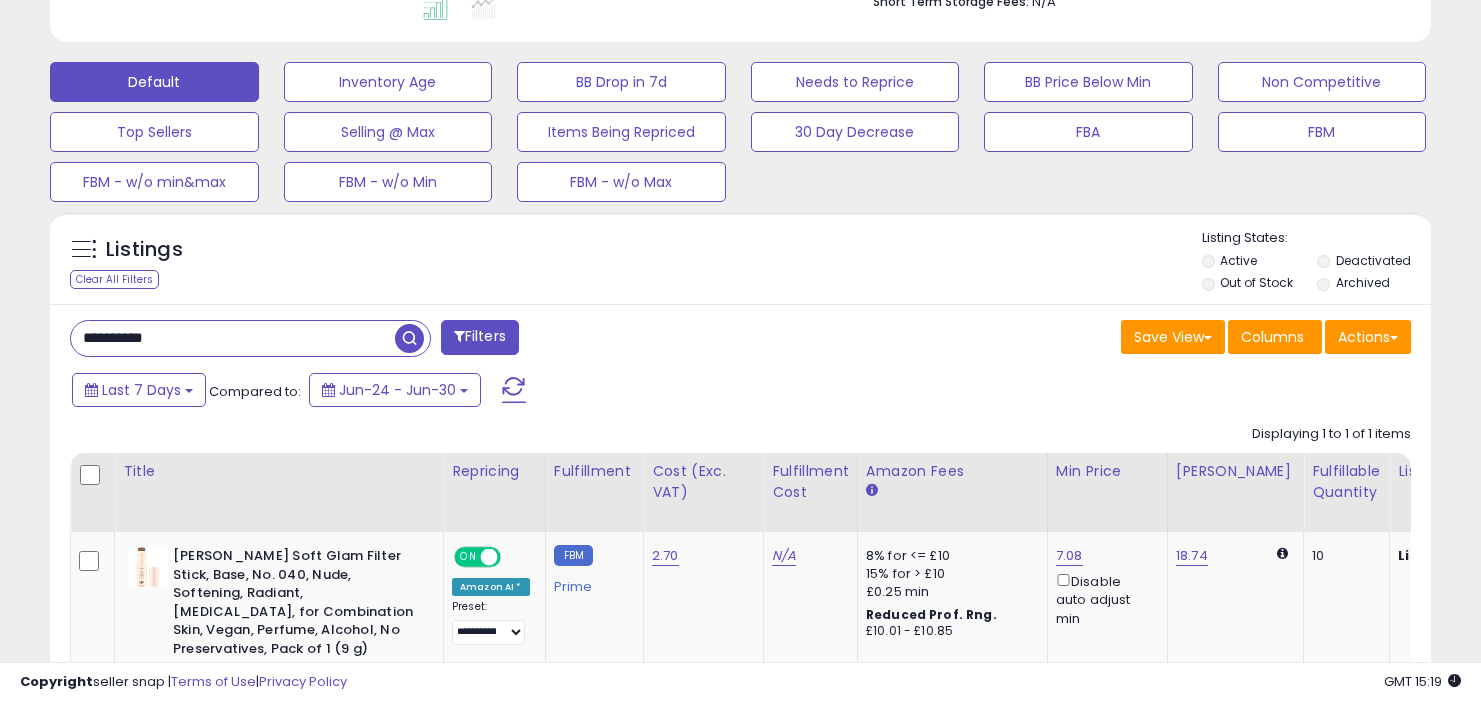 paste 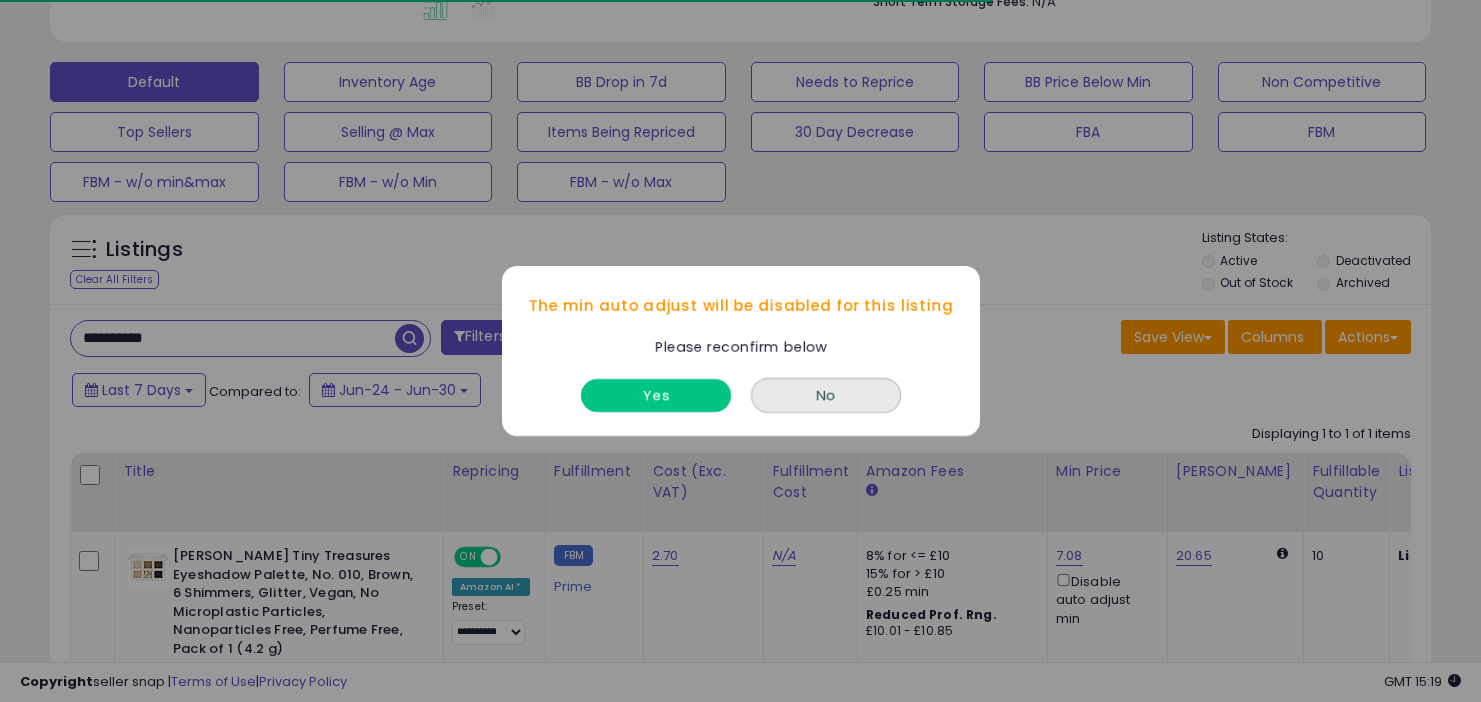 click on "Yes" at bounding box center [656, 395] 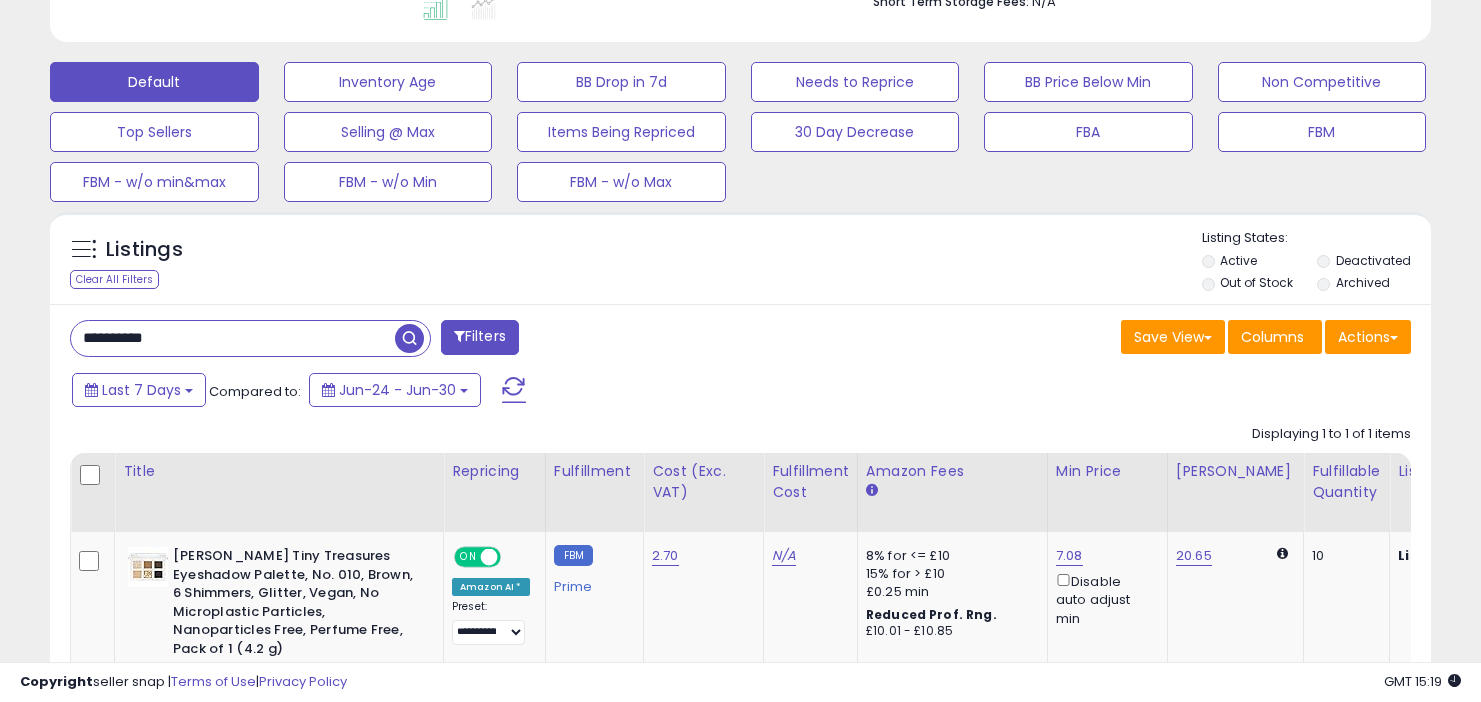 drag, startPoint x: 276, startPoint y: 341, endPoint x: 274, endPoint y: 265, distance: 76.02631 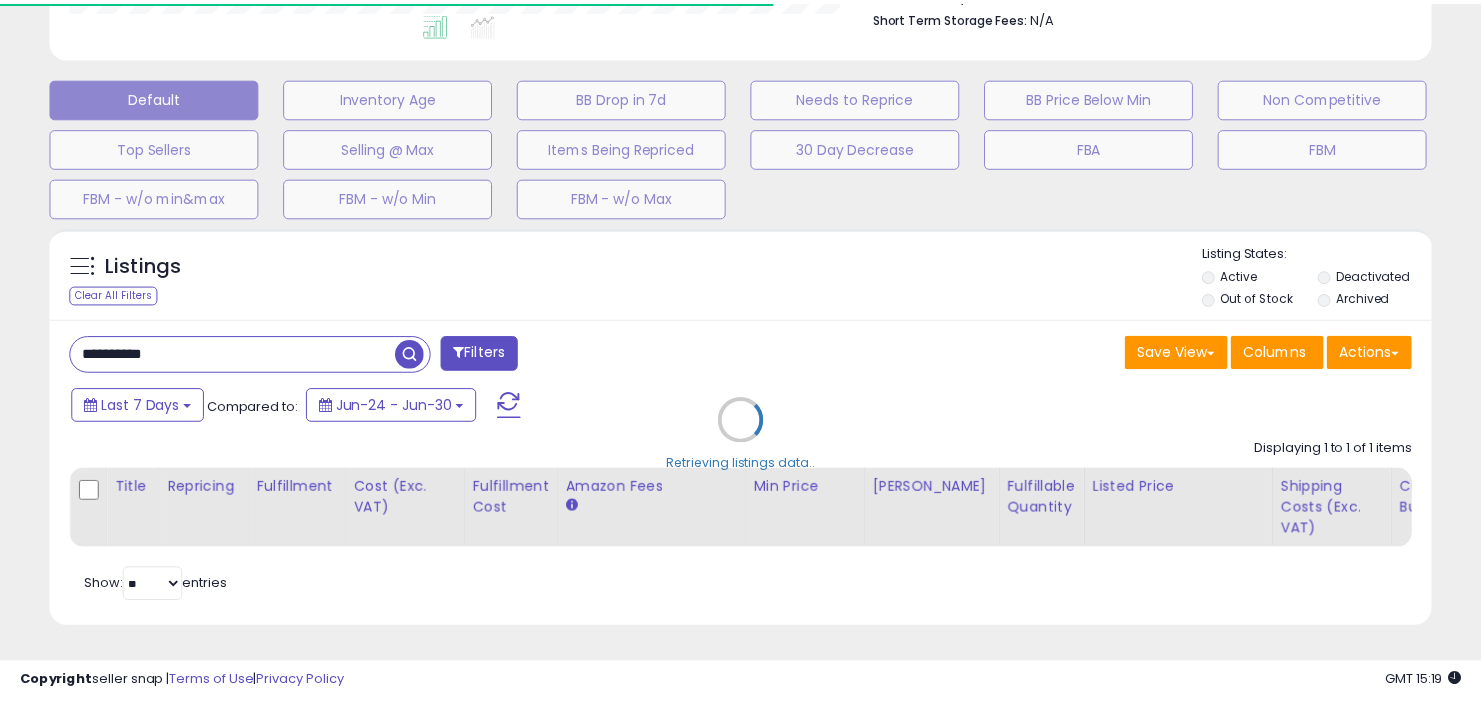scroll, scrollTop: 410, scrollLeft: 799, axis: both 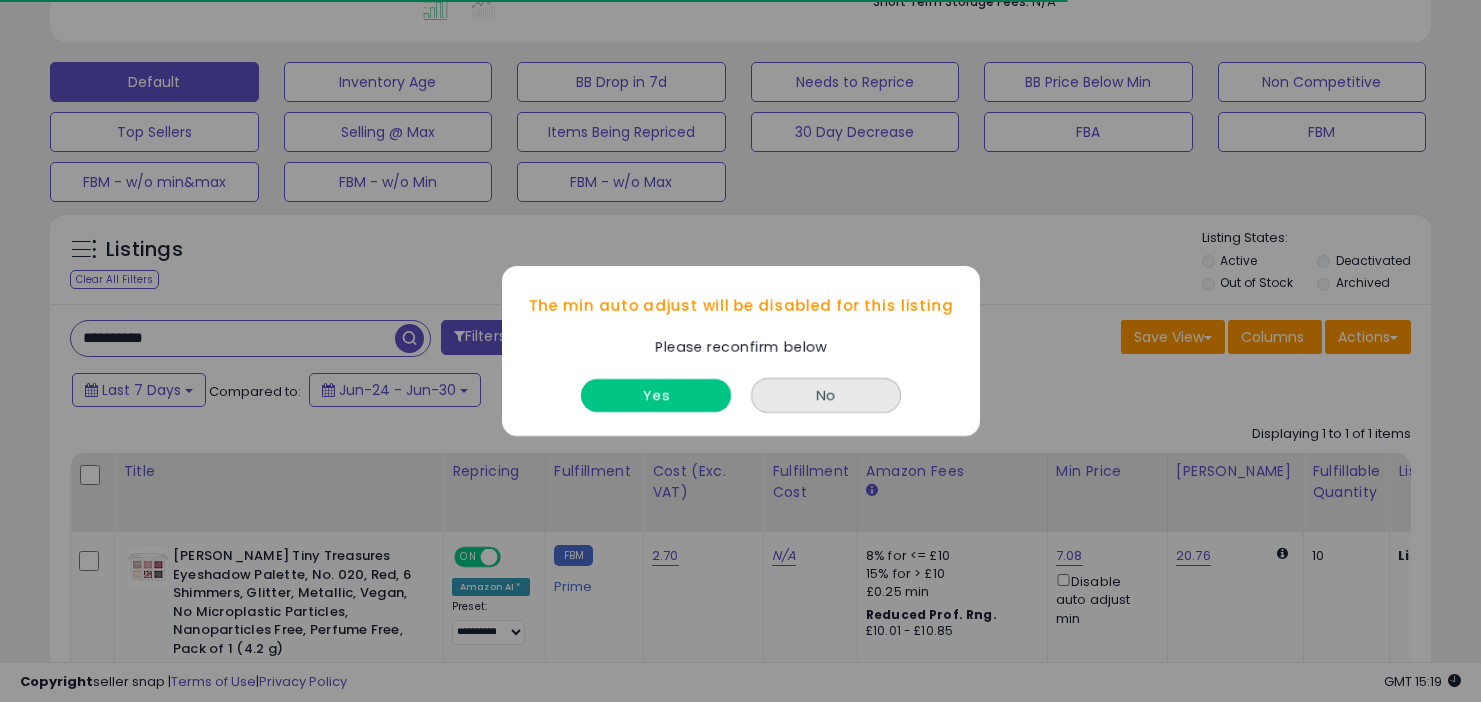 click on "Yes" at bounding box center [656, 395] 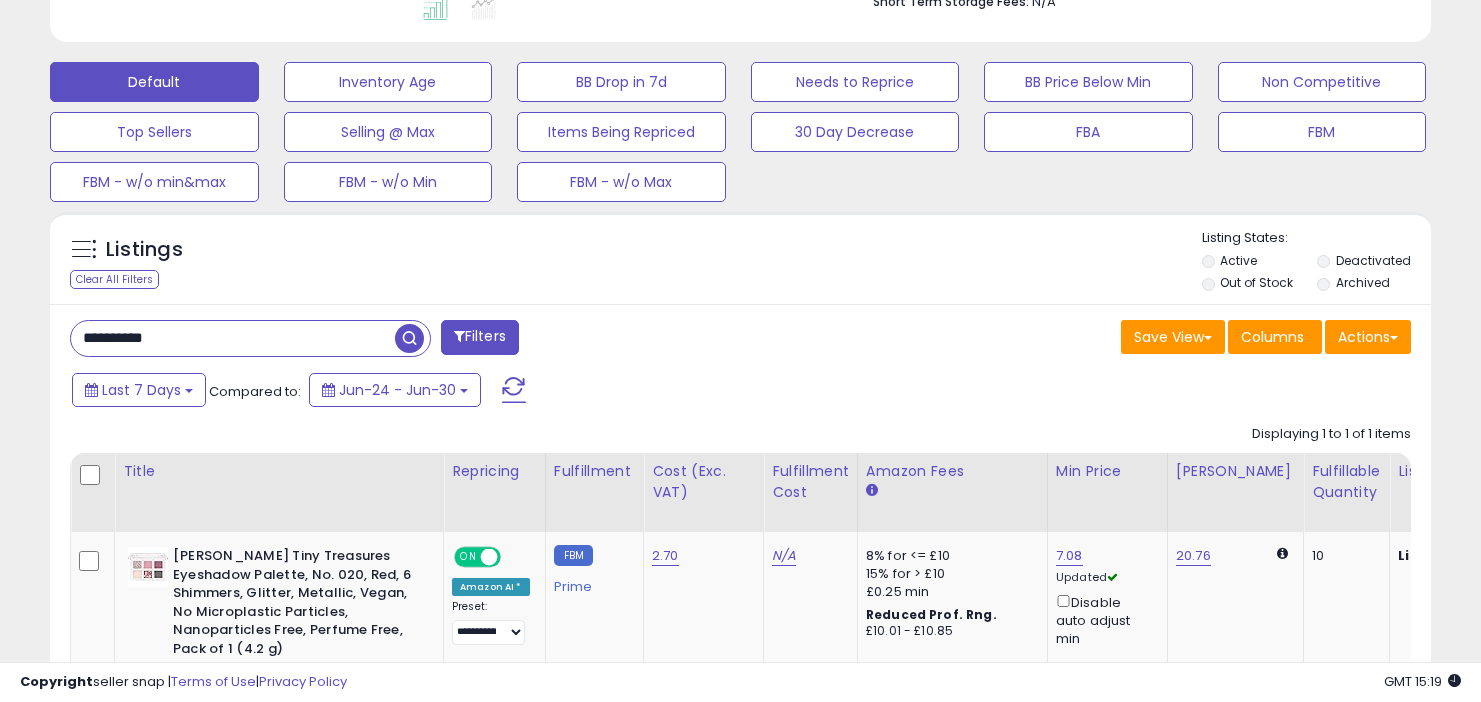 drag, startPoint x: 283, startPoint y: 339, endPoint x: 281, endPoint y: 250, distance: 89.02247 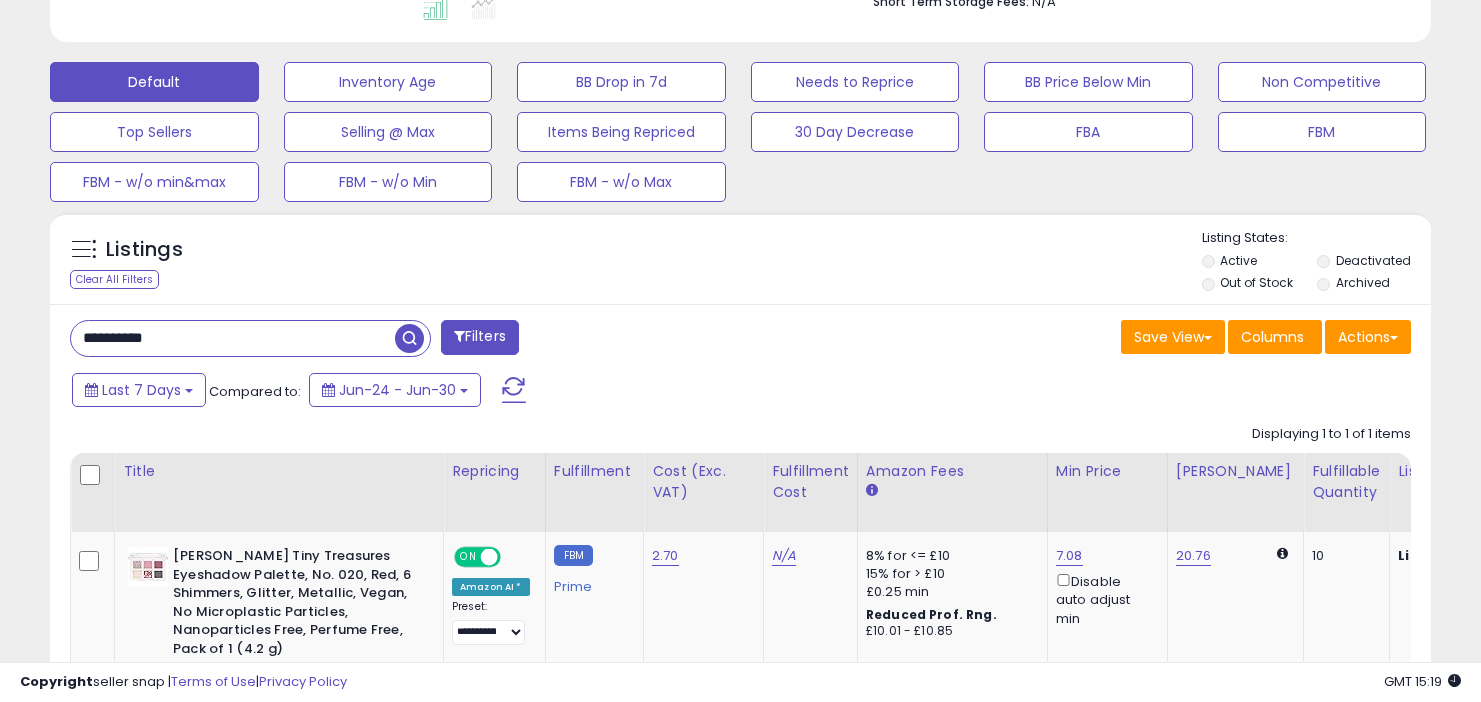 paste 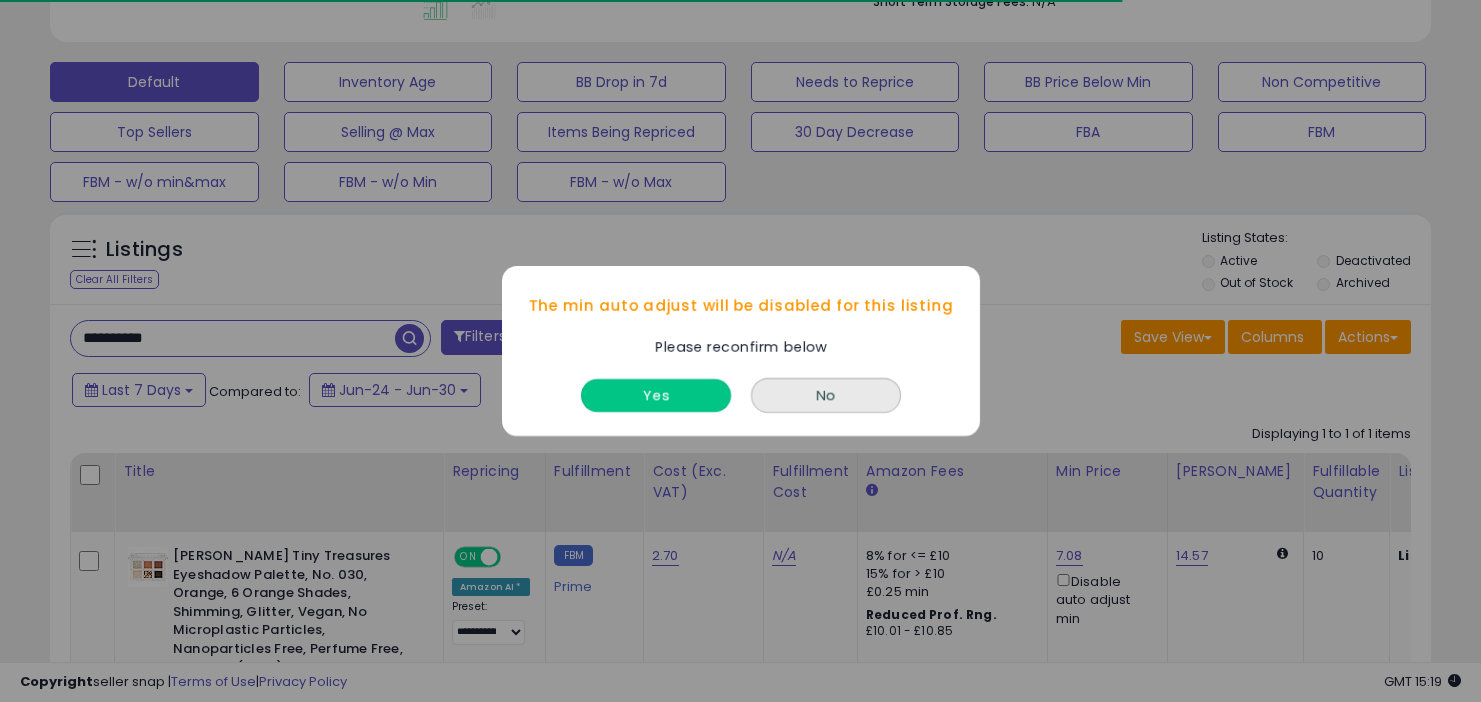 click on "Yes" at bounding box center (656, 395) 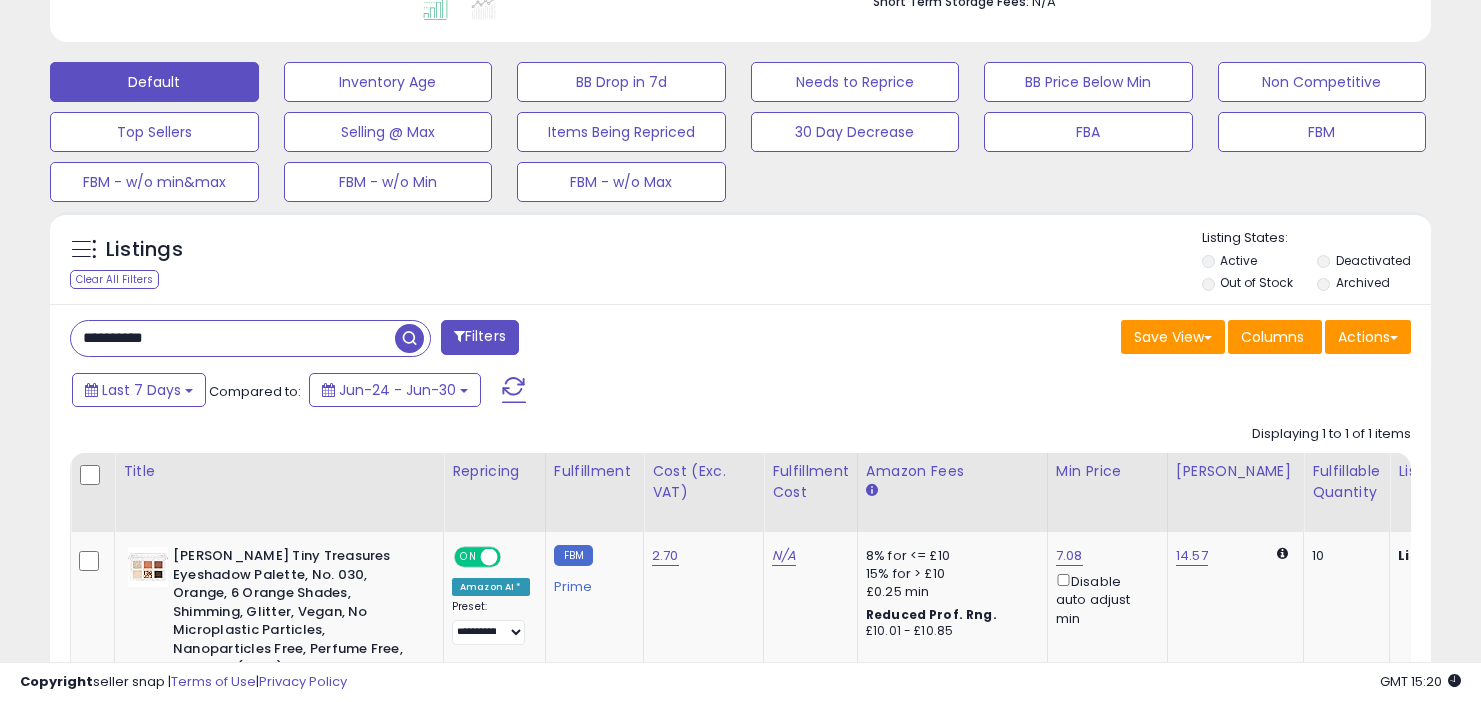 drag, startPoint x: 295, startPoint y: 309, endPoint x: 295, endPoint y: 292, distance: 17 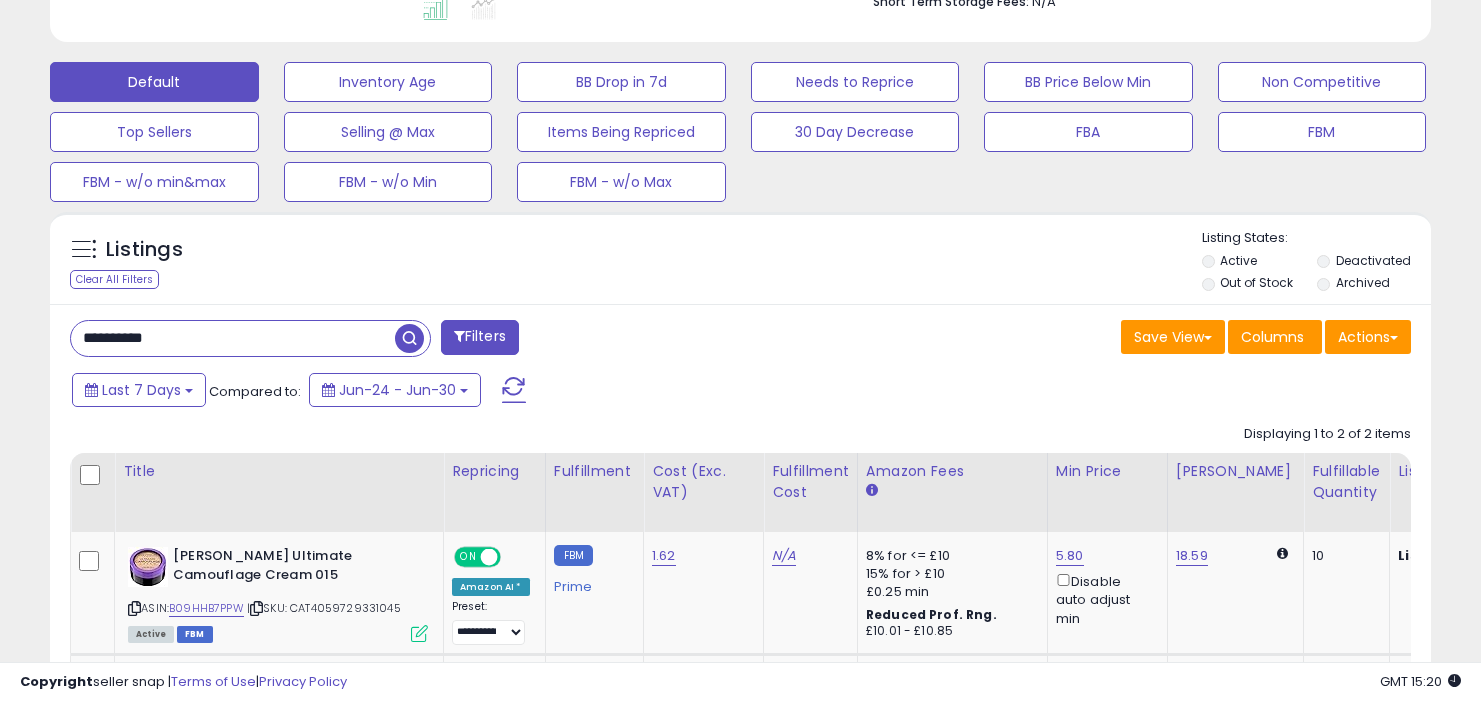drag, startPoint x: 284, startPoint y: 342, endPoint x: 280, endPoint y: 261, distance: 81.09871 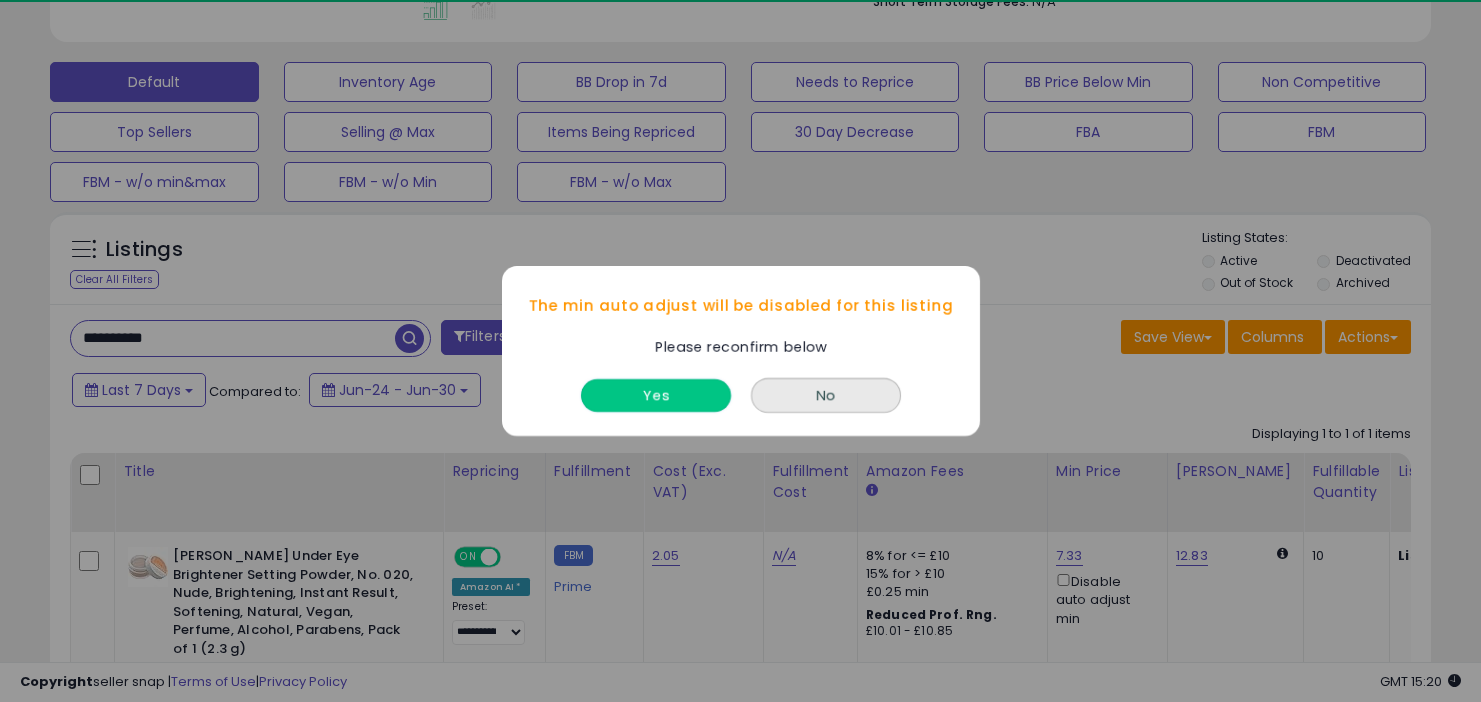click on "Yes" at bounding box center (656, 395) 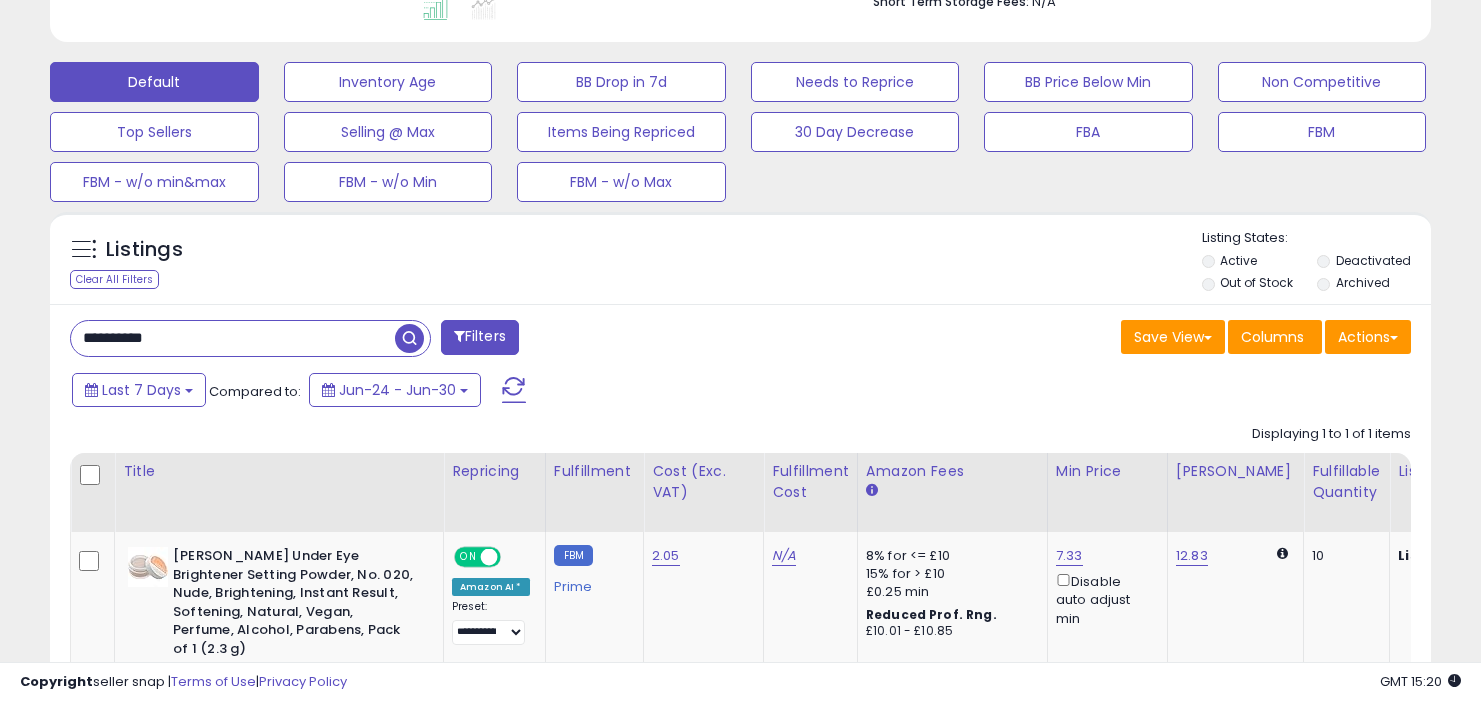 drag, startPoint x: 296, startPoint y: 336, endPoint x: 291, endPoint y: 292, distance: 44.28318 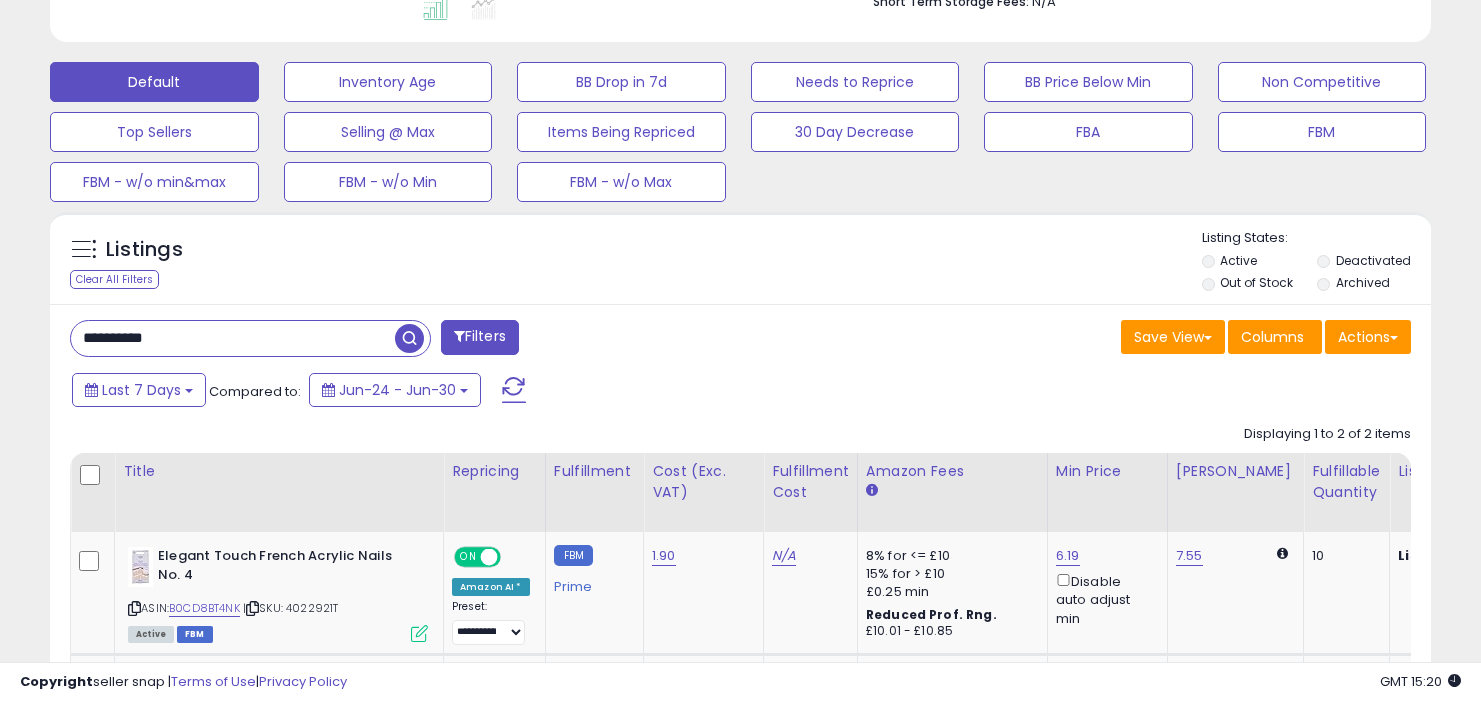 drag, startPoint x: 322, startPoint y: 333, endPoint x: 318, endPoint y: 290, distance: 43.185646 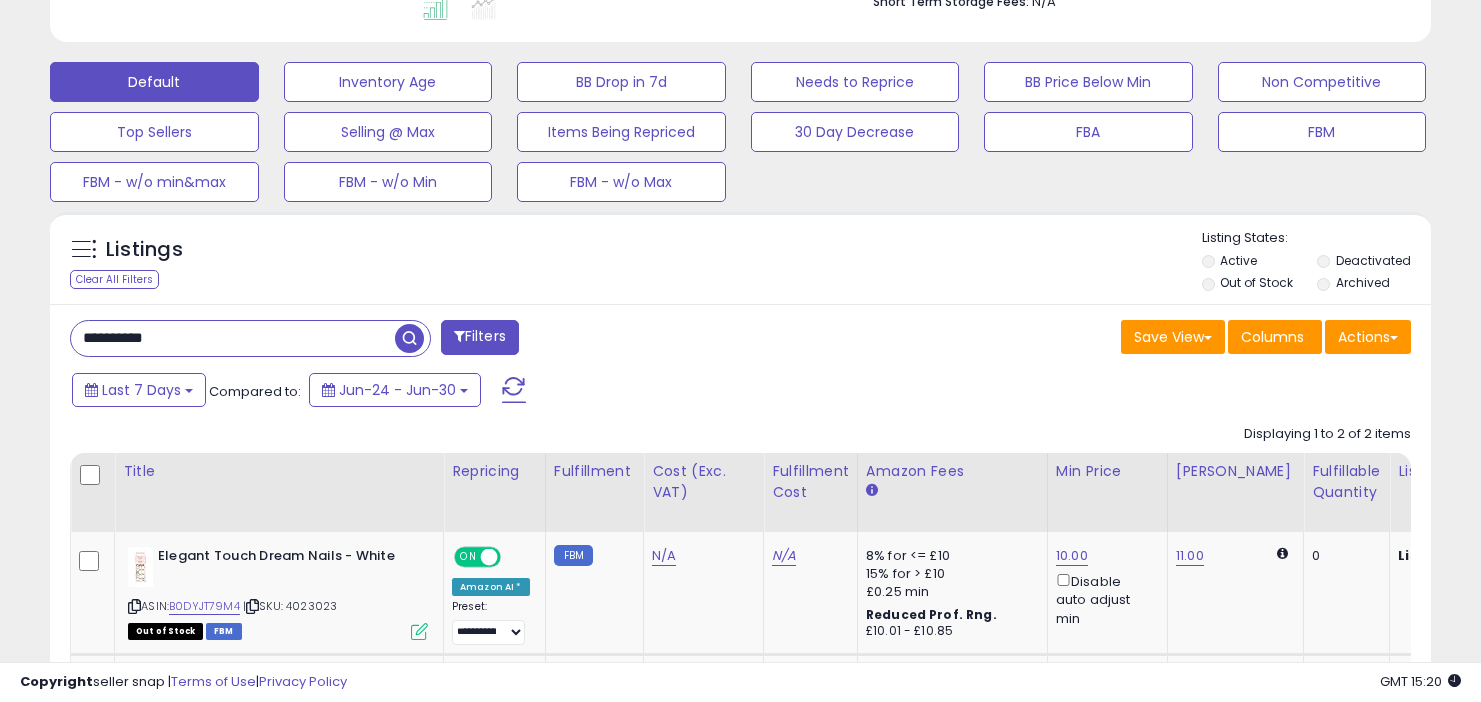 drag, startPoint x: 330, startPoint y: 328, endPoint x: 329, endPoint y: 309, distance: 19.026299 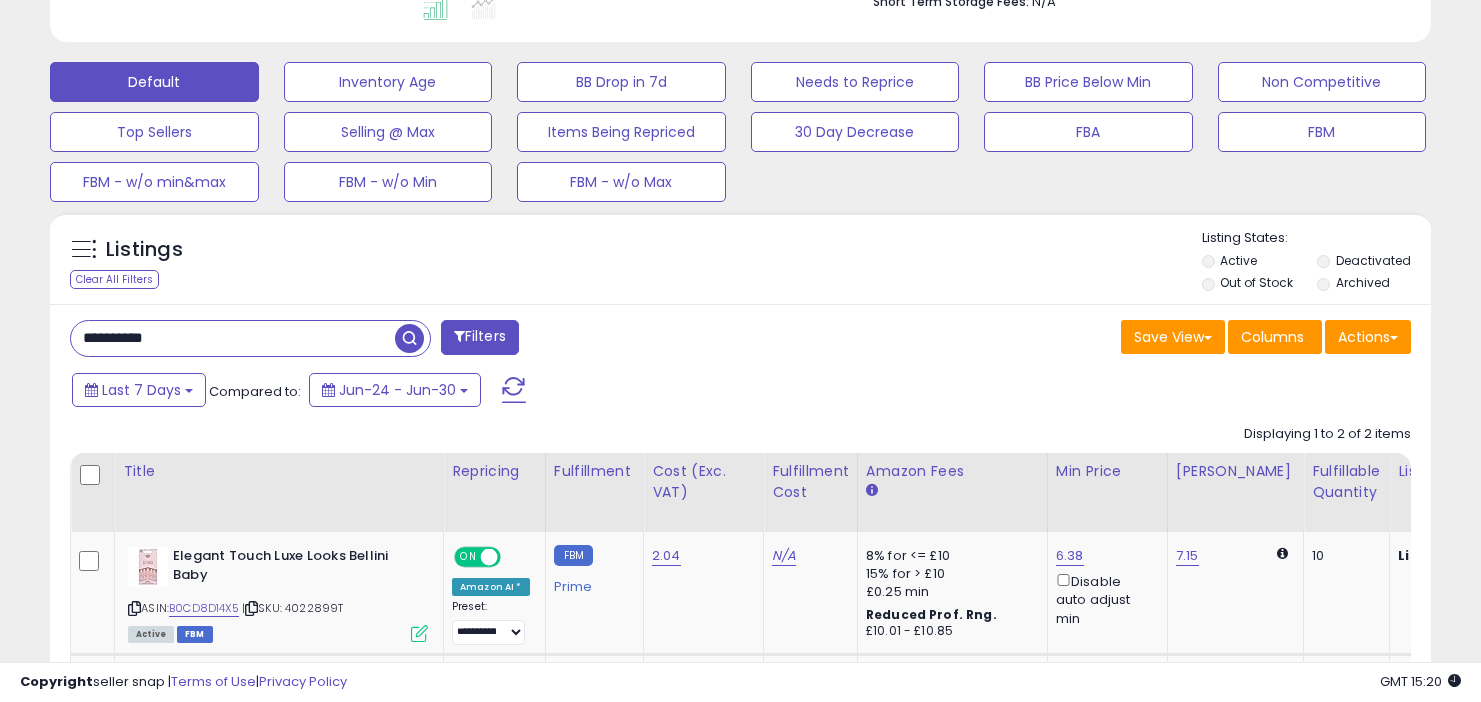 drag, startPoint x: 253, startPoint y: 338, endPoint x: 243, endPoint y: 265, distance: 73.68175 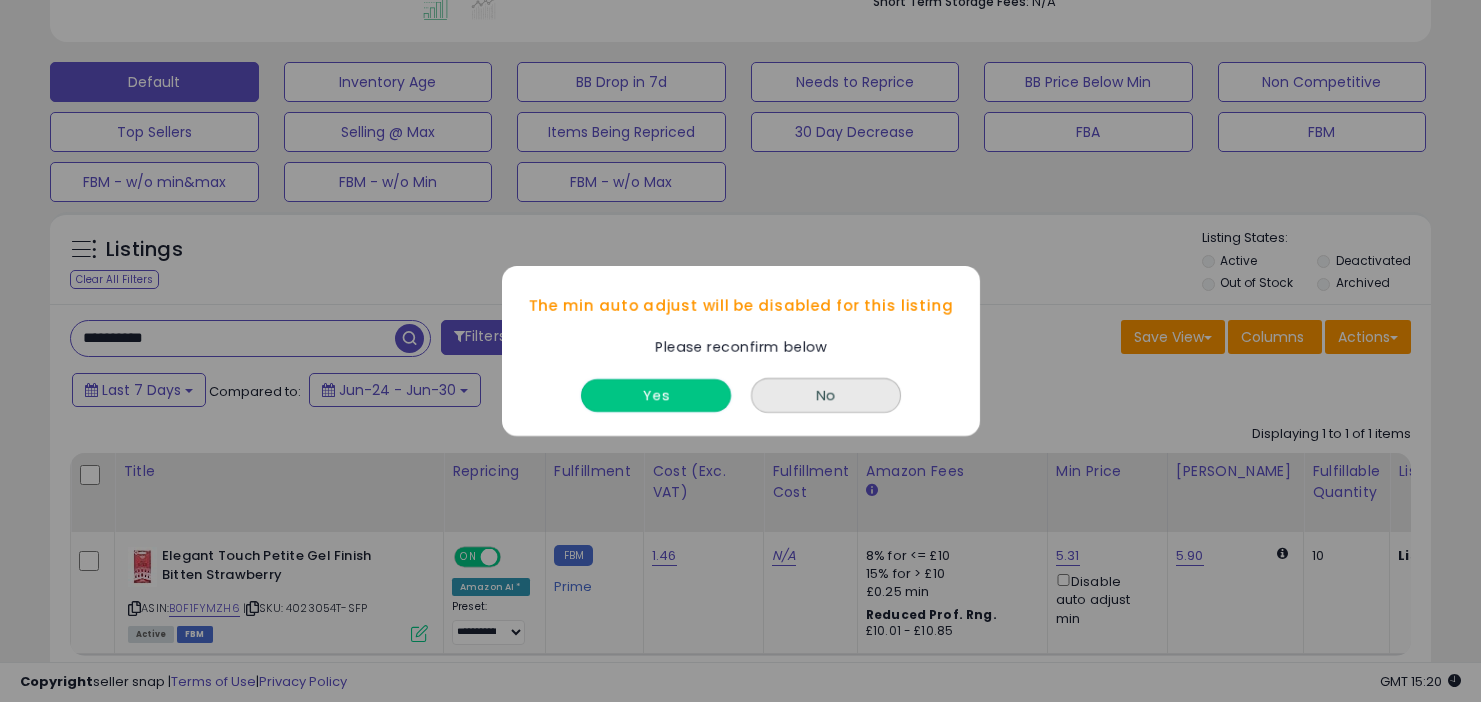click on "Yes" at bounding box center (656, 395) 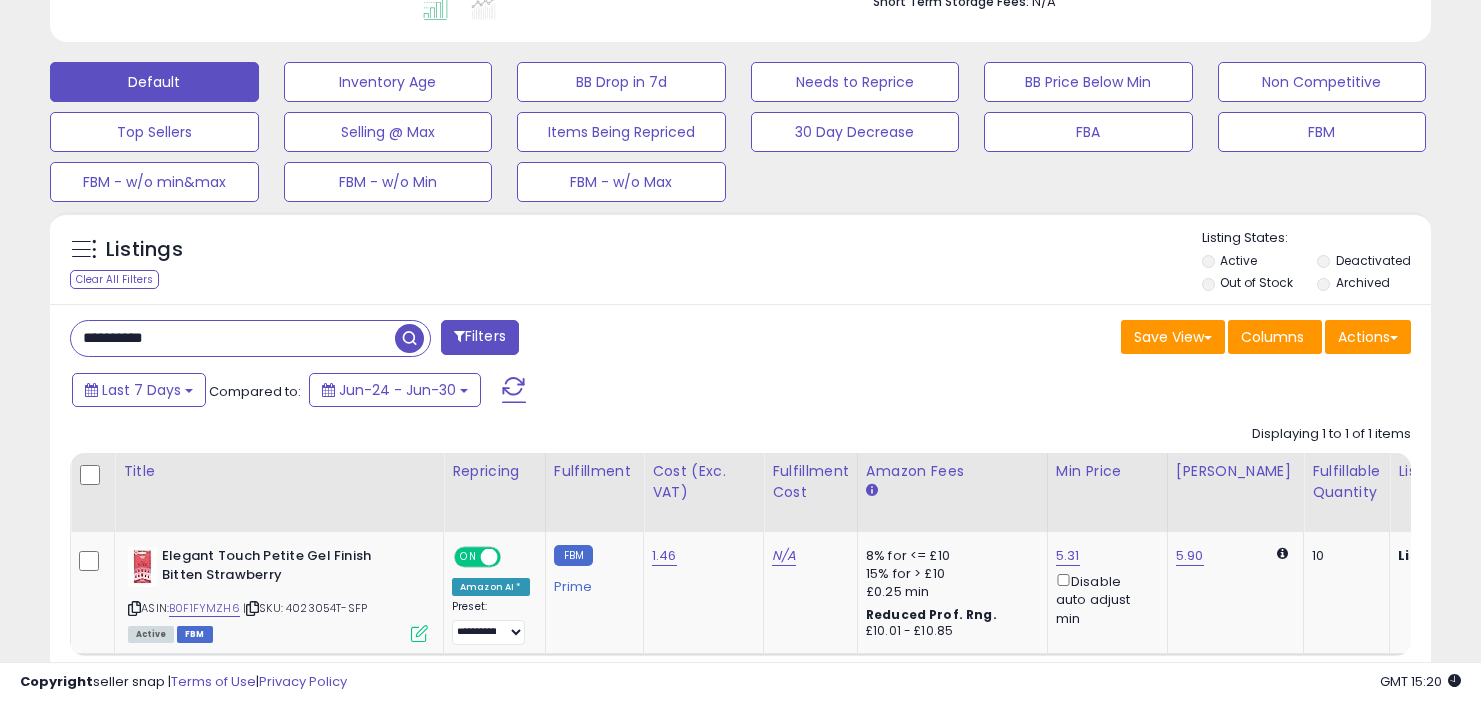 drag, startPoint x: 333, startPoint y: 339, endPoint x: 335, endPoint y: 260, distance: 79.025314 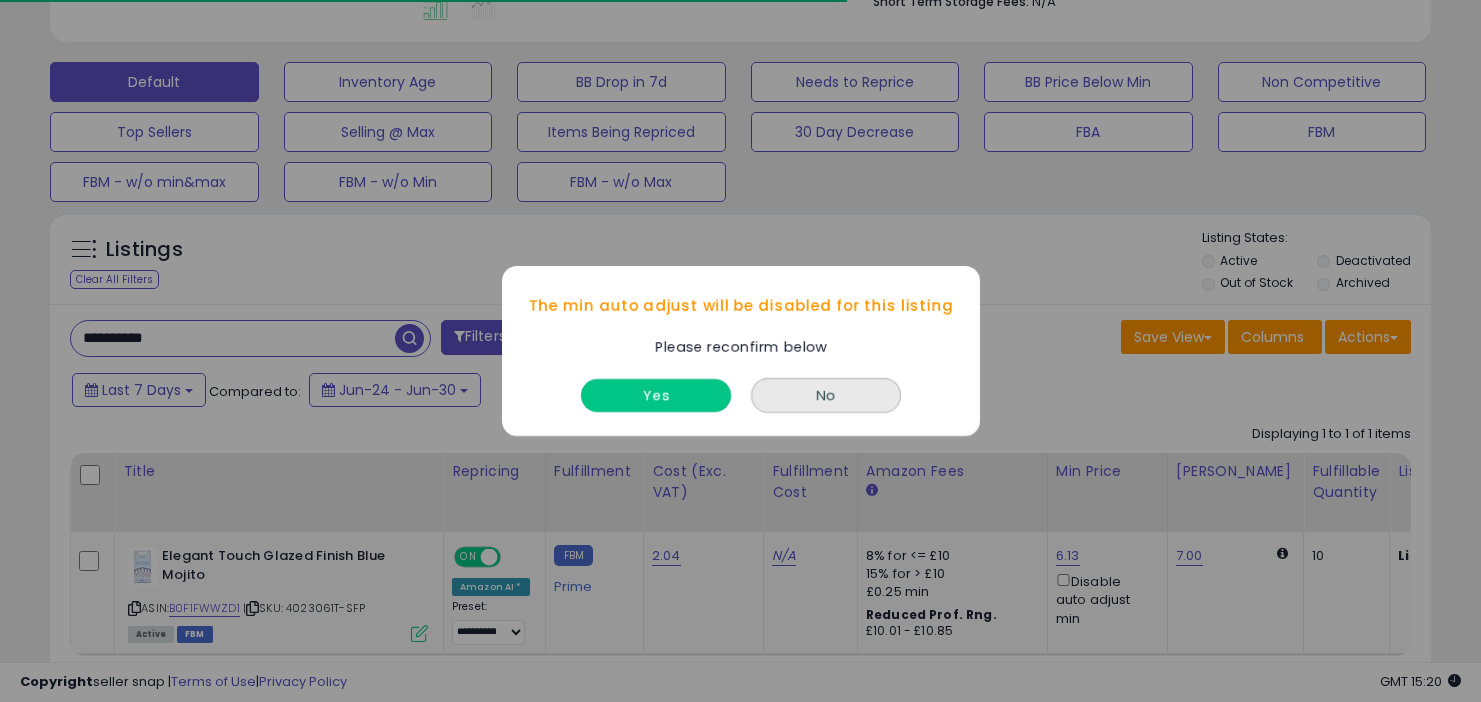 click on "Yes" at bounding box center (656, 395) 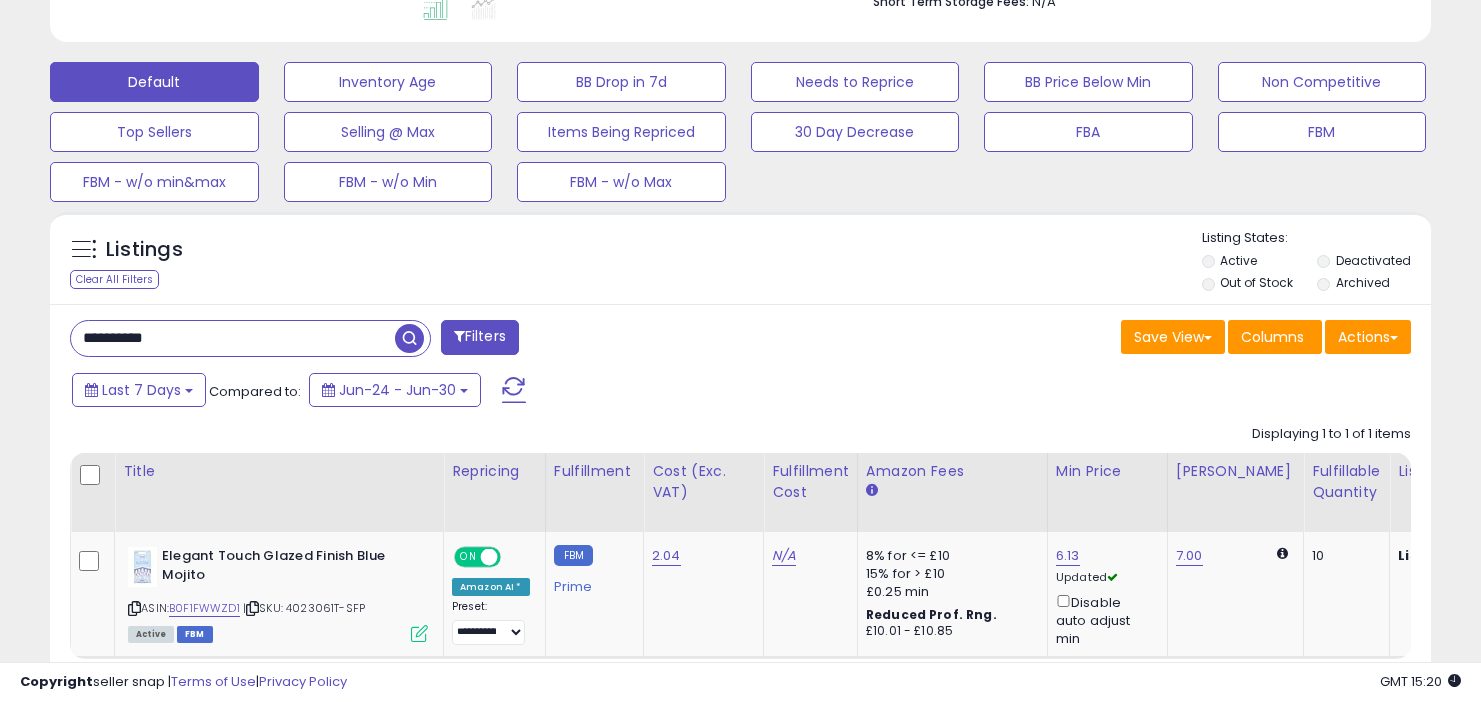 drag, startPoint x: 318, startPoint y: 328, endPoint x: 318, endPoint y: 291, distance: 37 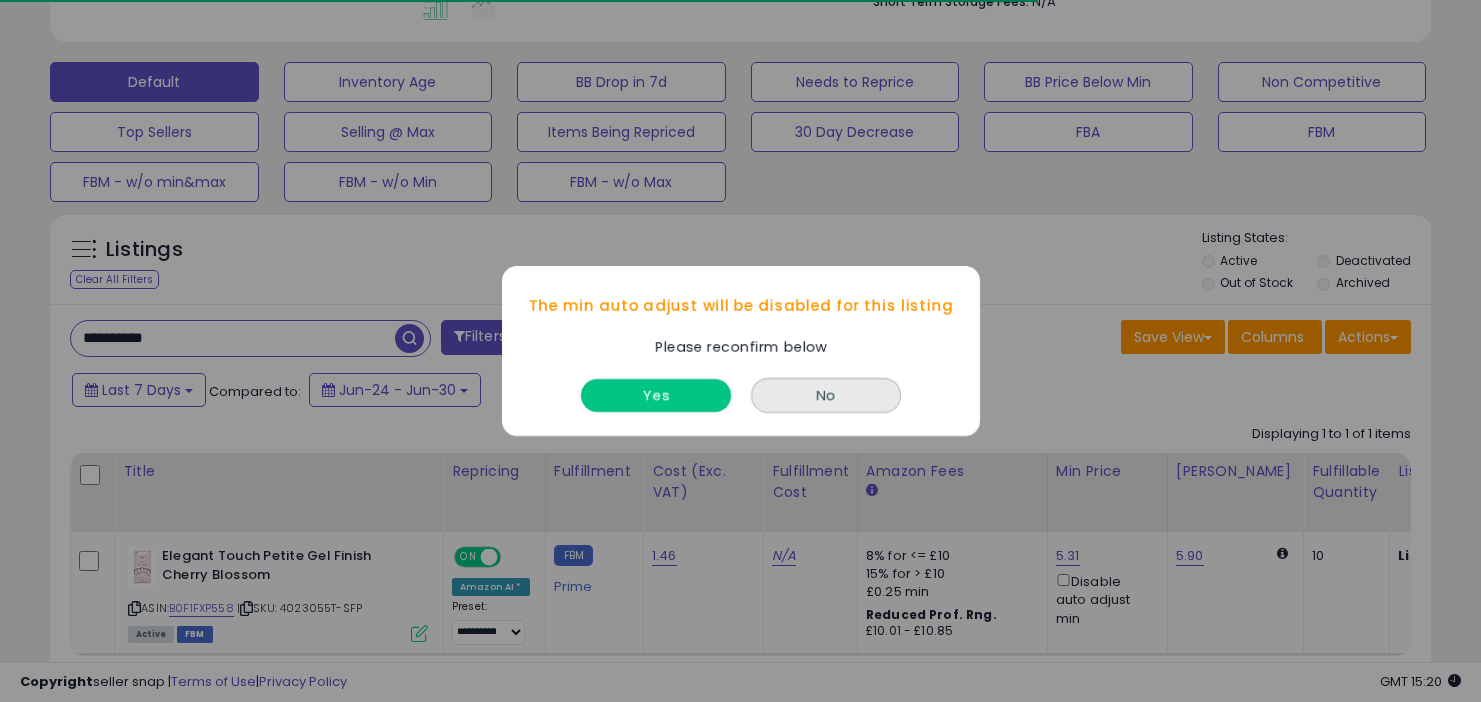 click on "Yes" at bounding box center (656, 395) 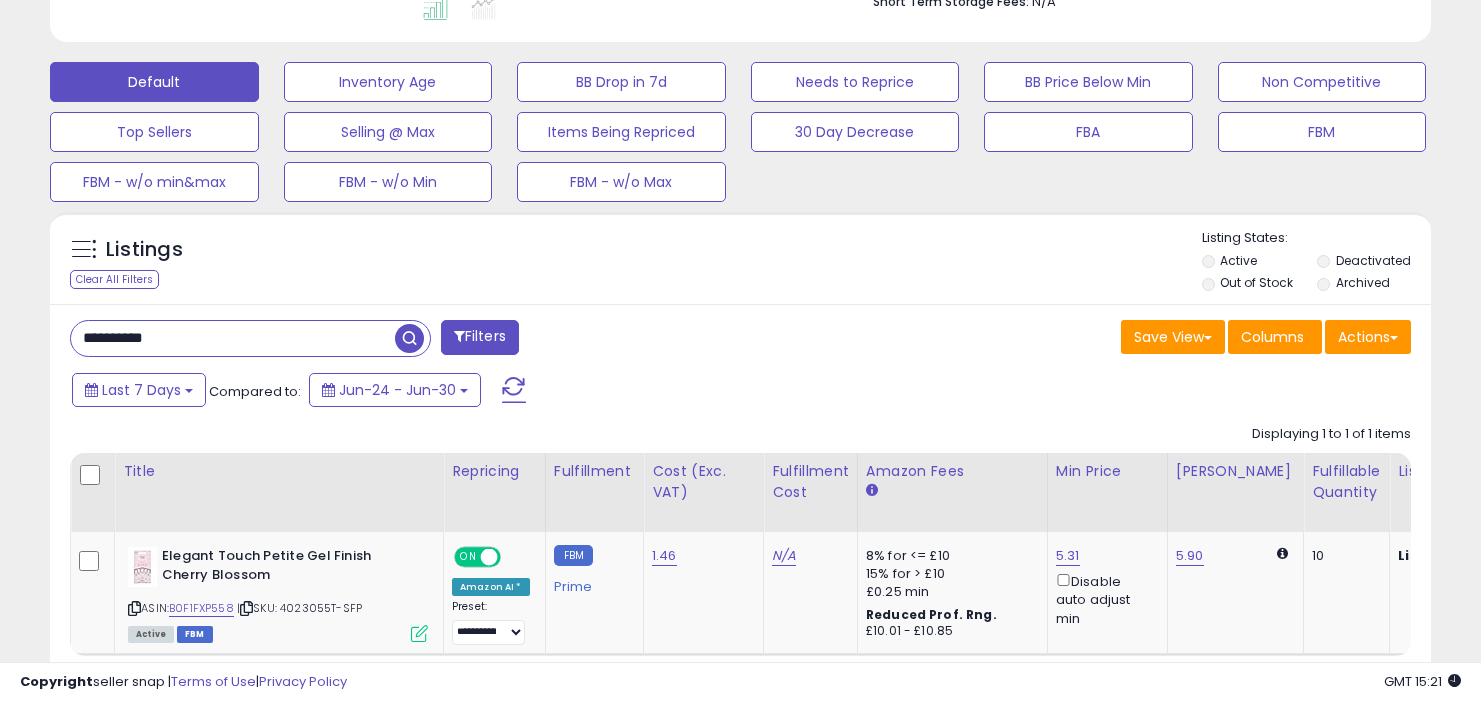 drag, startPoint x: 335, startPoint y: 342, endPoint x: 335, endPoint y: 280, distance: 62 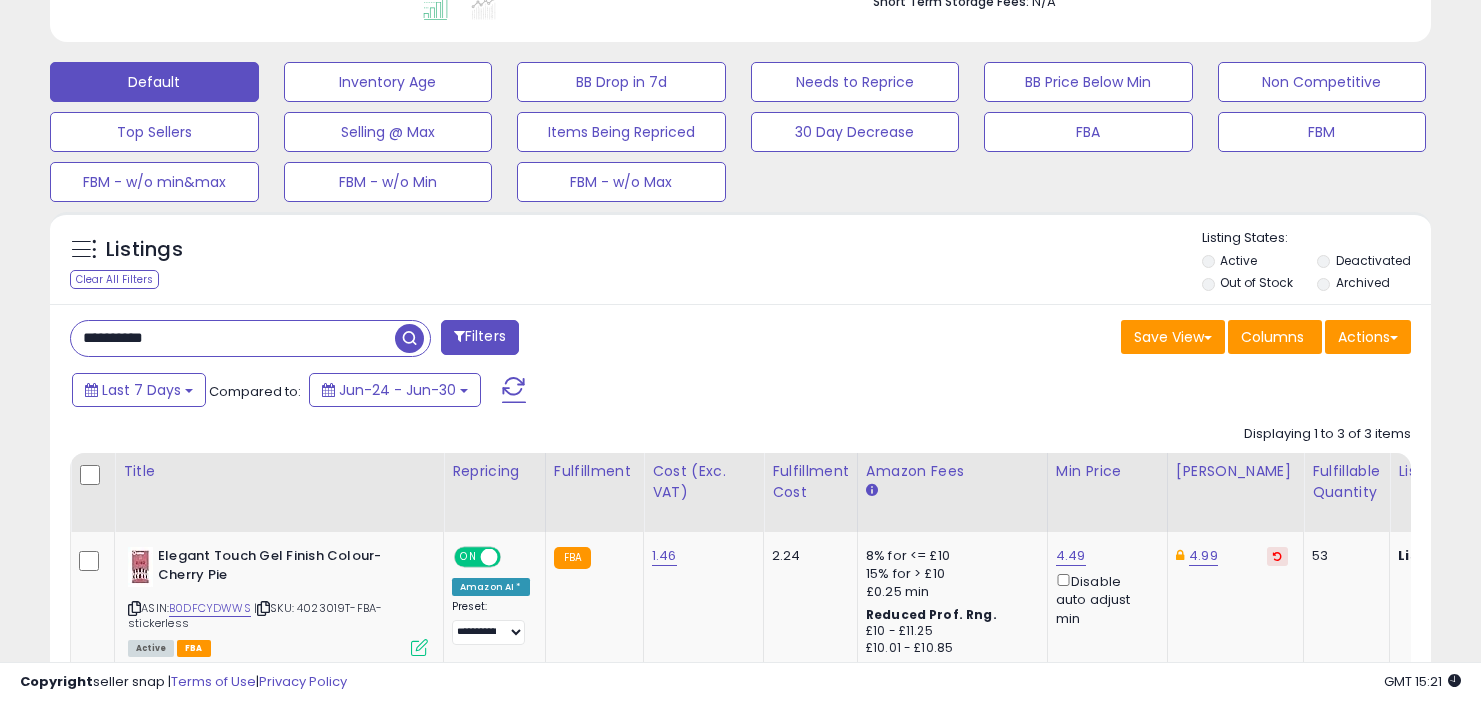 drag, startPoint x: 248, startPoint y: 344, endPoint x: 248, endPoint y: 254, distance: 90 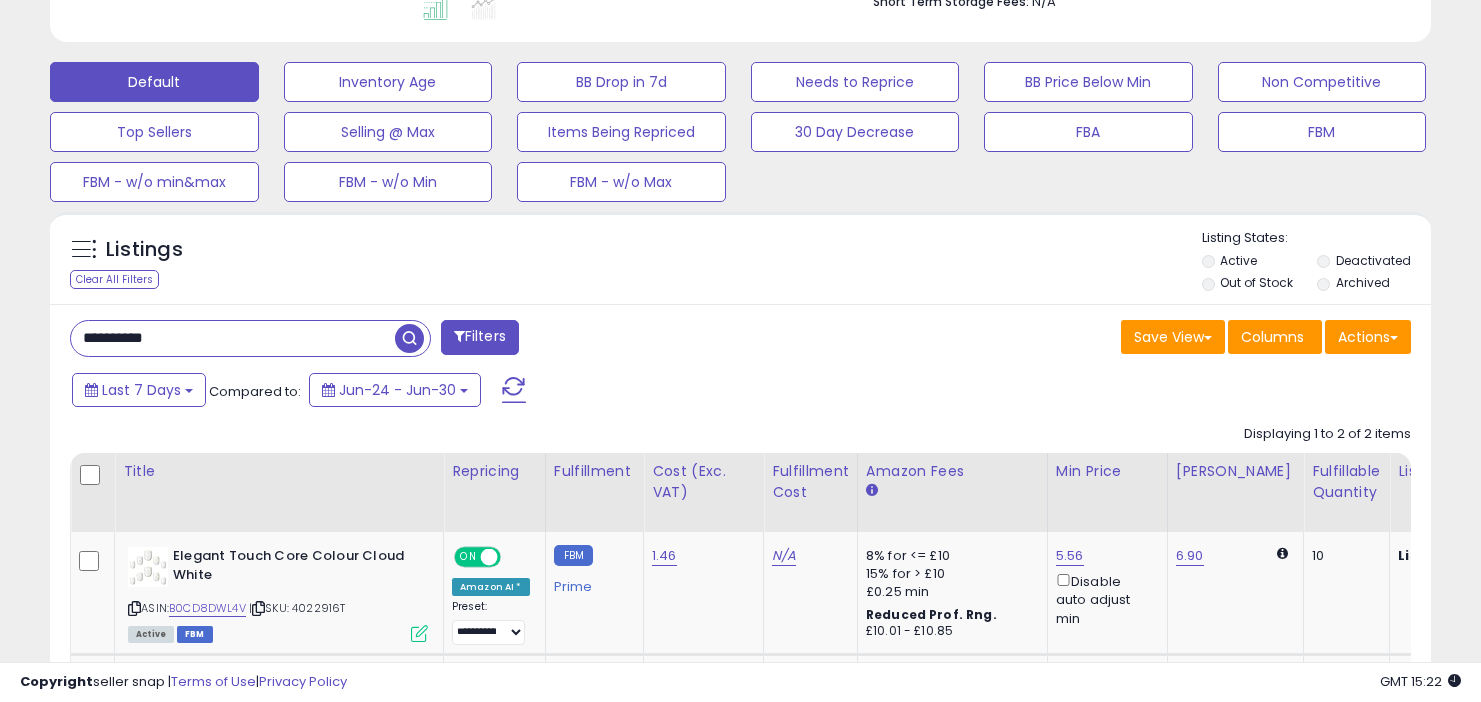 scroll, scrollTop: 999590, scrollLeft: 999200, axis: both 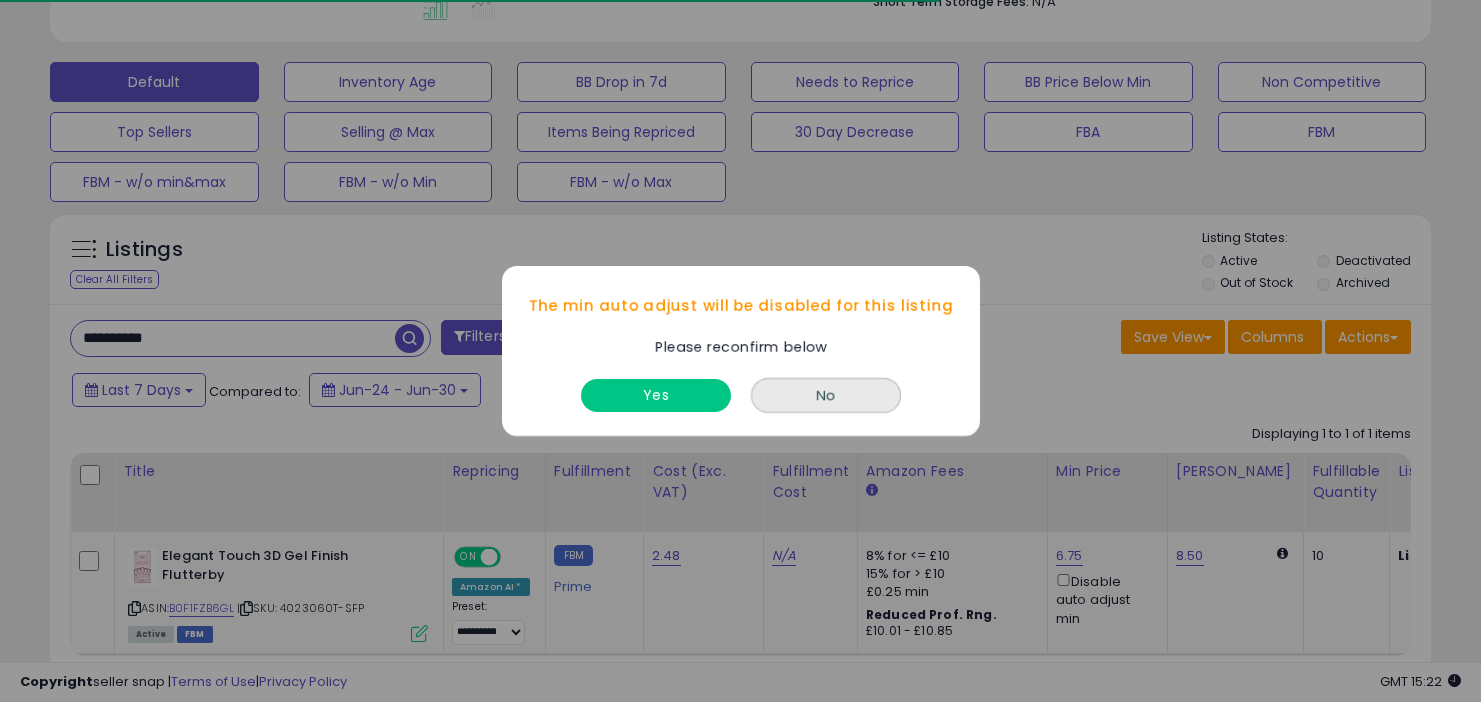 click on "Yes" at bounding box center [656, 390] 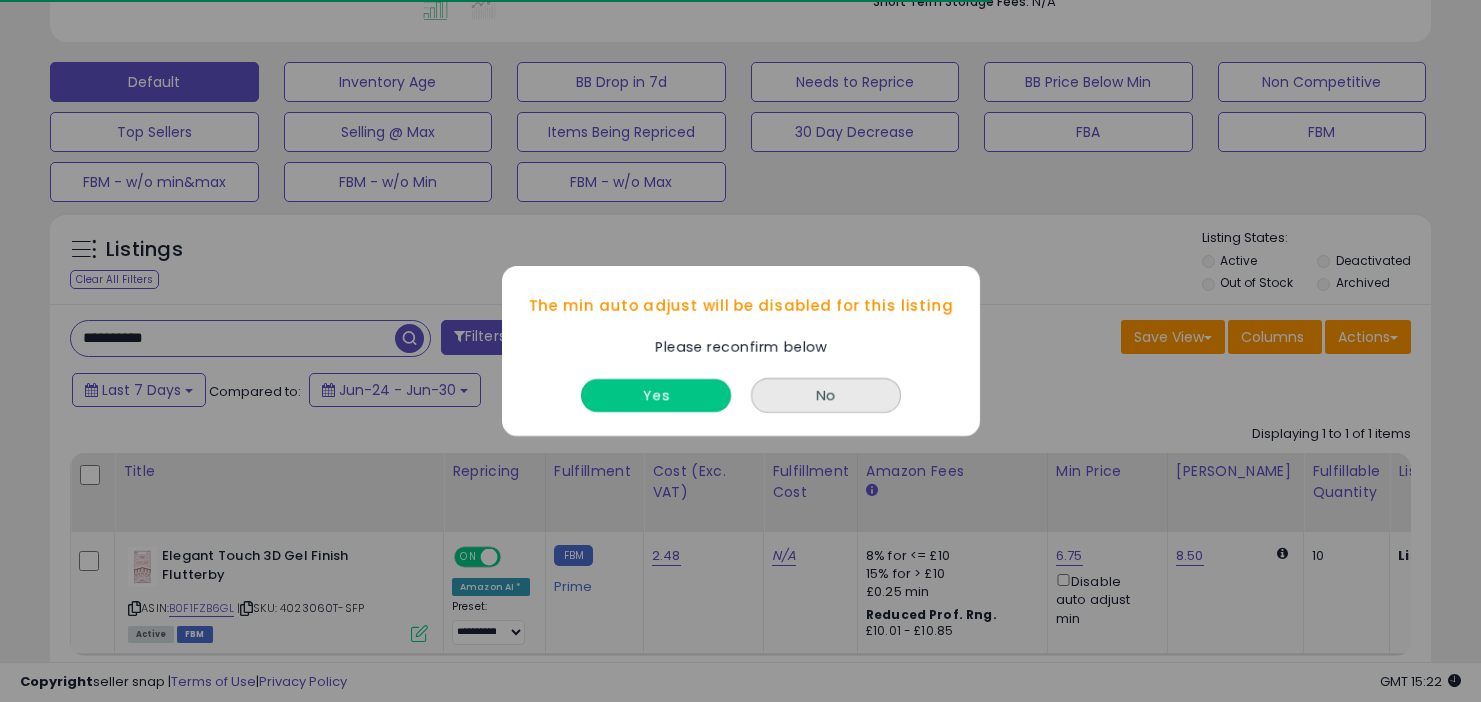 click on "Yes" at bounding box center (656, 395) 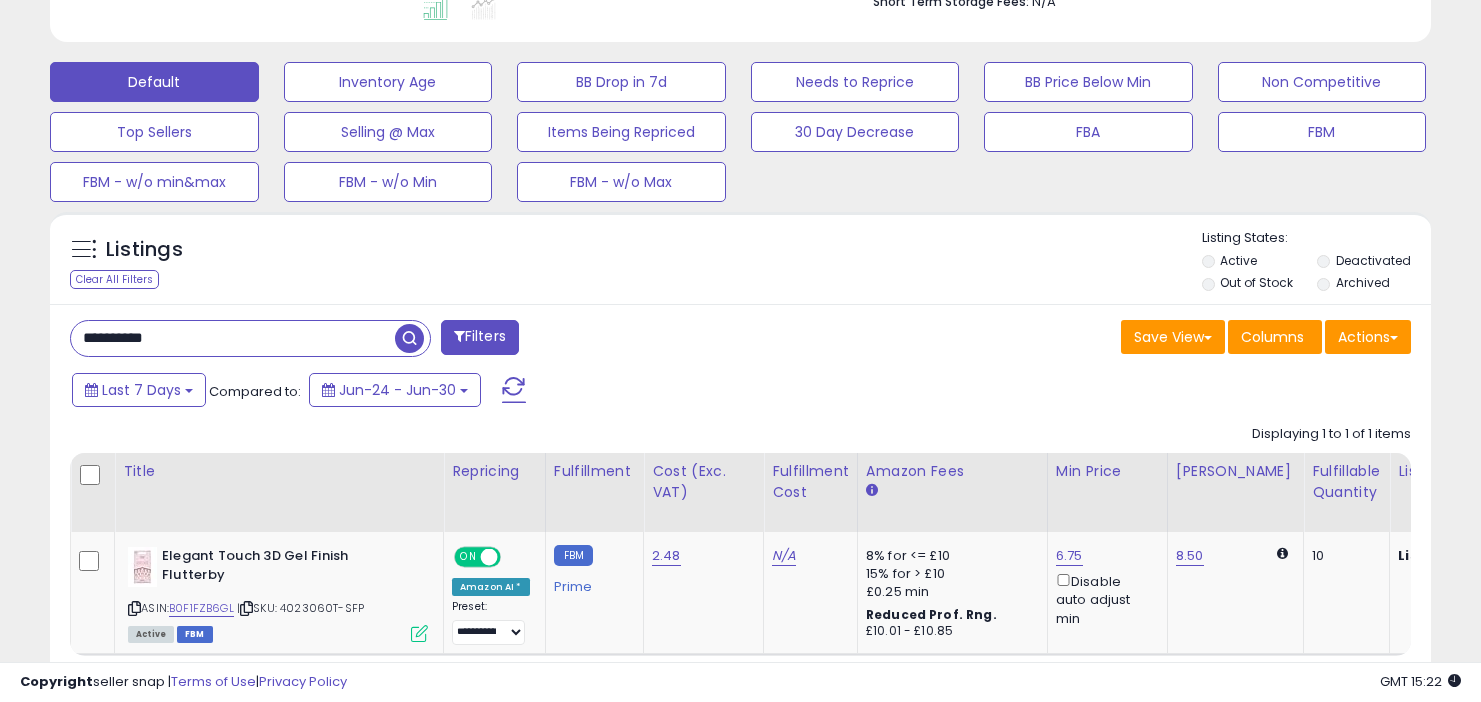 scroll, scrollTop: 999590, scrollLeft: 999200, axis: both 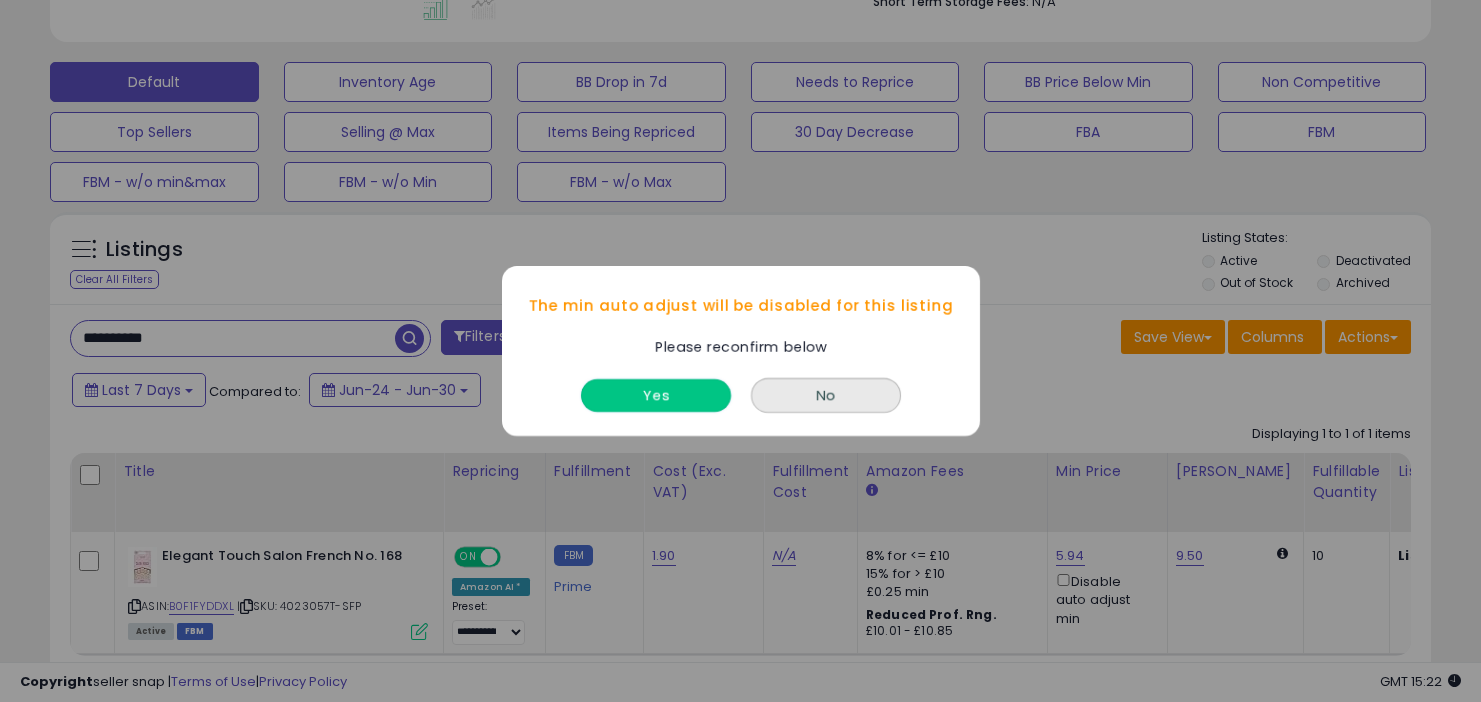 click on "Yes" at bounding box center [656, 395] 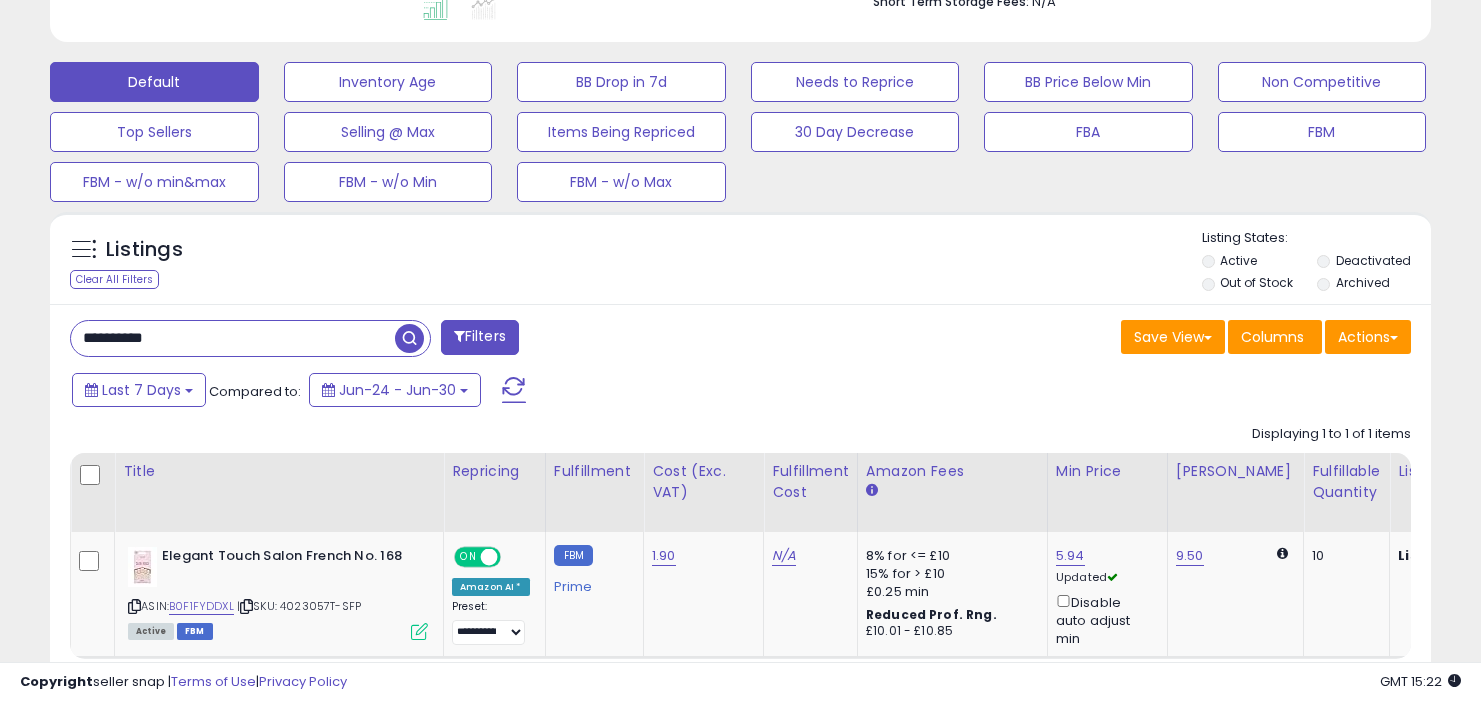click on "Listings
Clear All Filters
Active" at bounding box center [740, 475] 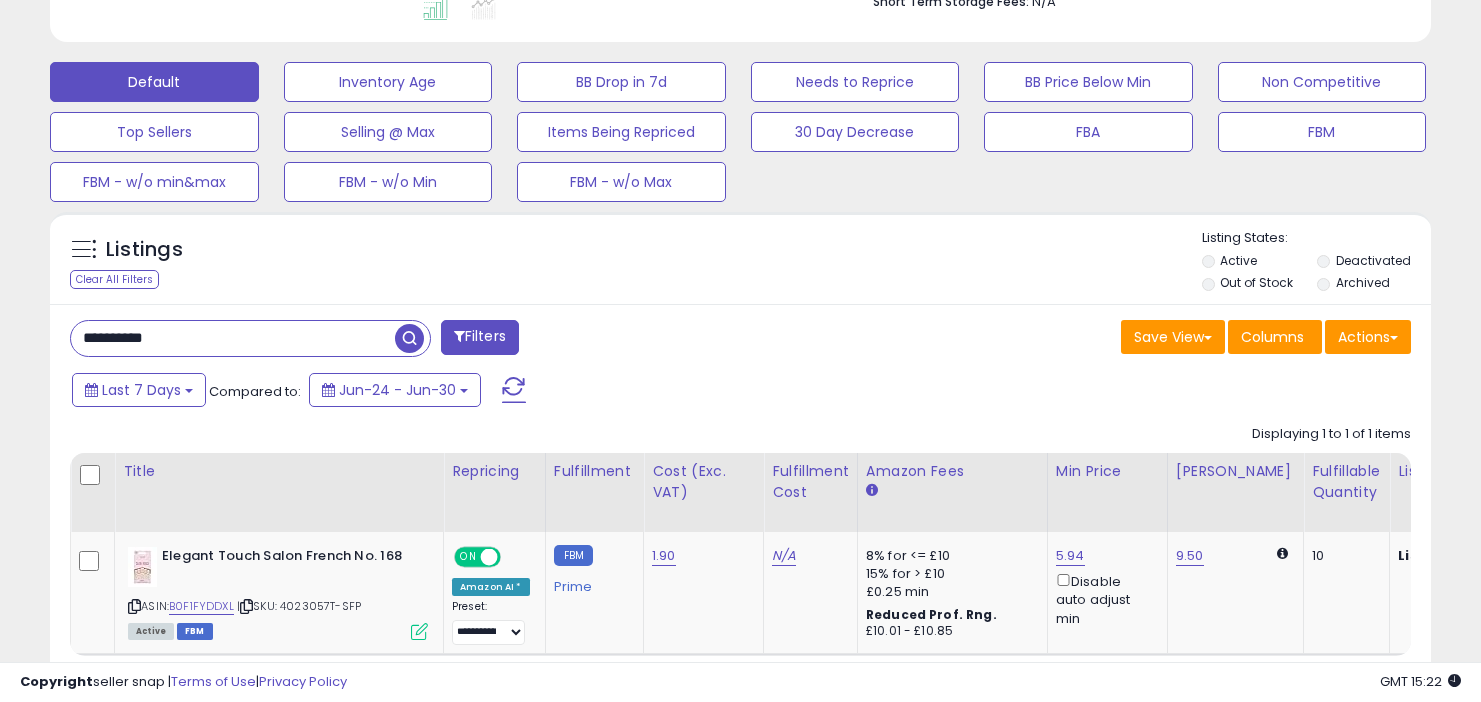 scroll, scrollTop: 999590, scrollLeft: 999191, axis: both 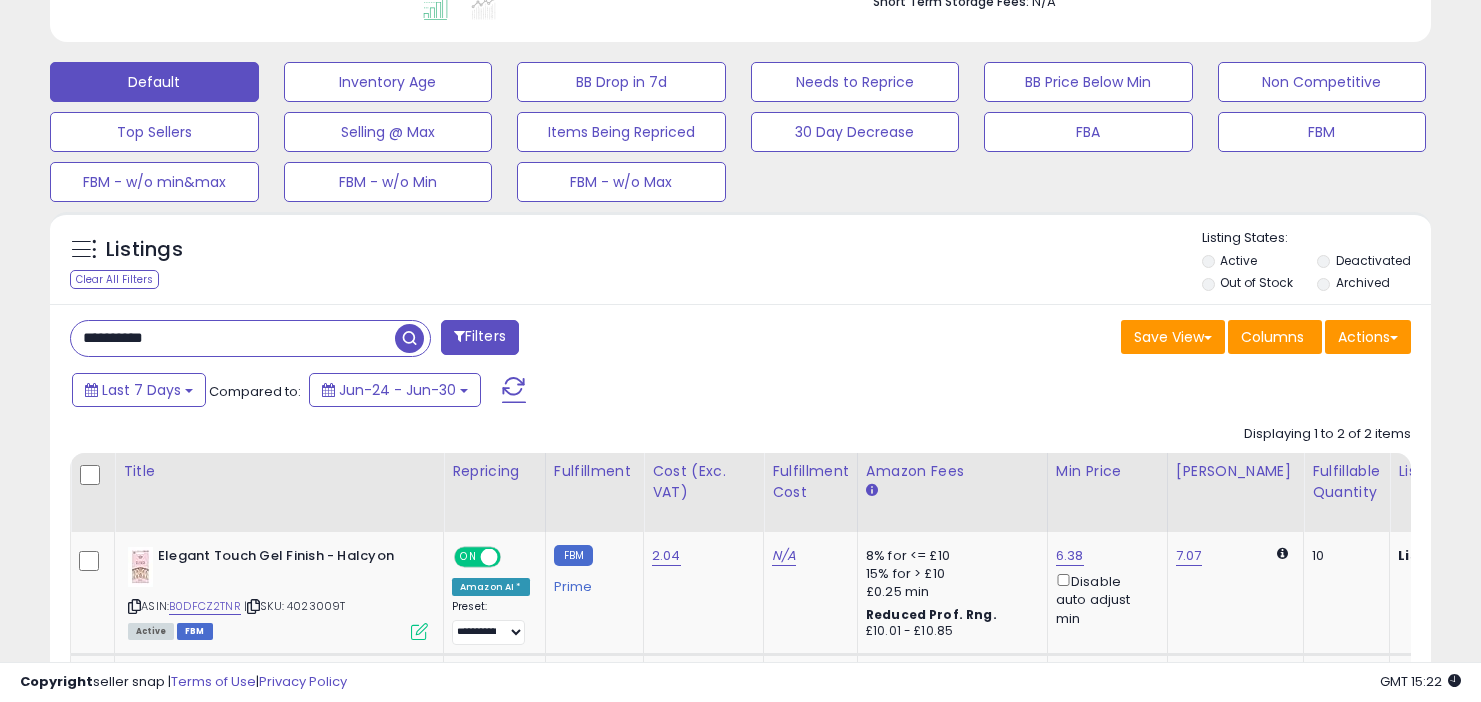 drag, startPoint x: 186, startPoint y: 346, endPoint x: 181, endPoint y: 291, distance: 55.226807 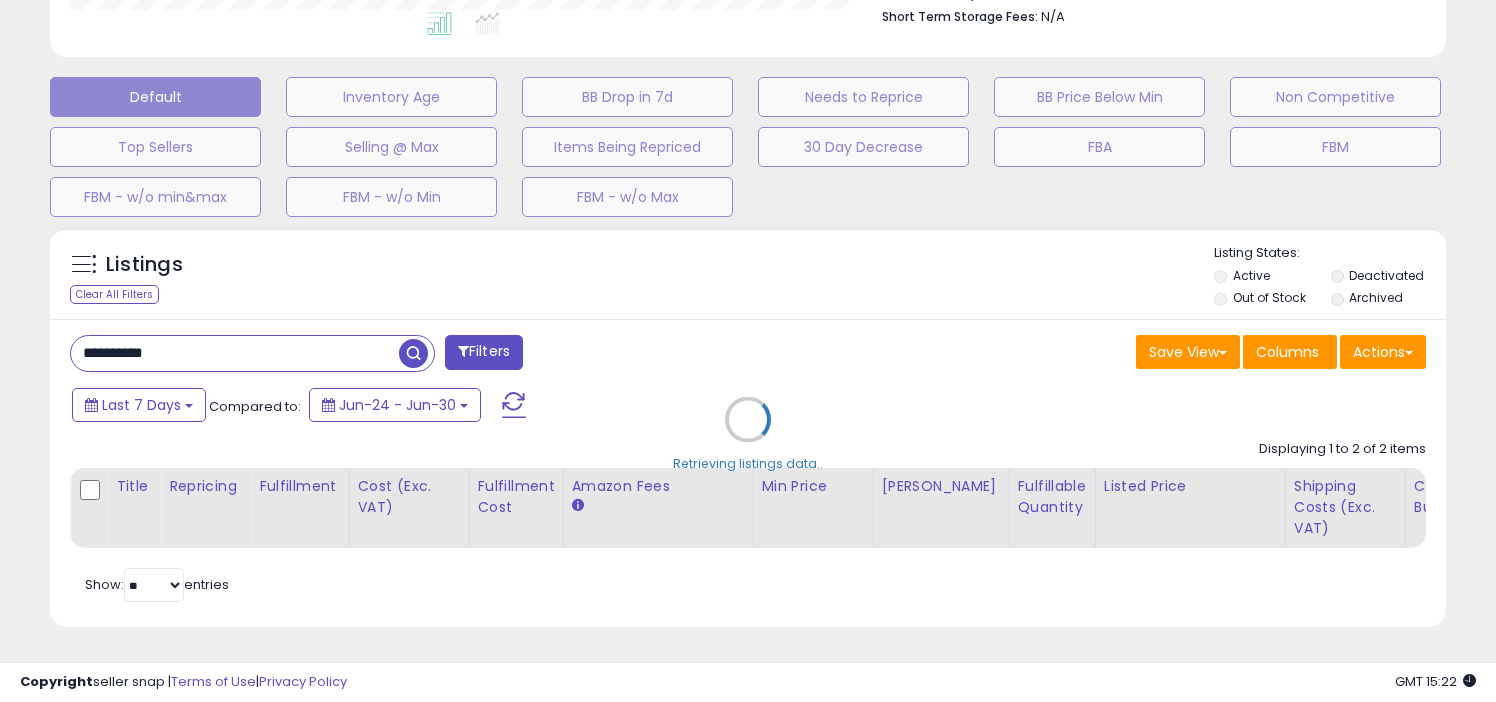scroll, scrollTop: 999590, scrollLeft: 999191, axis: both 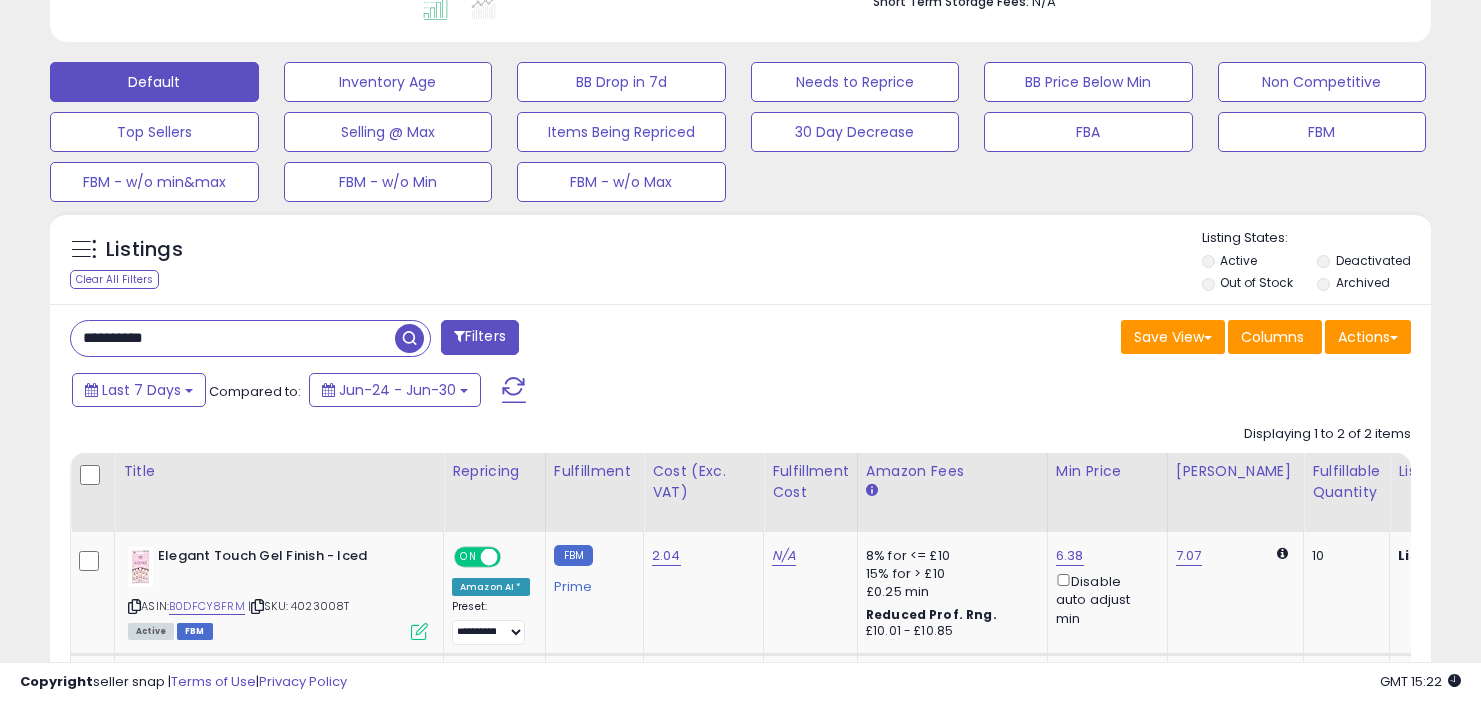 drag, startPoint x: 191, startPoint y: 349, endPoint x: 191, endPoint y: 260, distance: 89 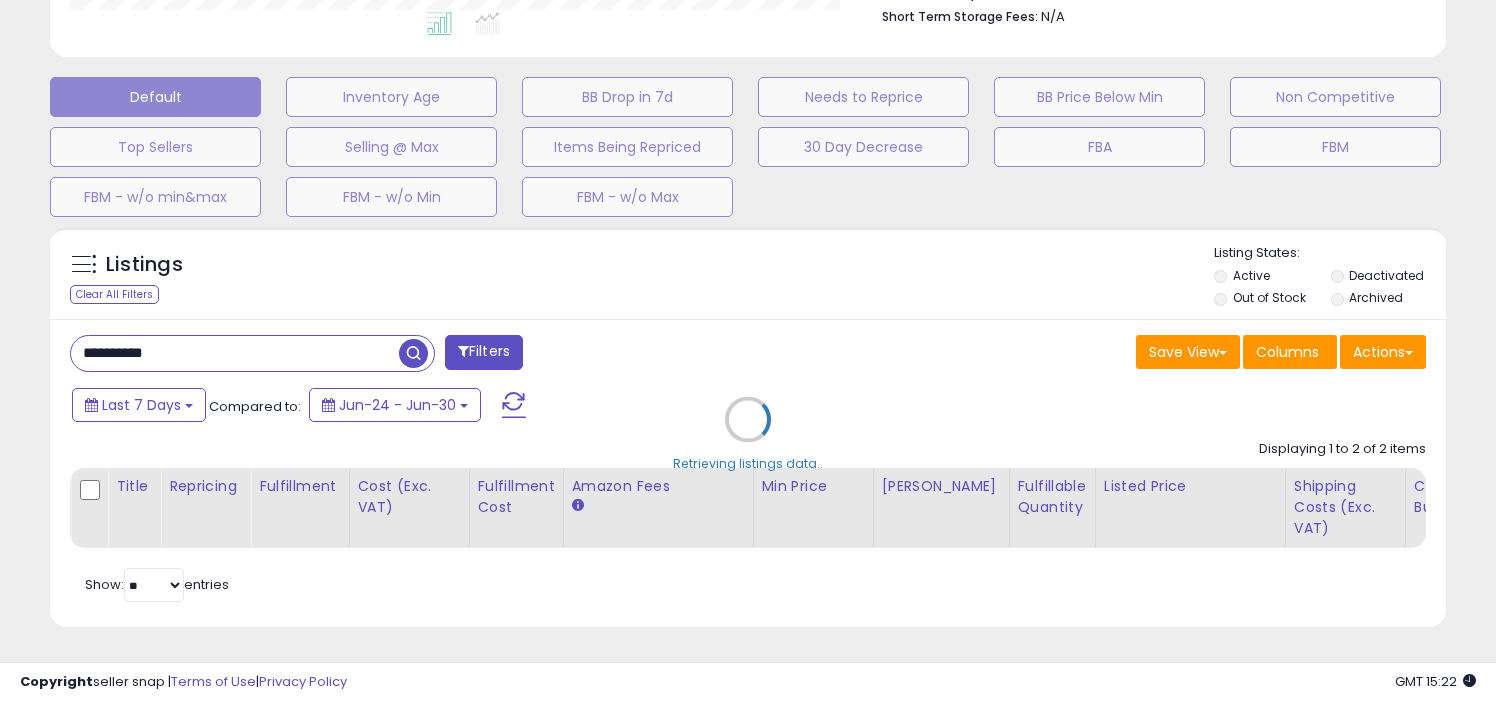 scroll, scrollTop: 999590, scrollLeft: 999191, axis: both 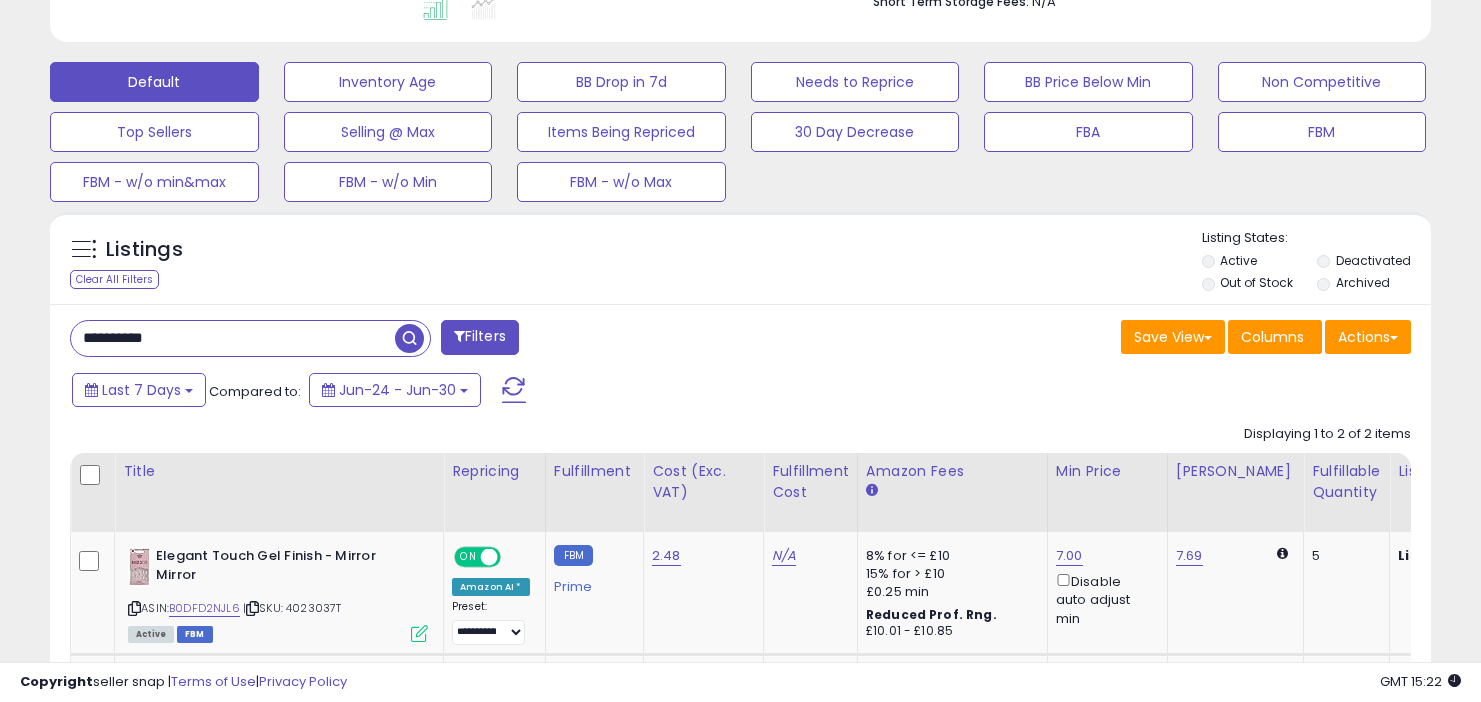 drag, startPoint x: 191, startPoint y: 339, endPoint x: 191, endPoint y: 268, distance: 71 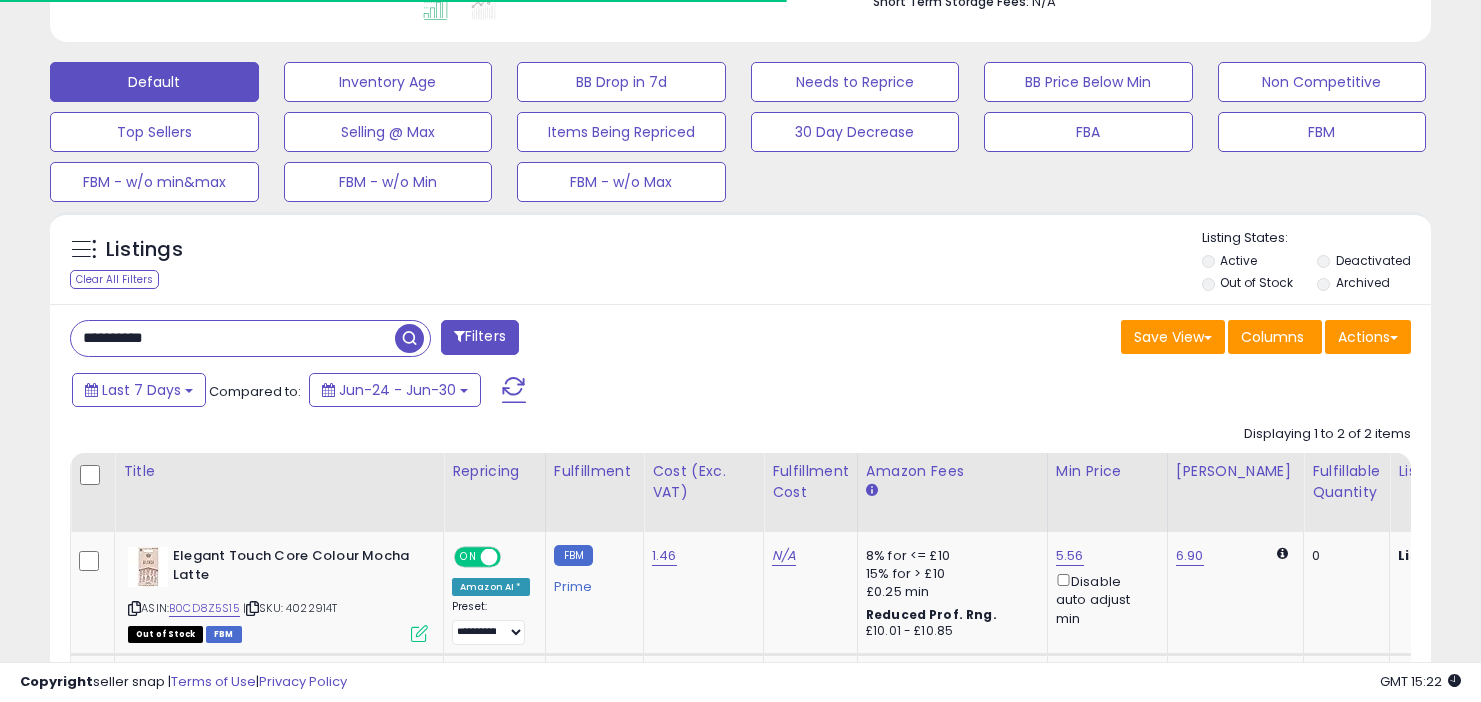 scroll, scrollTop: 410, scrollLeft: 799, axis: both 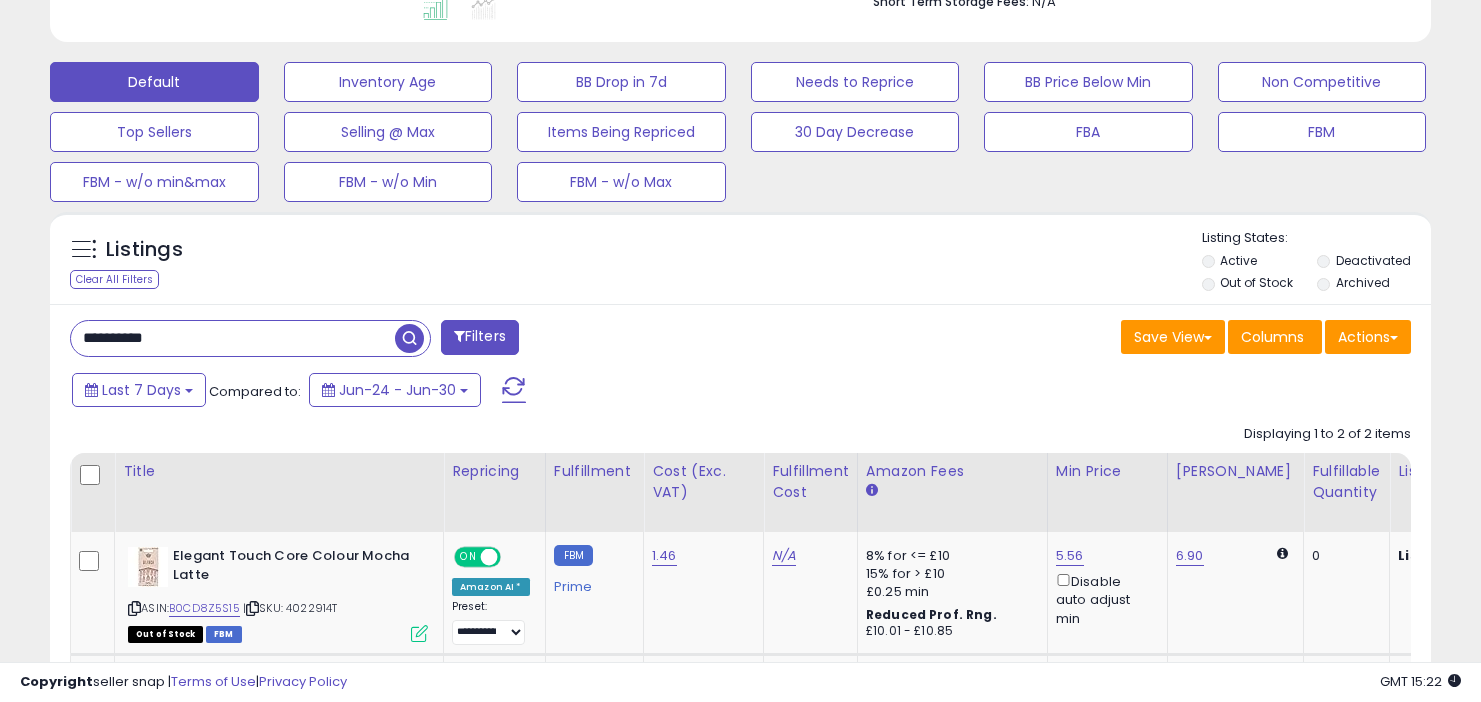 drag, startPoint x: 325, startPoint y: 341, endPoint x: 325, endPoint y: 285, distance: 56 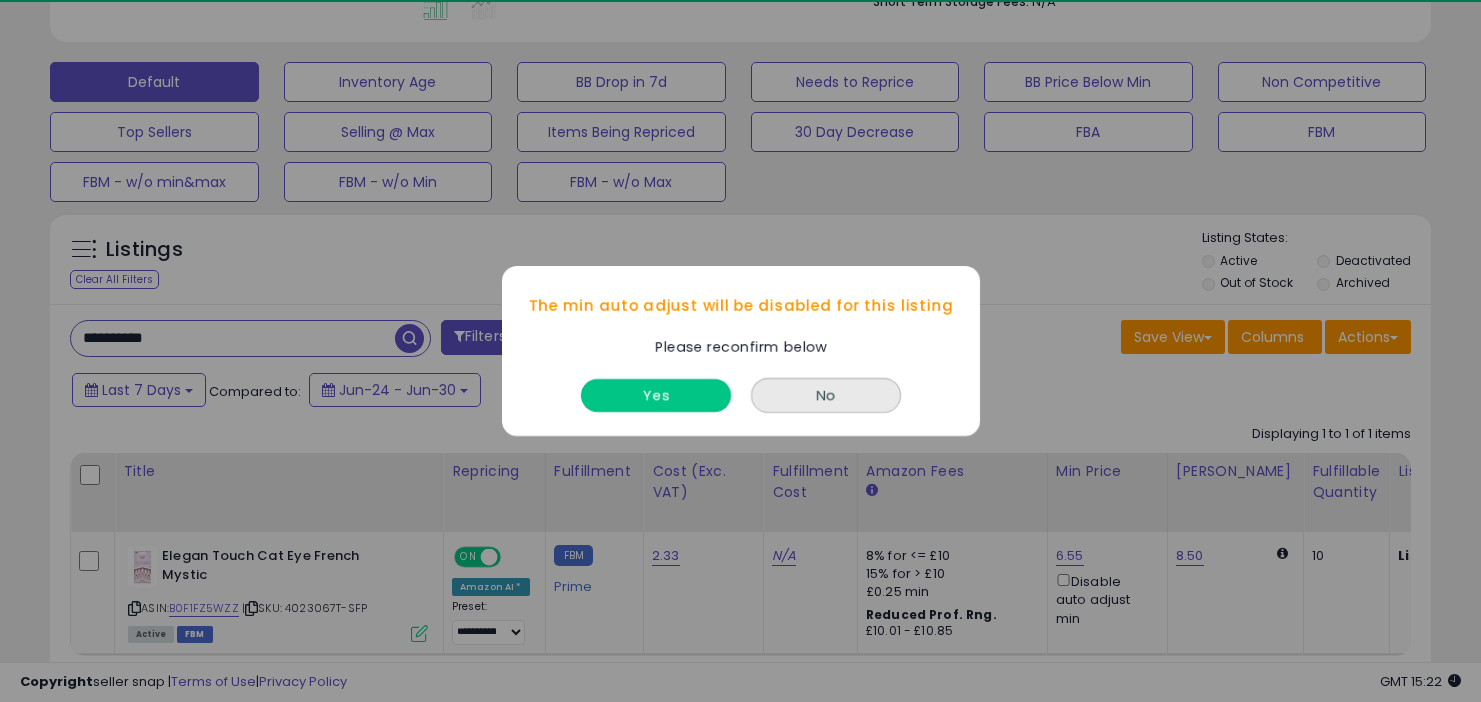click on "Yes" at bounding box center [656, 395] 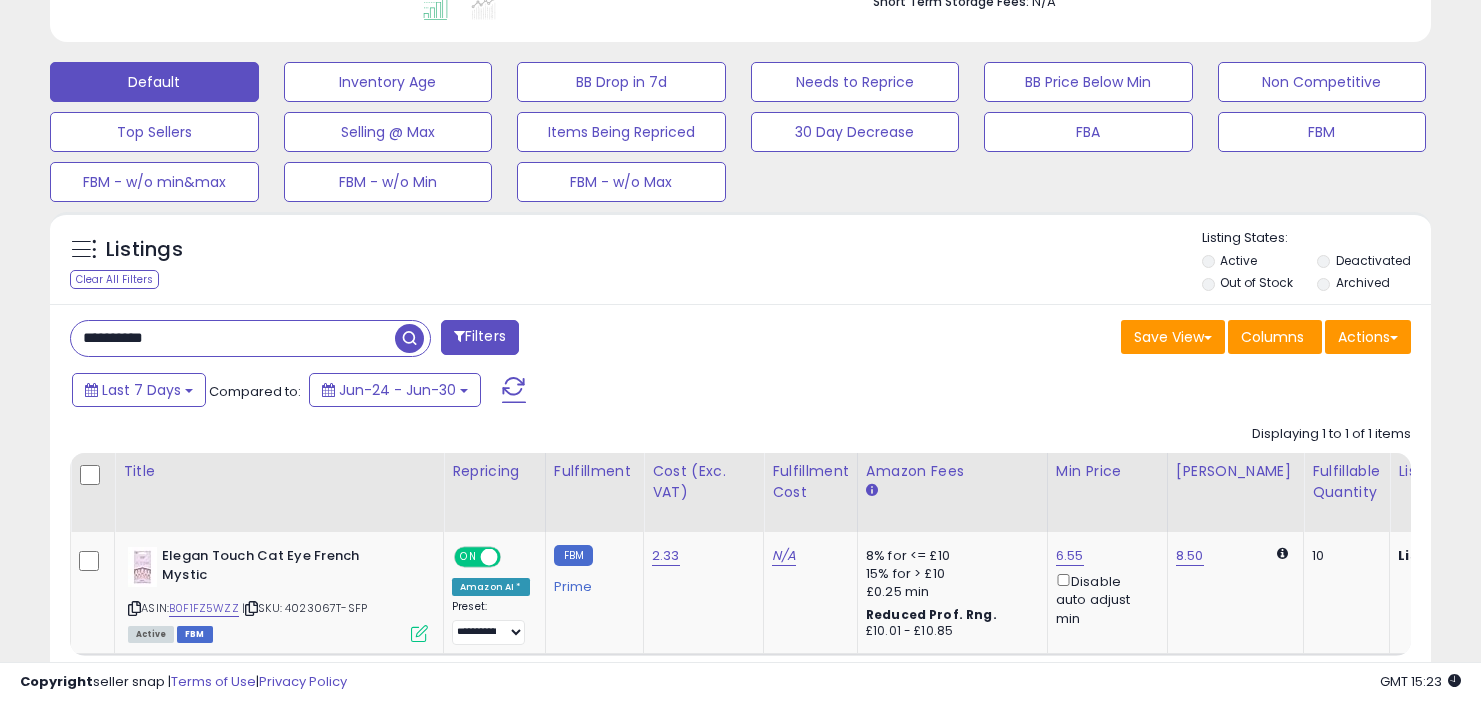 drag, startPoint x: 212, startPoint y: 343, endPoint x: 202, endPoint y: 261, distance: 82.607506 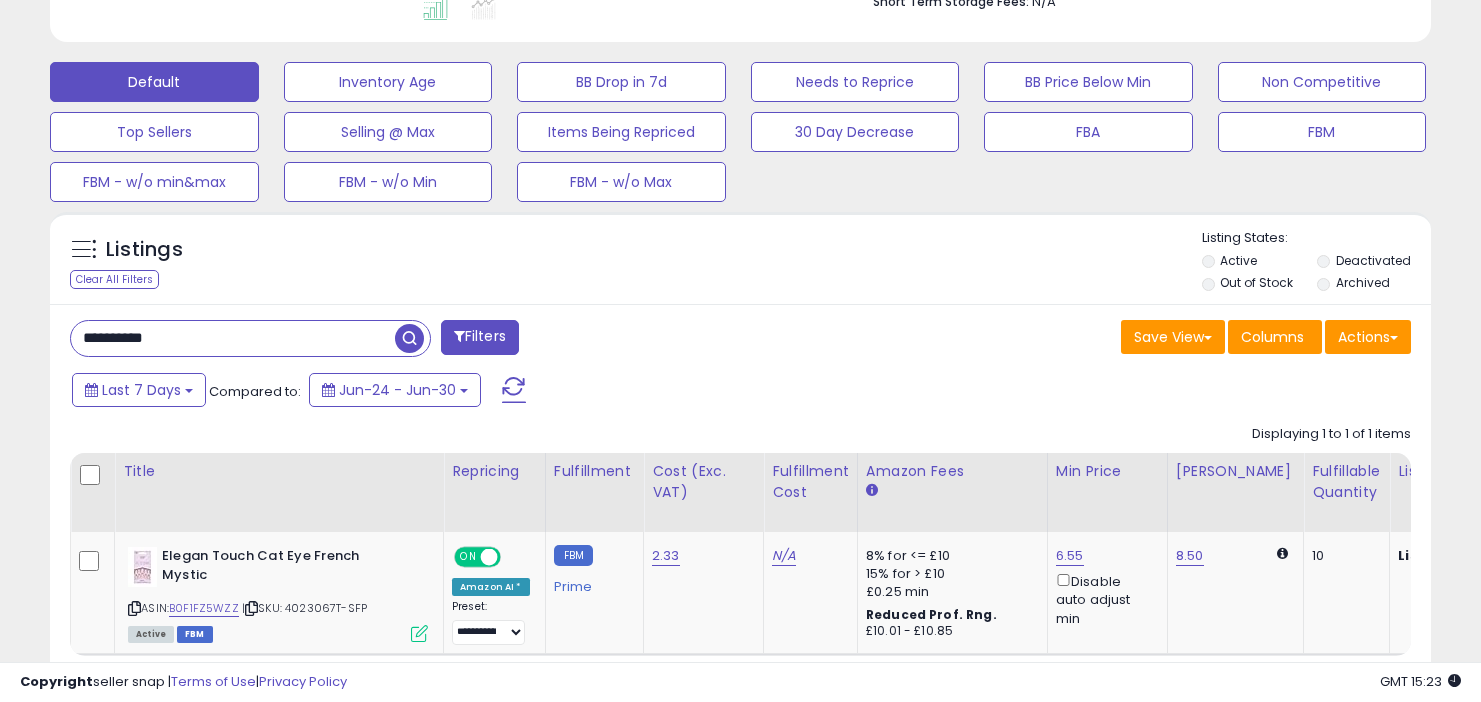 paste 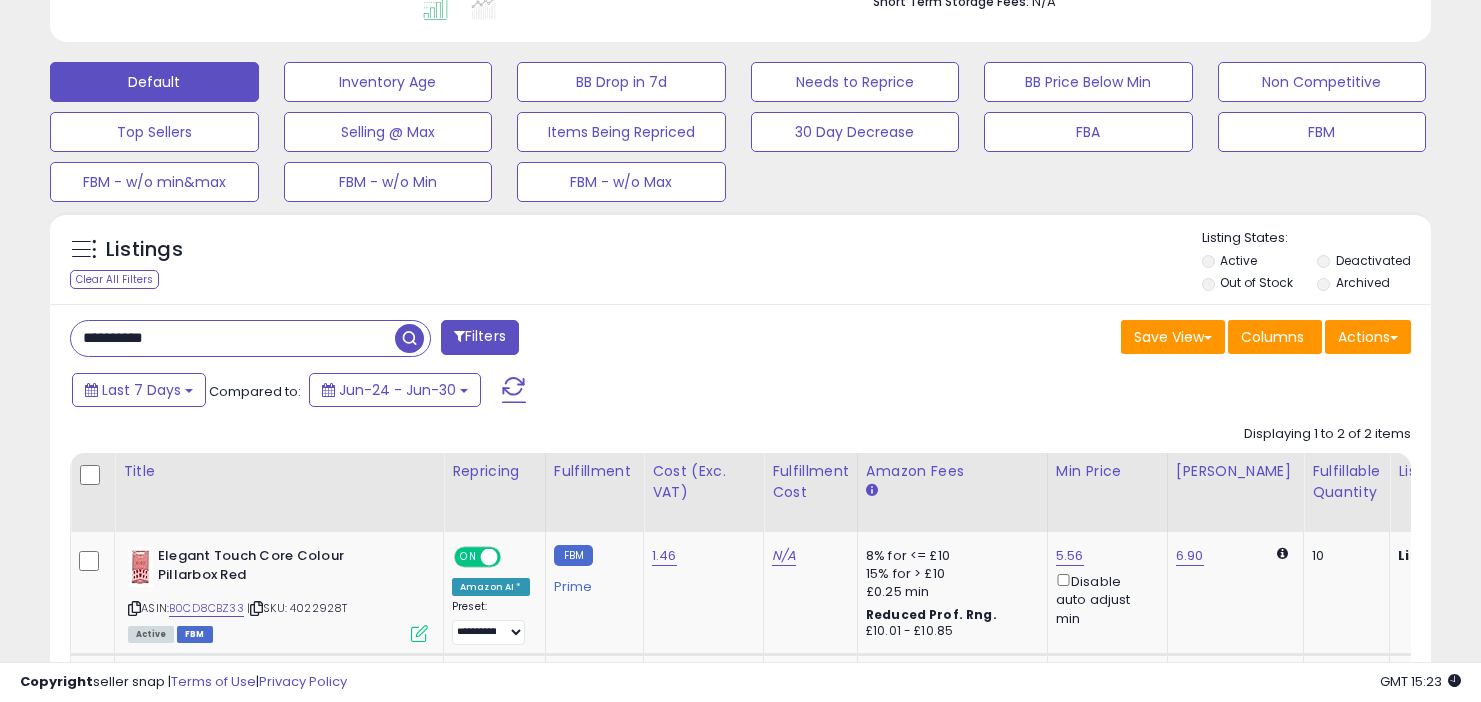 drag, startPoint x: 202, startPoint y: 336, endPoint x: 181, endPoint y: 260, distance: 78.84795 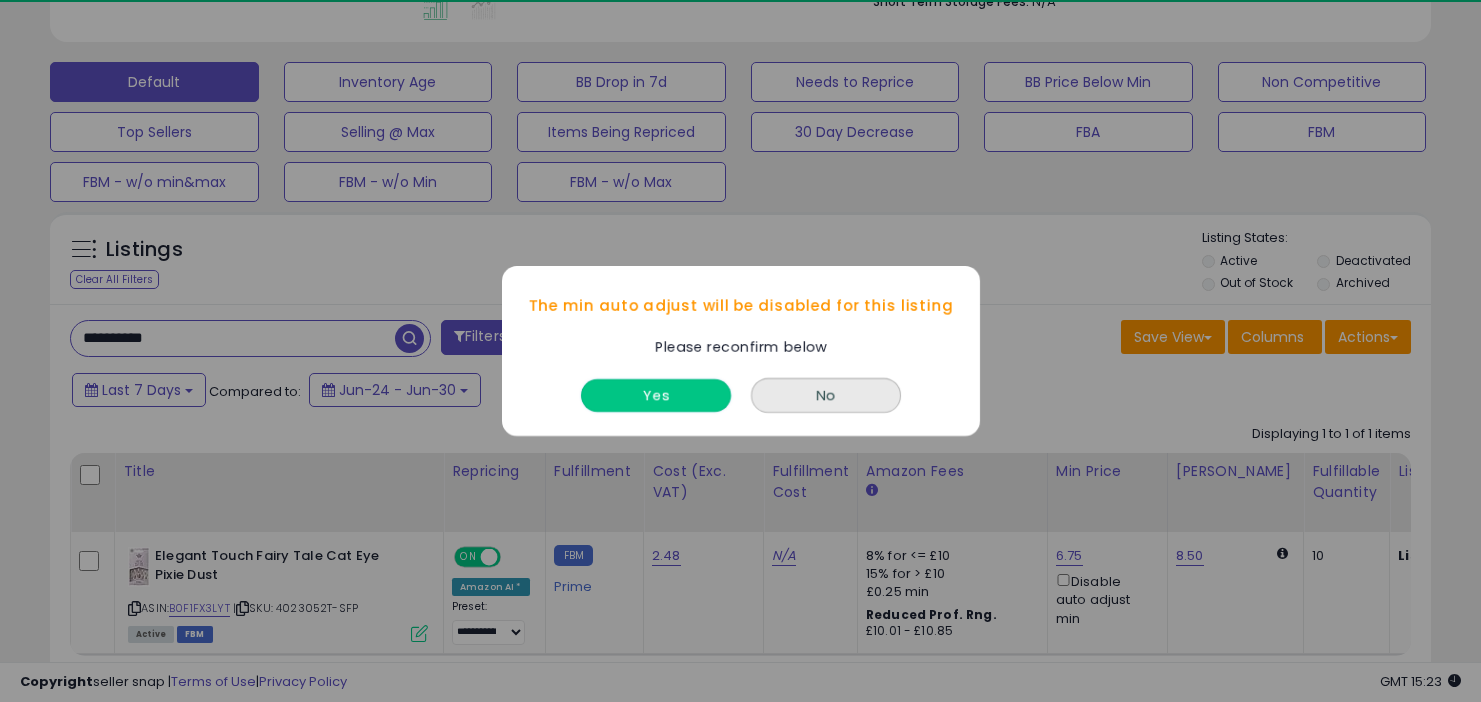 click on "Yes" at bounding box center [656, 395] 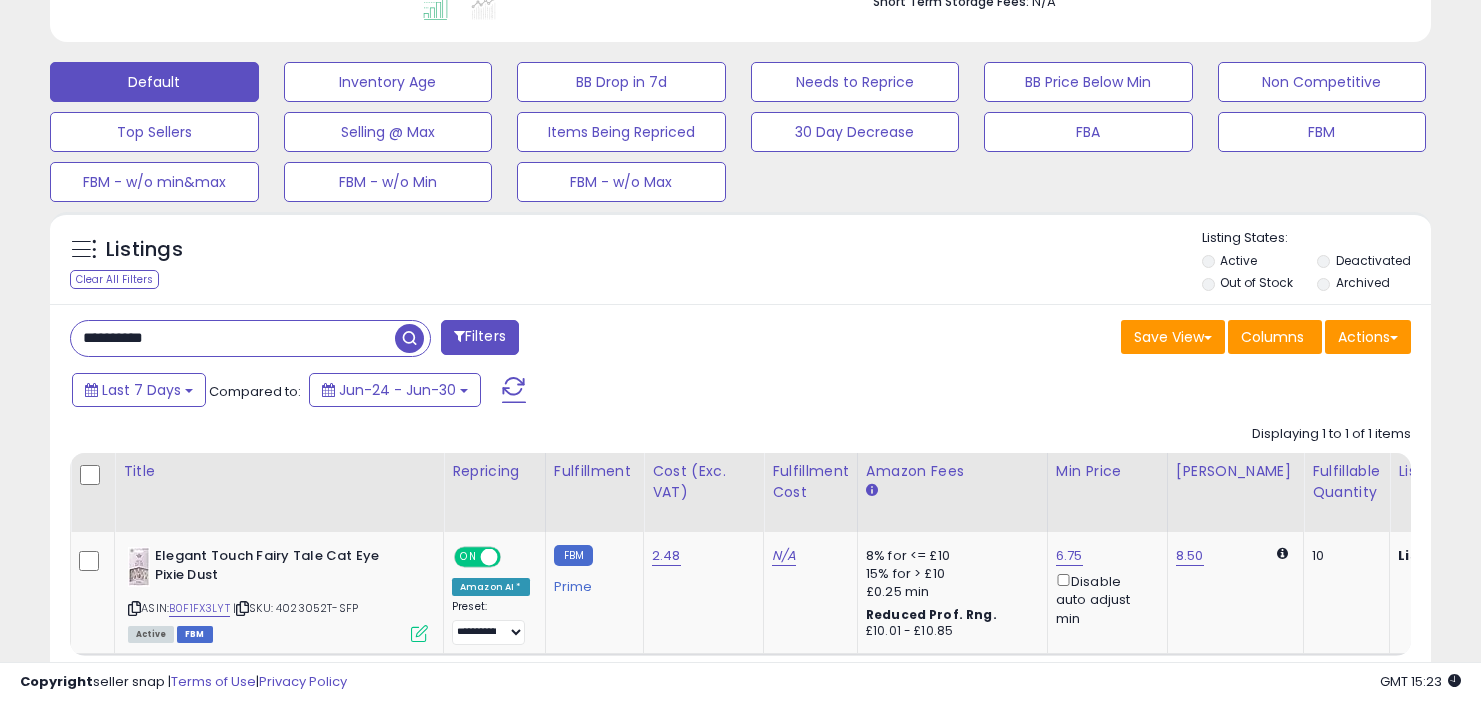 click on "**********" at bounding box center (398, 340) 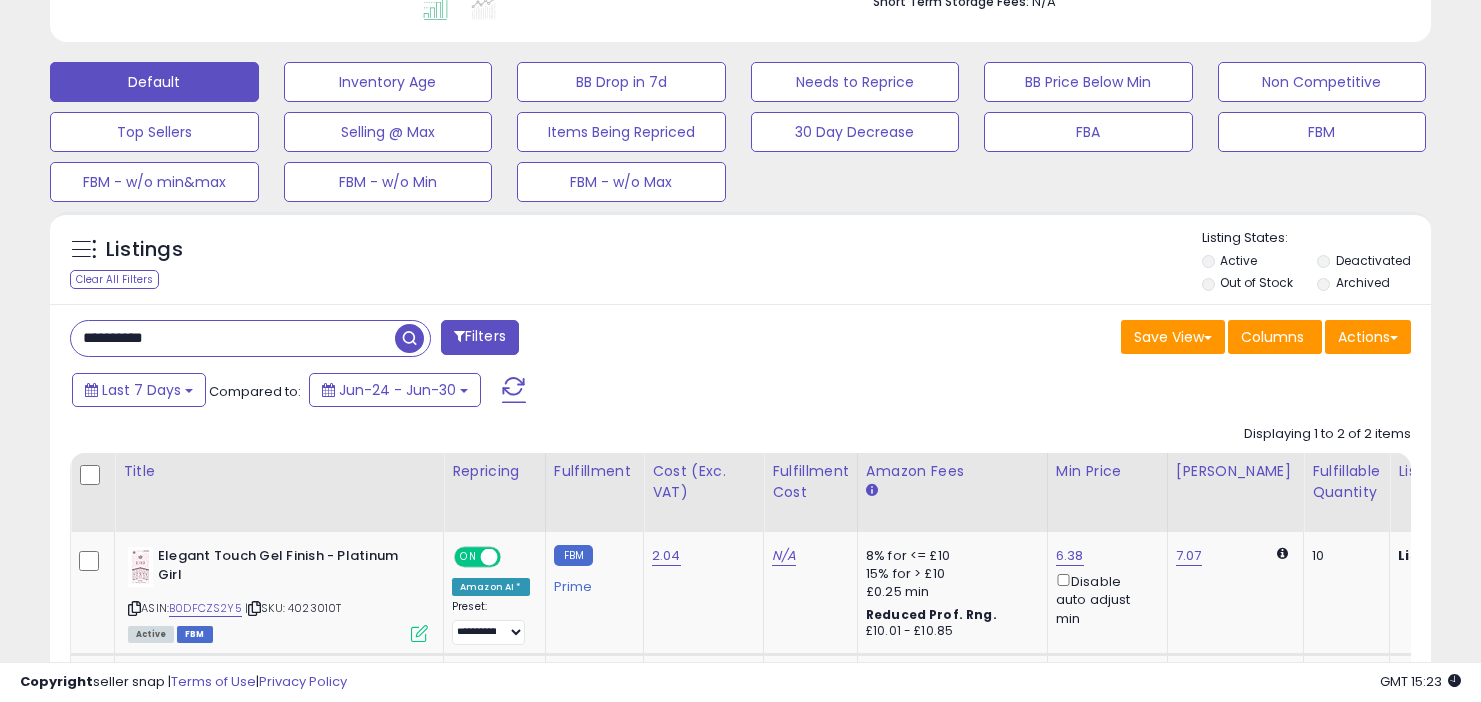 drag, startPoint x: 322, startPoint y: 343, endPoint x: 322, endPoint y: 281, distance: 62 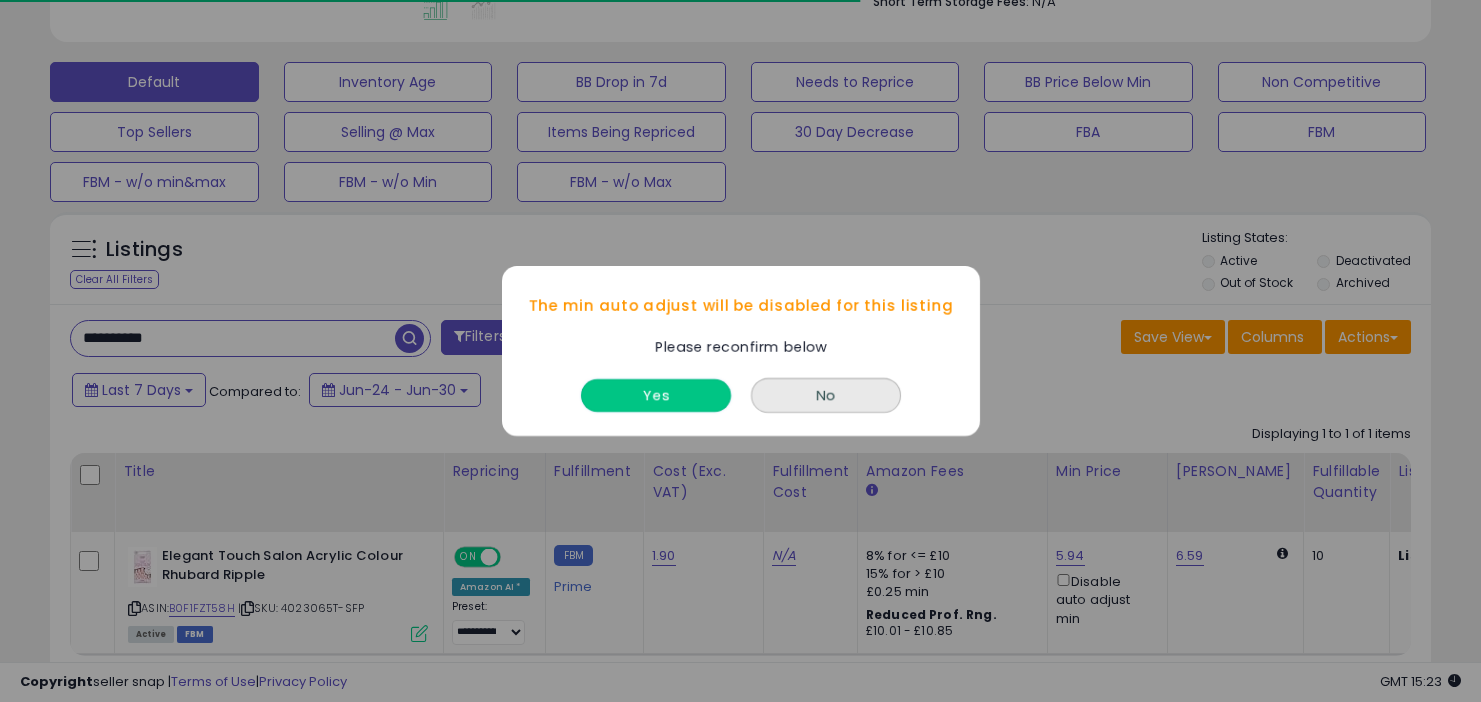 click on "Yes" at bounding box center [656, 395] 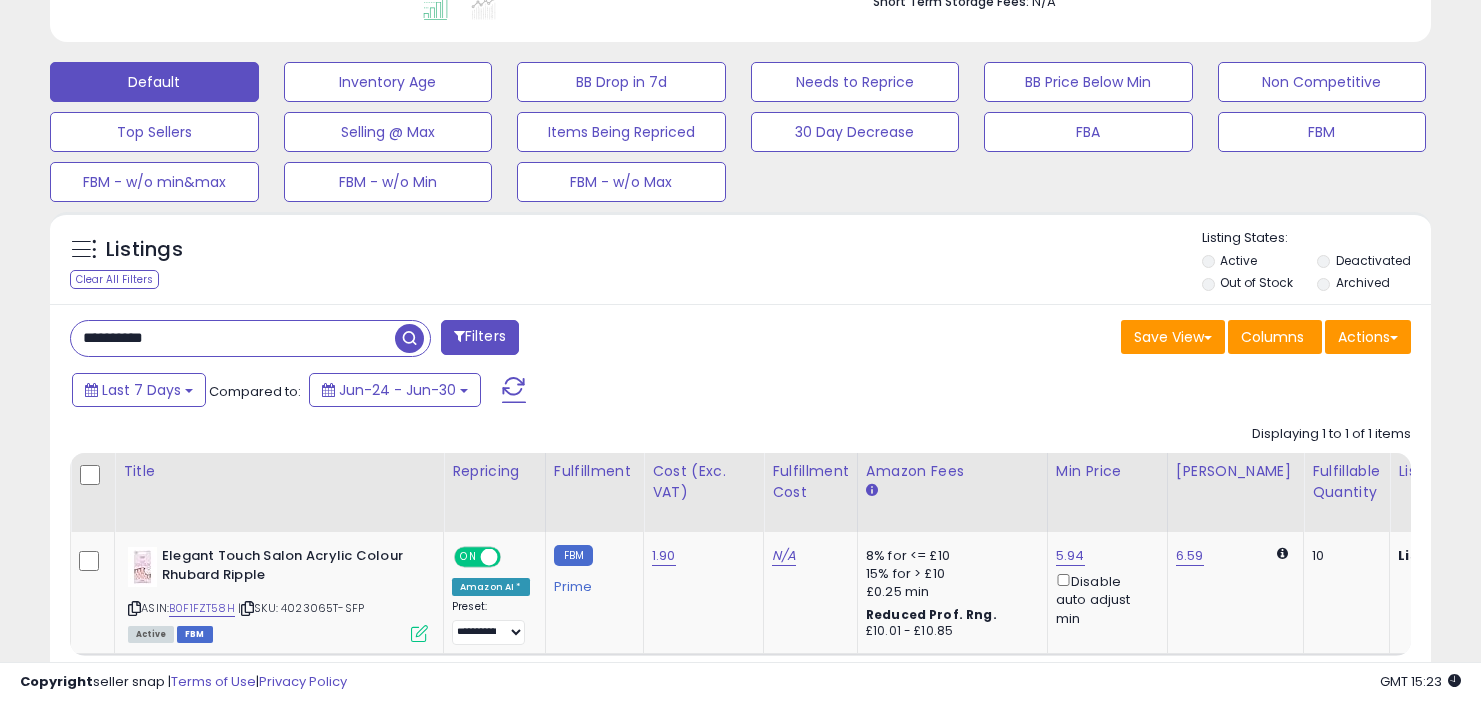 drag, startPoint x: 336, startPoint y: 321, endPoint x: 336, endPoint y: 278, distance: 43 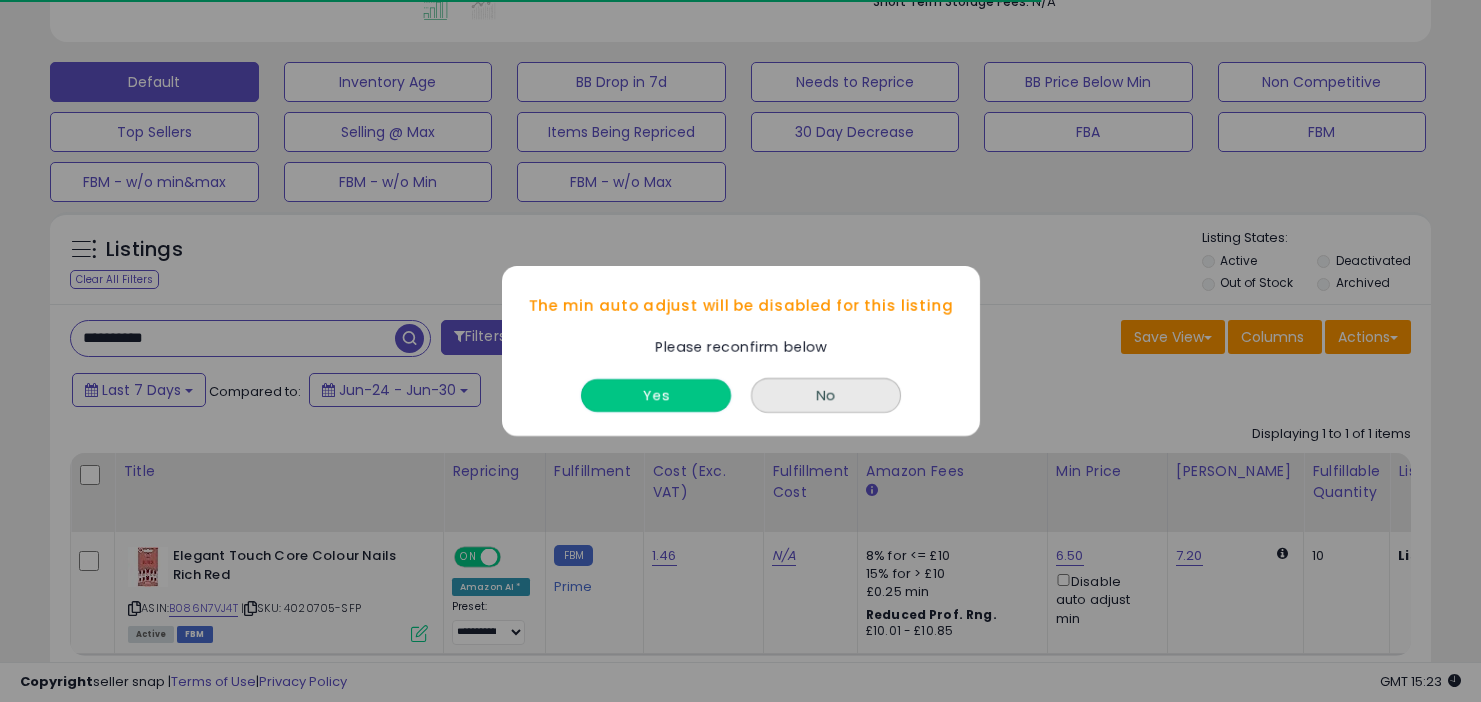 click on "Yes" at bounding box center (656, 395) 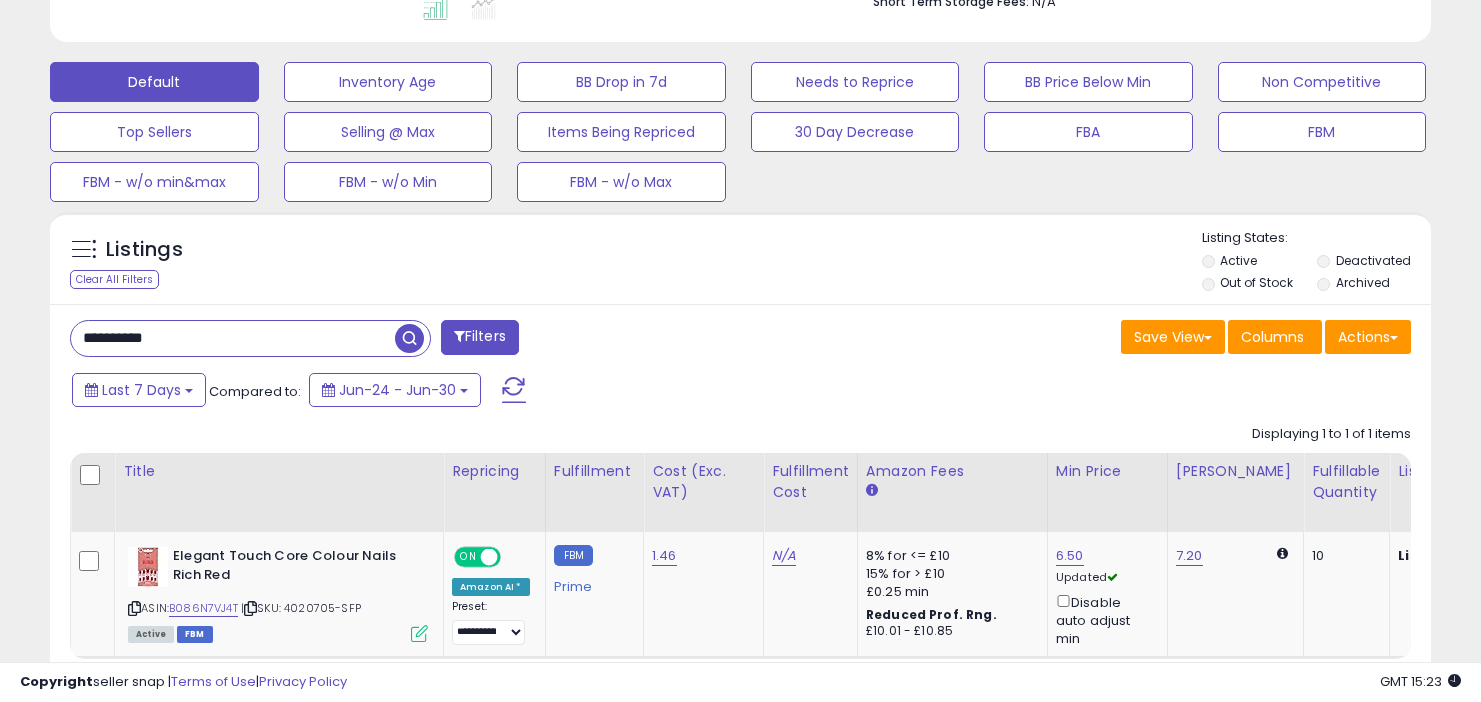 drag, startPoint x: 232, startPoint y: 335, endPoint x: 220, endPoint y: 285, distance: 51.41984 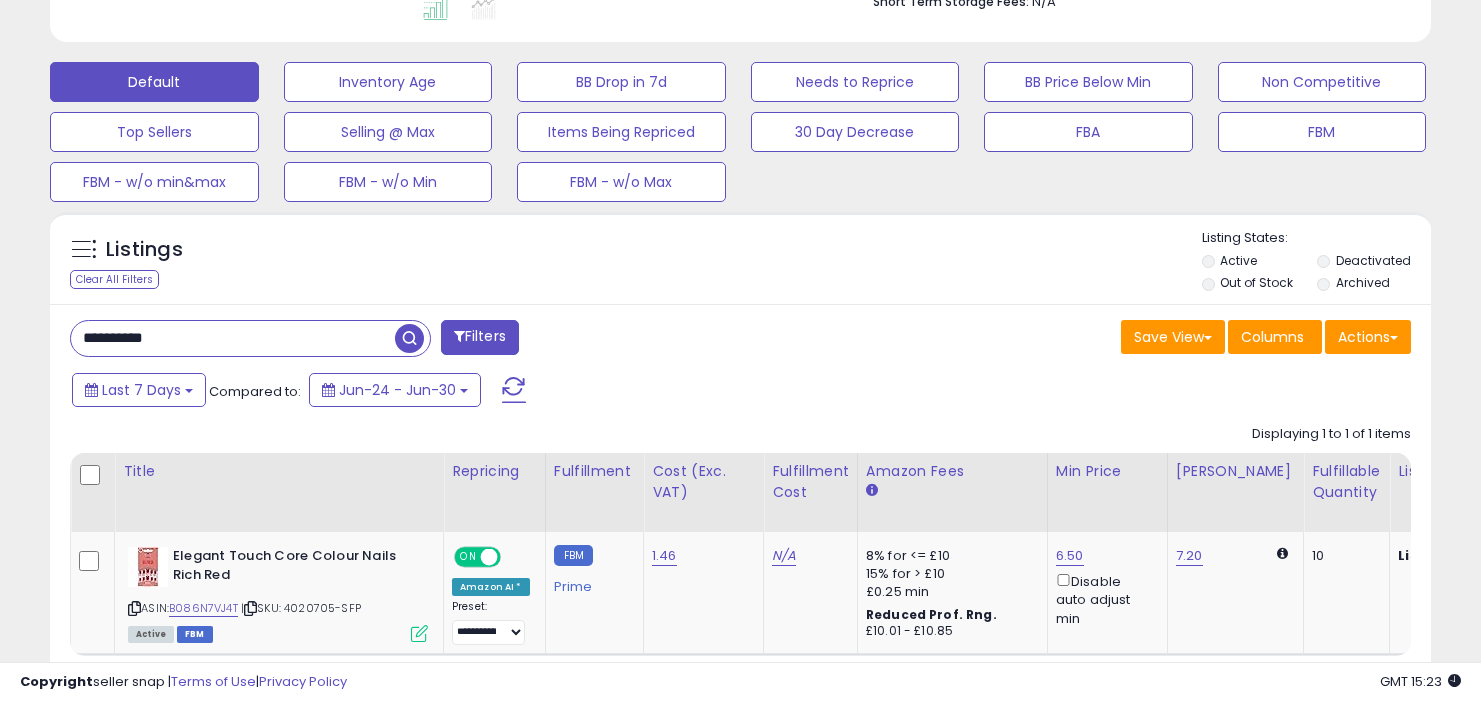 paste 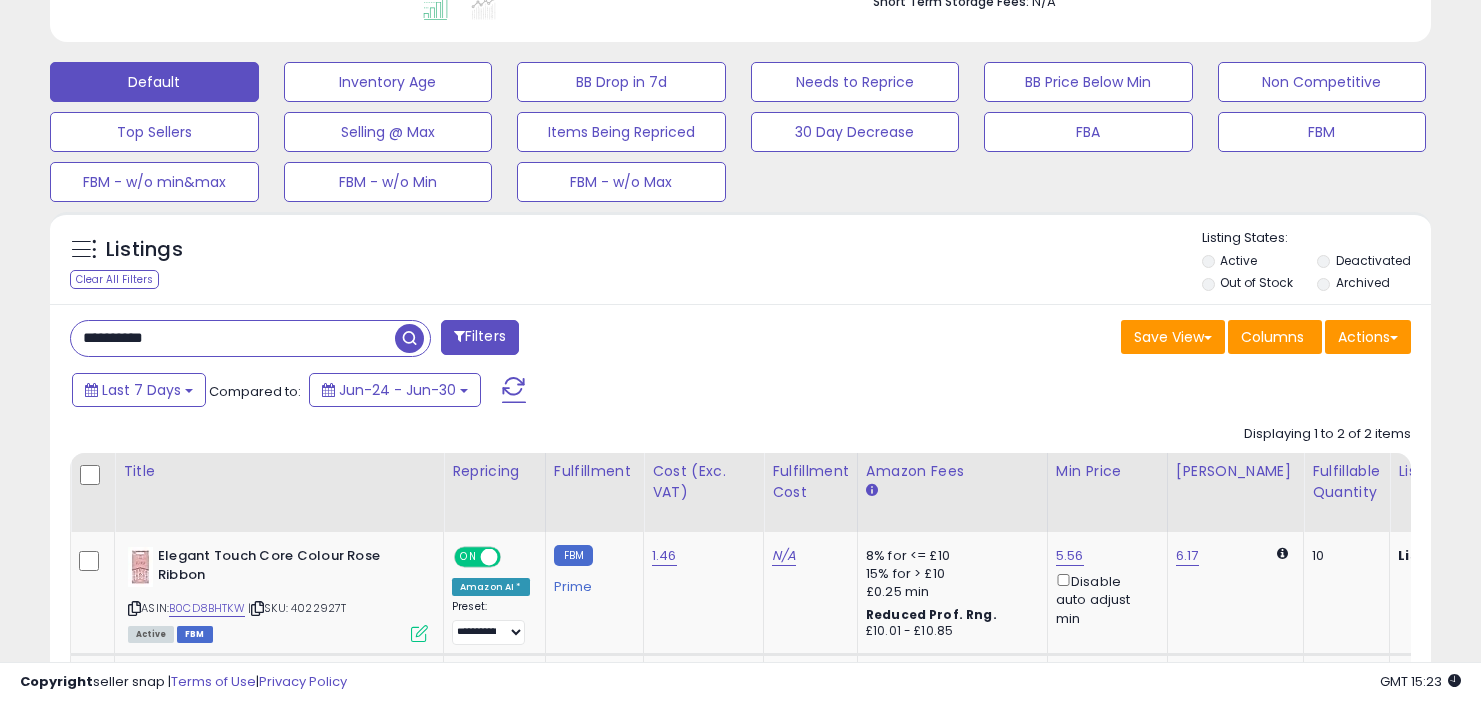 drag, startPoint x: 340, startPoint y: 331, endPoint x: 337, endPoint y: 285, distance: 46.09772 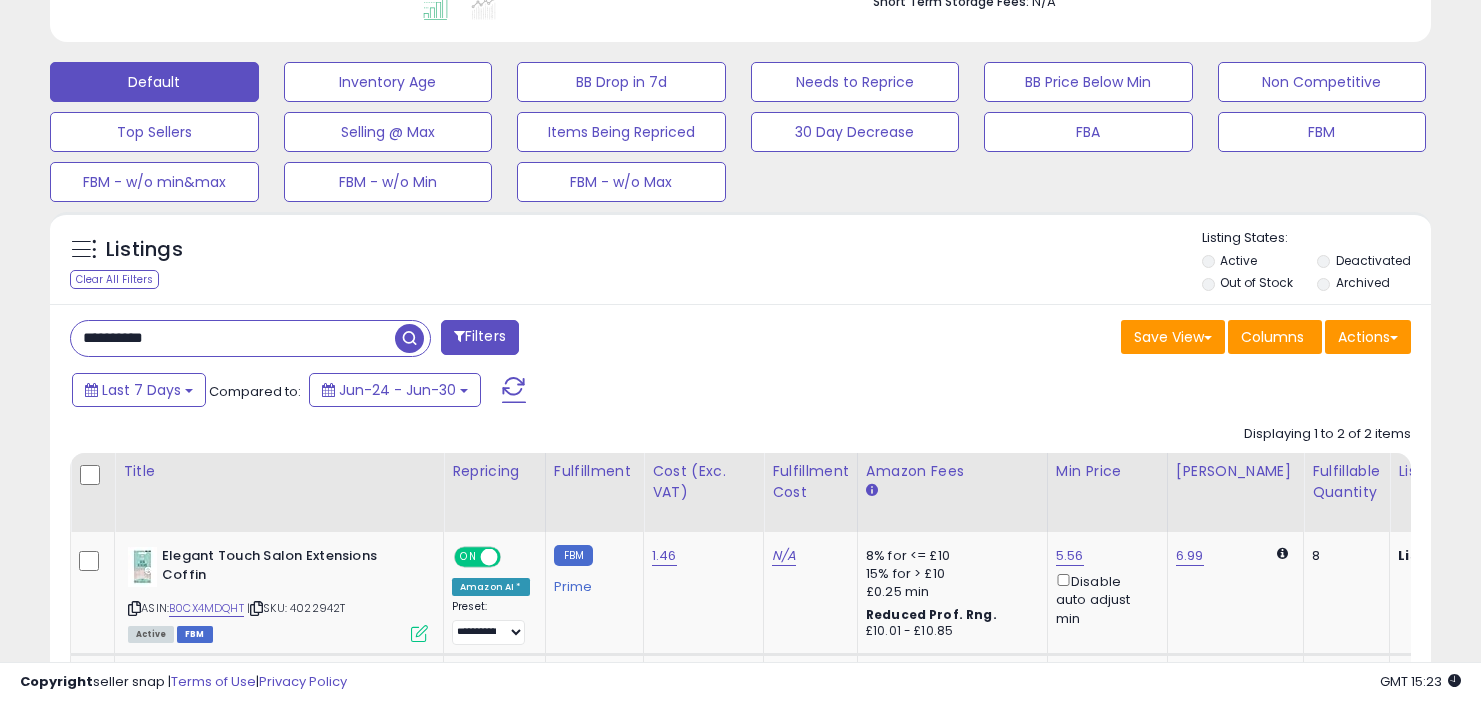 drag, startPoint x: 326, startPoint y: 331, endPoint x: 326, endPoint y: 283, distance: 48 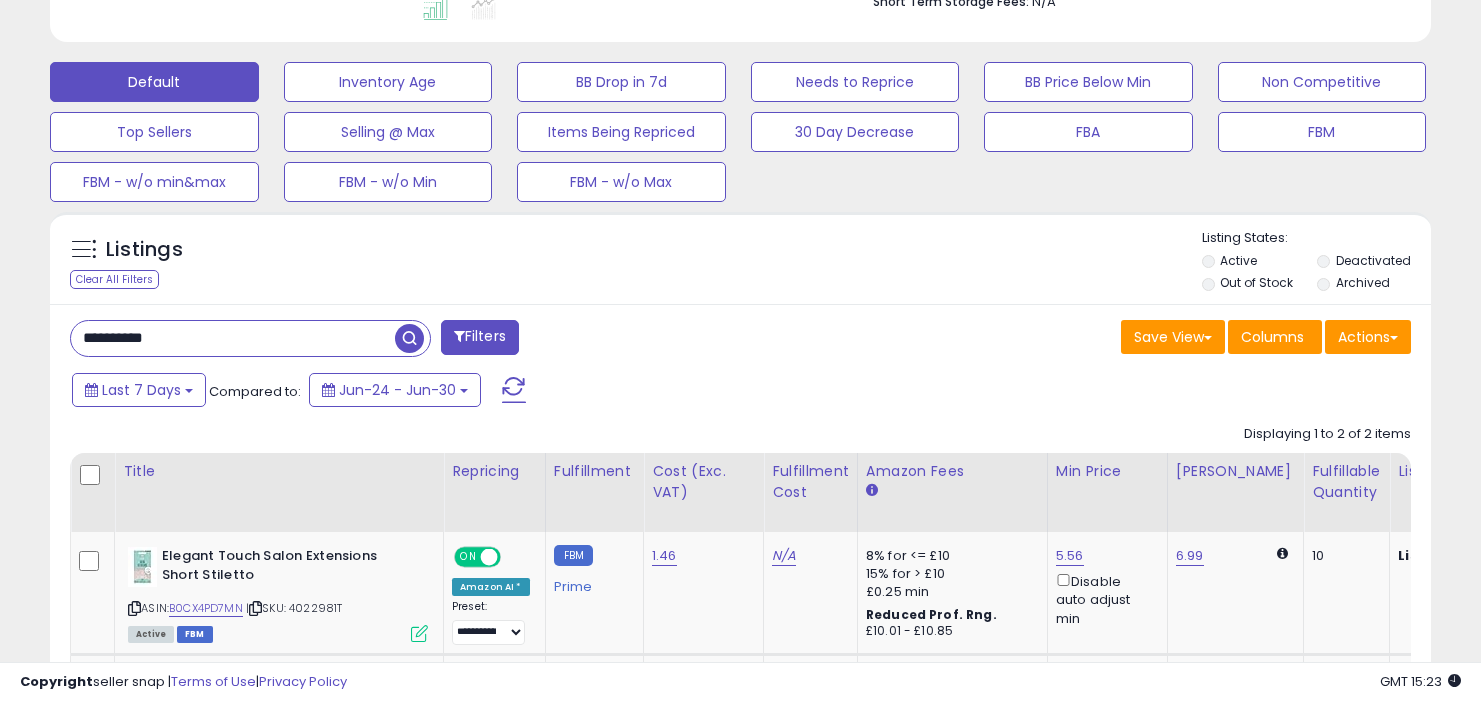 drag, startPoint x: 329, startPoint y: 339, endPoint x: 322, endPoint y: 293, distance: 46.52956 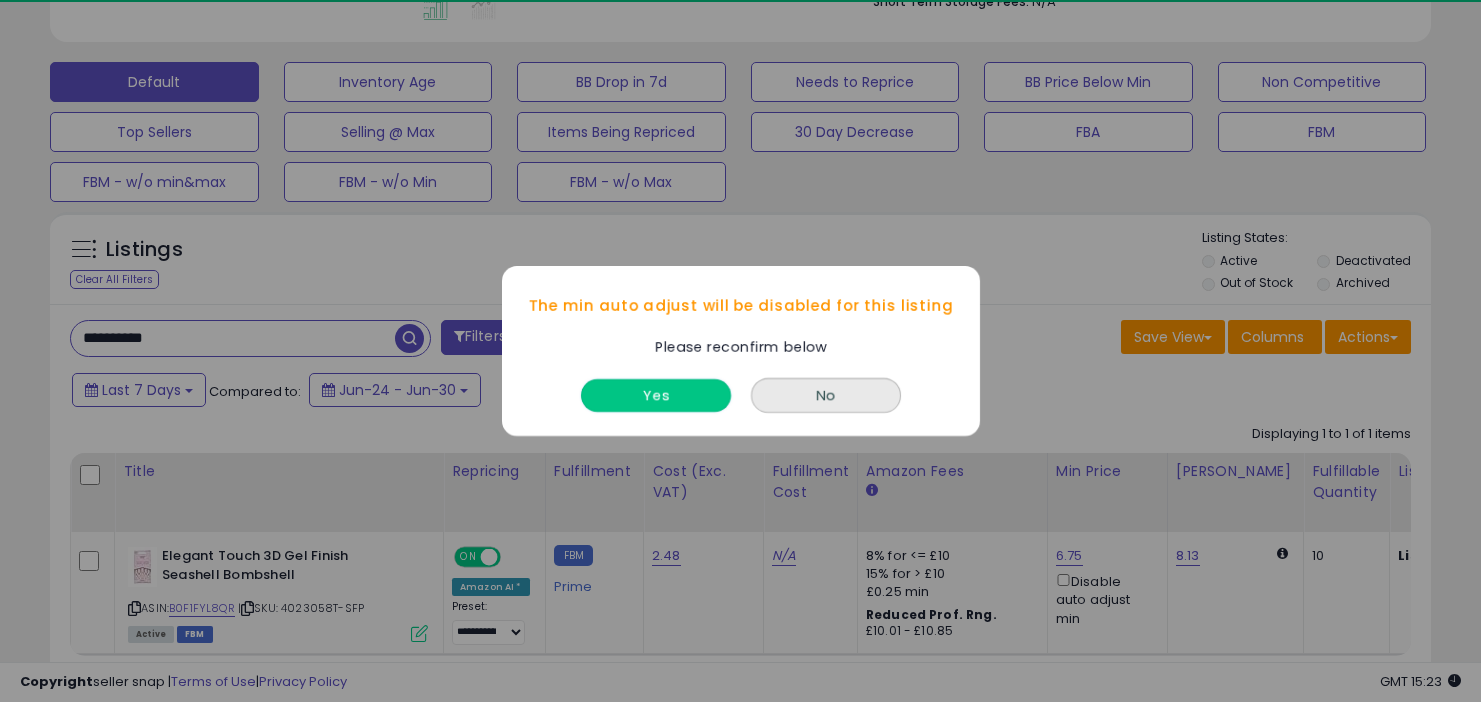 click on "Yes" at bounding box center (656, 395) 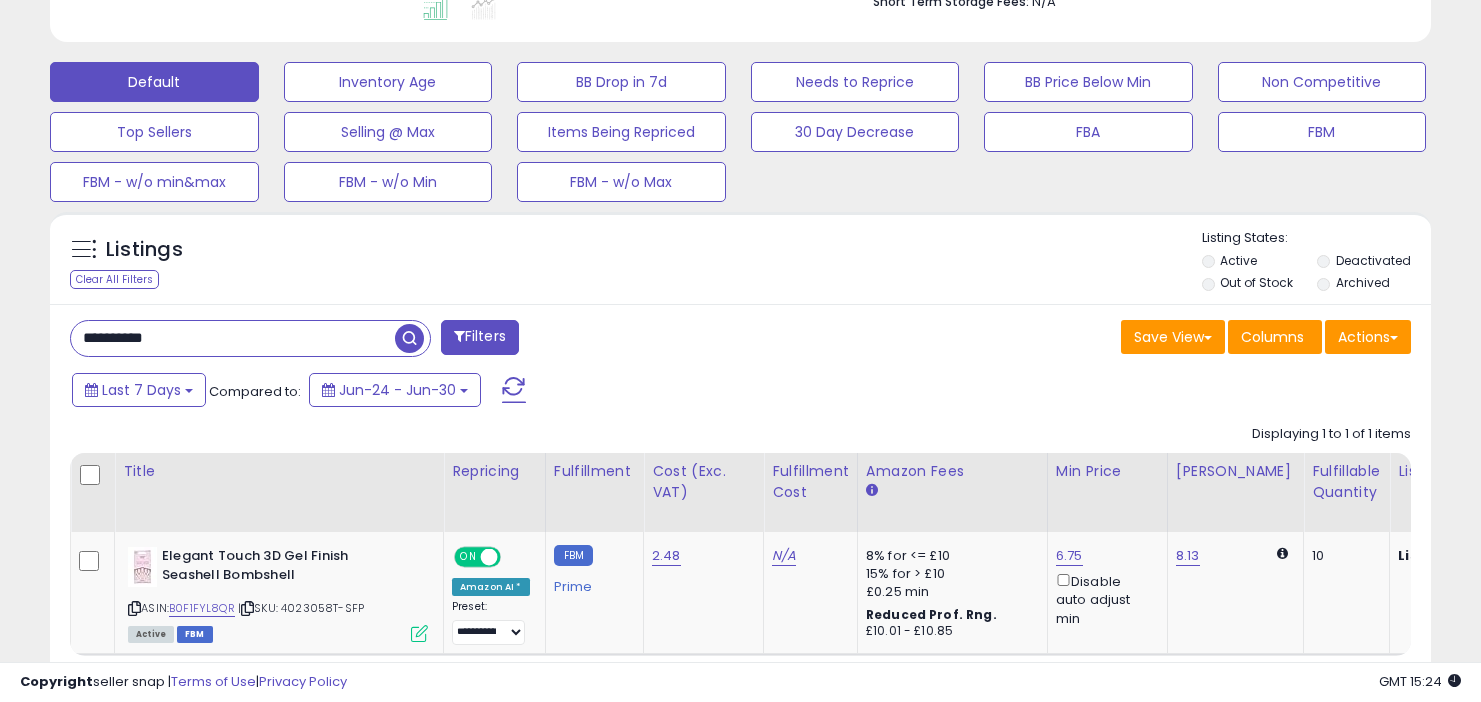 drag, startPoint x: 335, startPoint y: 345, endPoint x: 335, endPoint y: 299, distance: 46 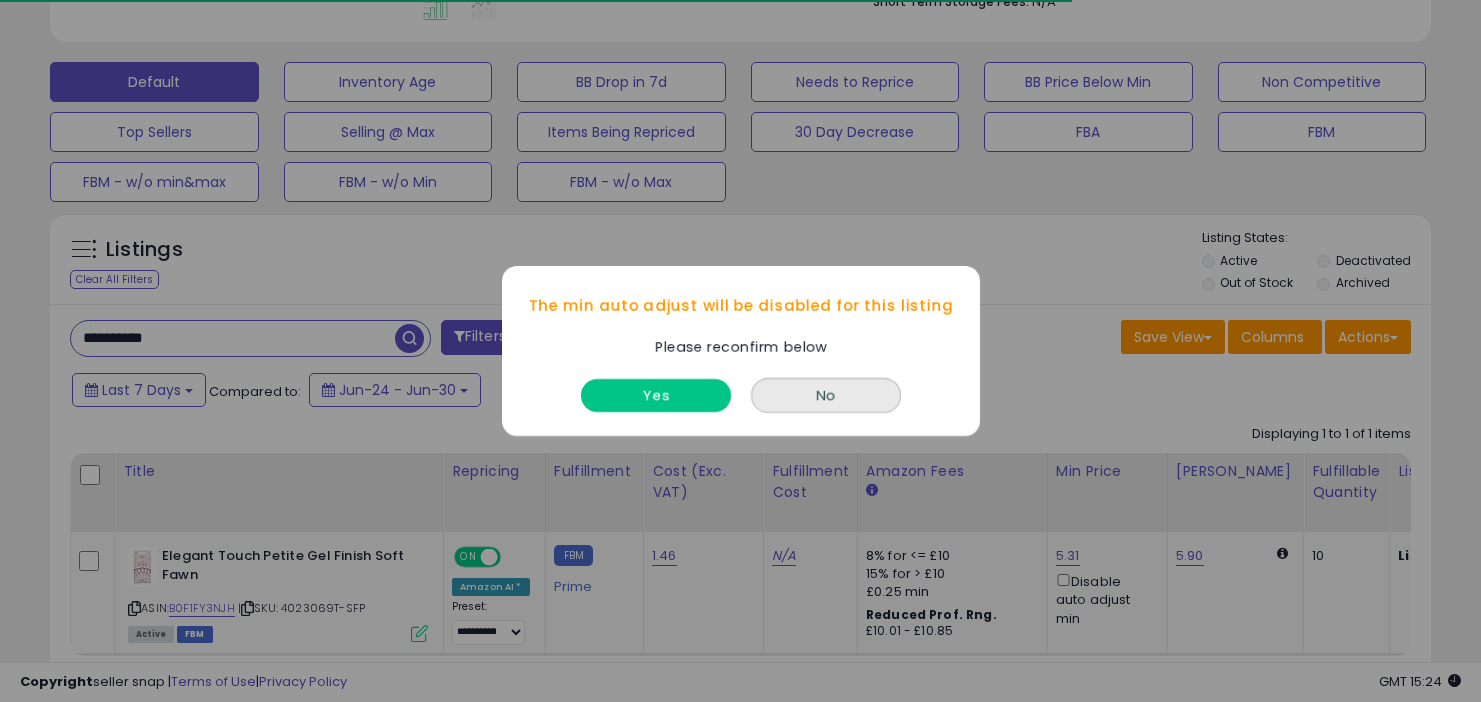 click on "Yes" at bounding box center (656, 395) 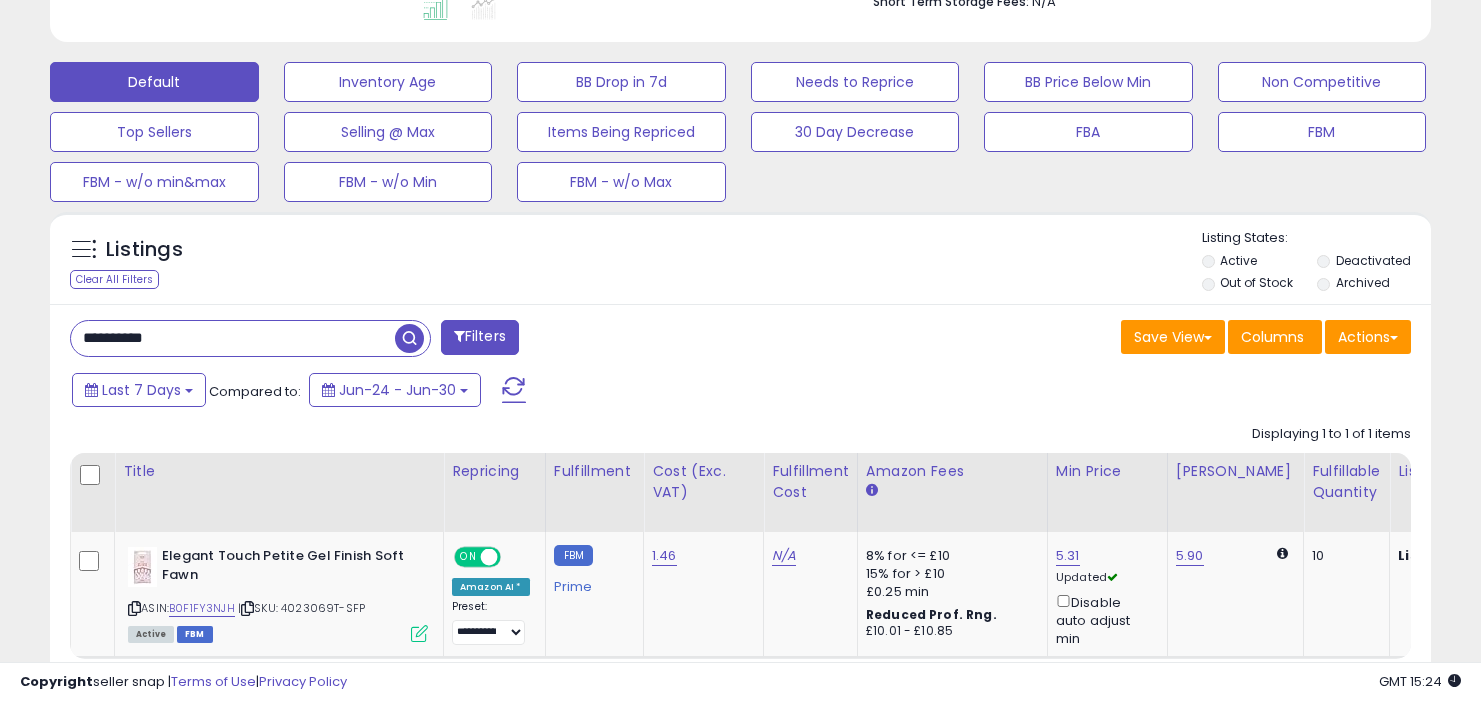 drag, startPoint x: 282, startPoint y: 337, endPoint x: 276, endPoint y: 238, distance: 99.18165 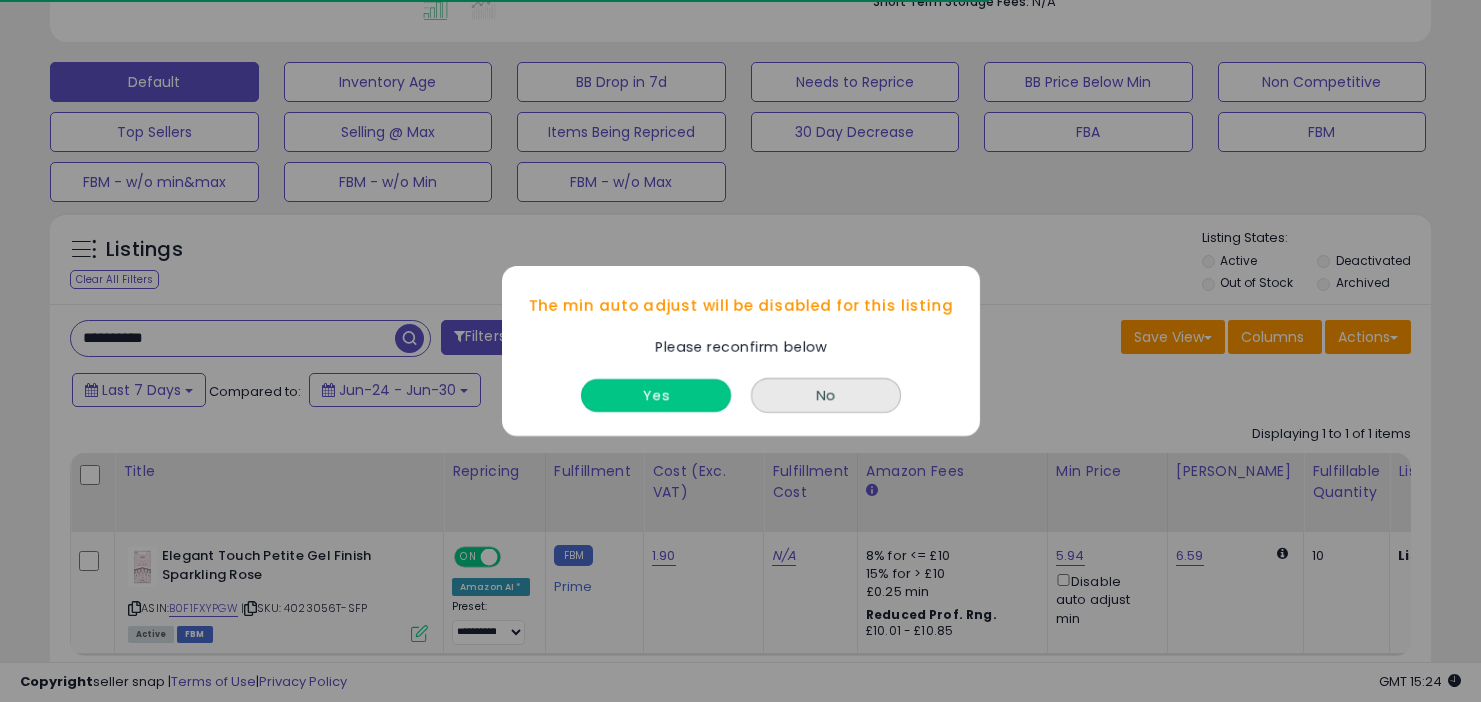 click on "Yes" at bounding box center (656, 395) 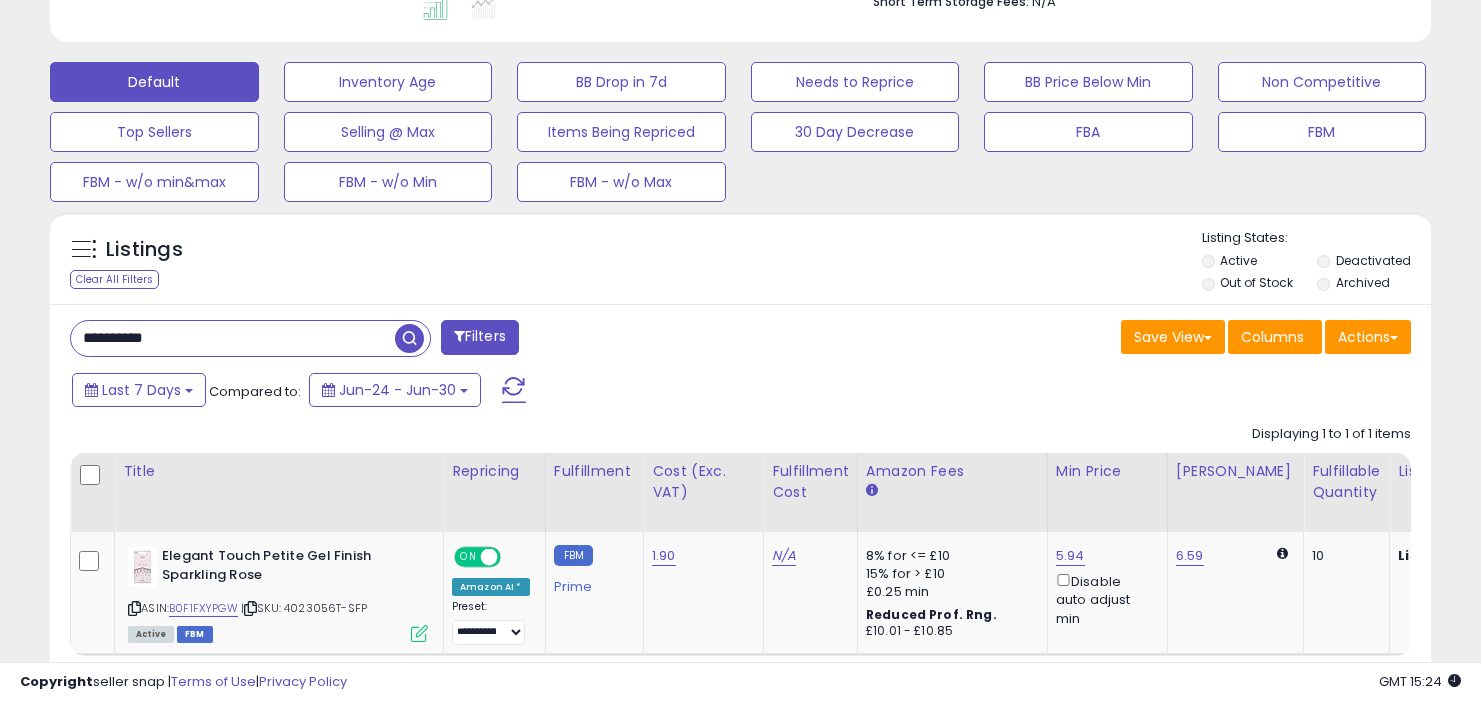 click on "**********" at bounding box center [233, 338] 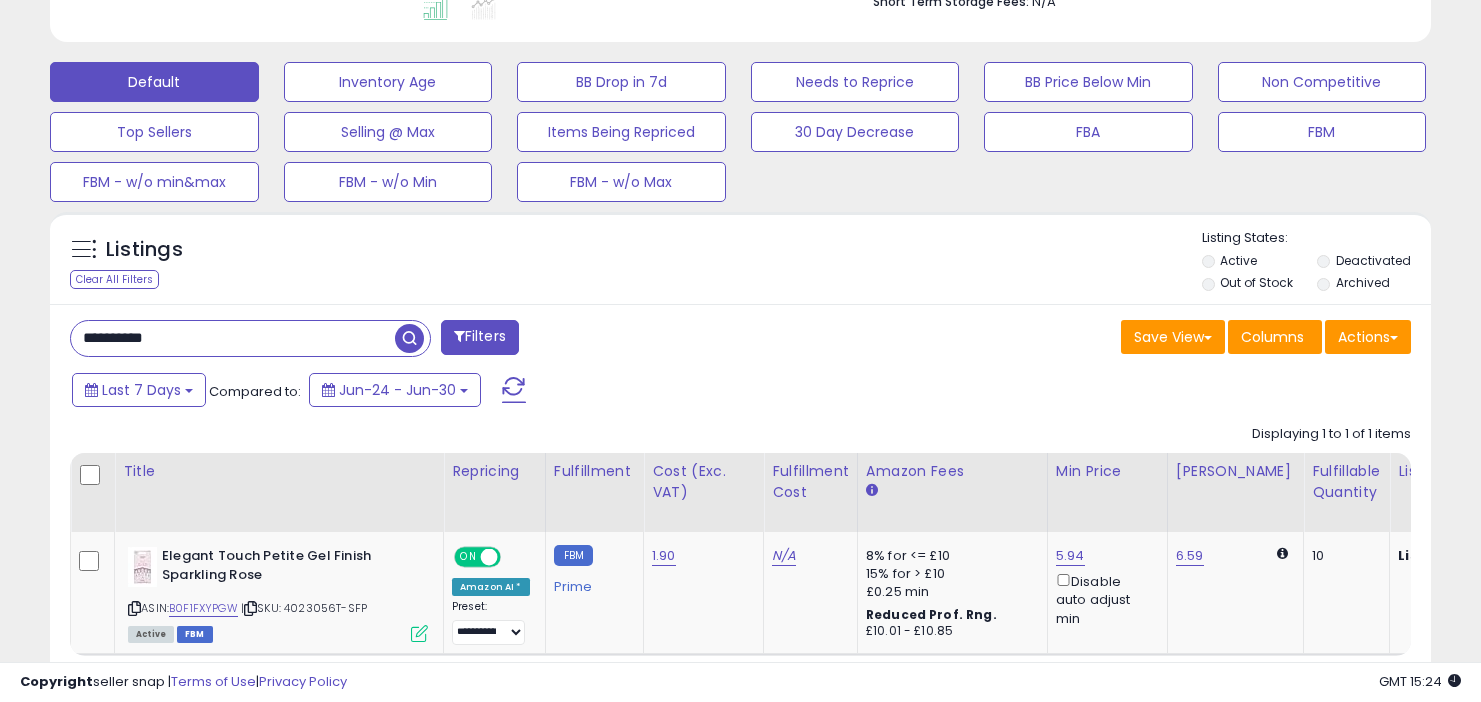 drag, startPoint x: 281, startPoint y: 342, endPoint x: 281, endPoint y: 278, distance: 64 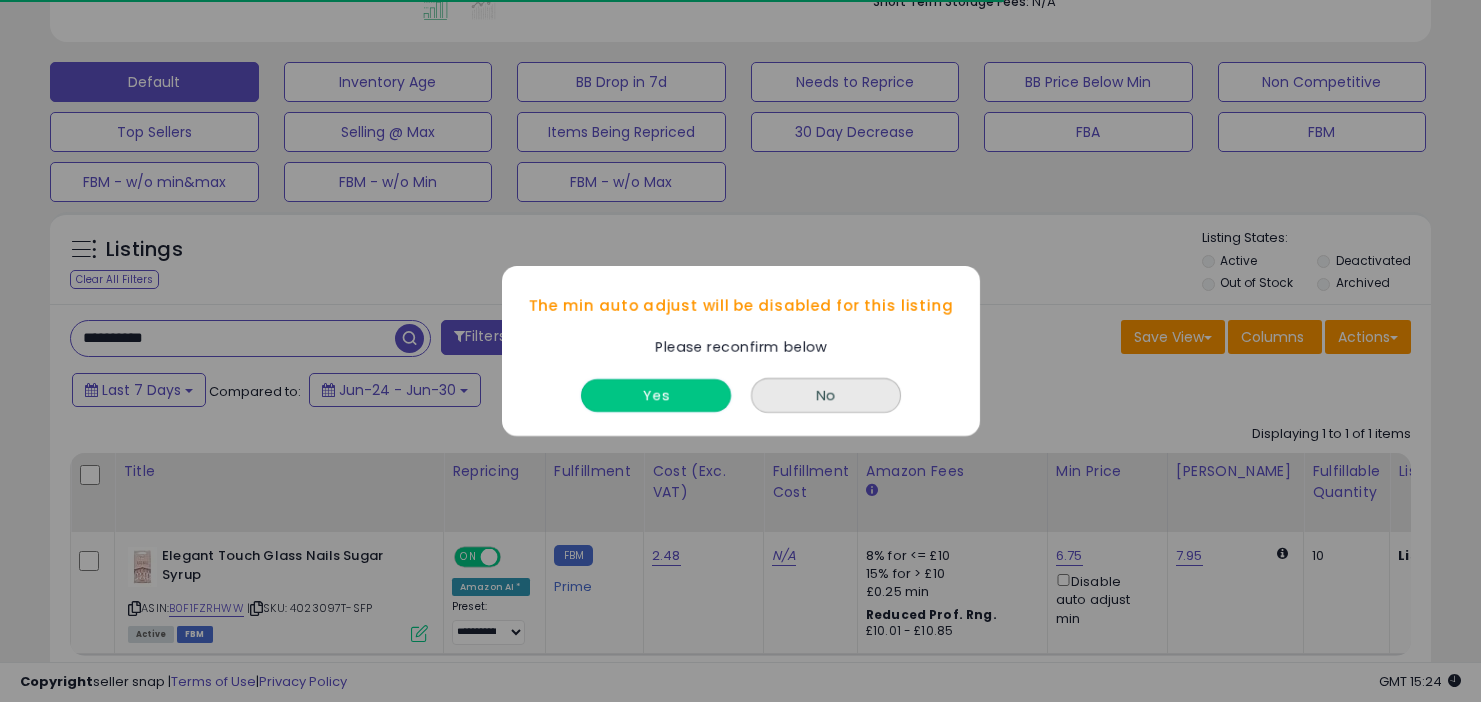 click on "Yes" at bounding box center [656, 395] 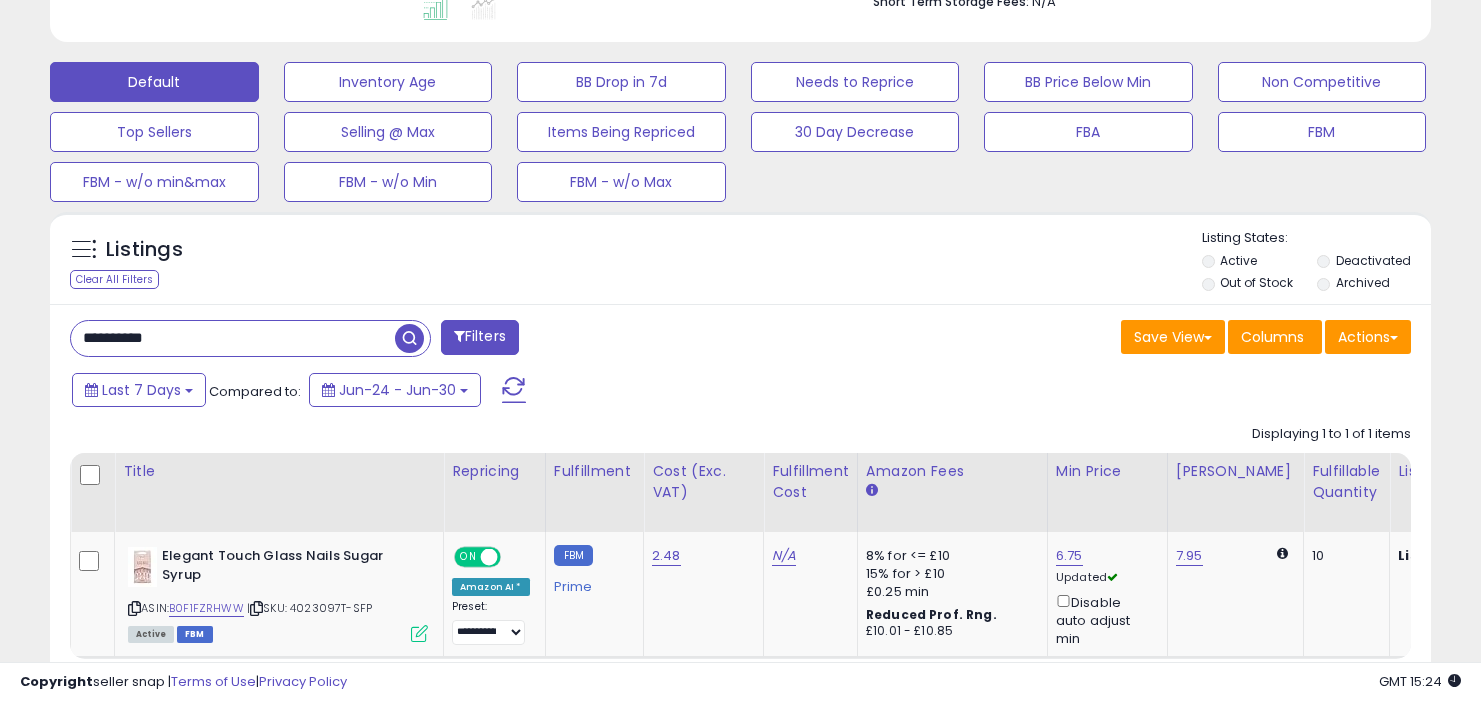 drag, startPoint x: 234, startPoint y: 347, endPoint x: 234, endPoint y: 269, distance: 78 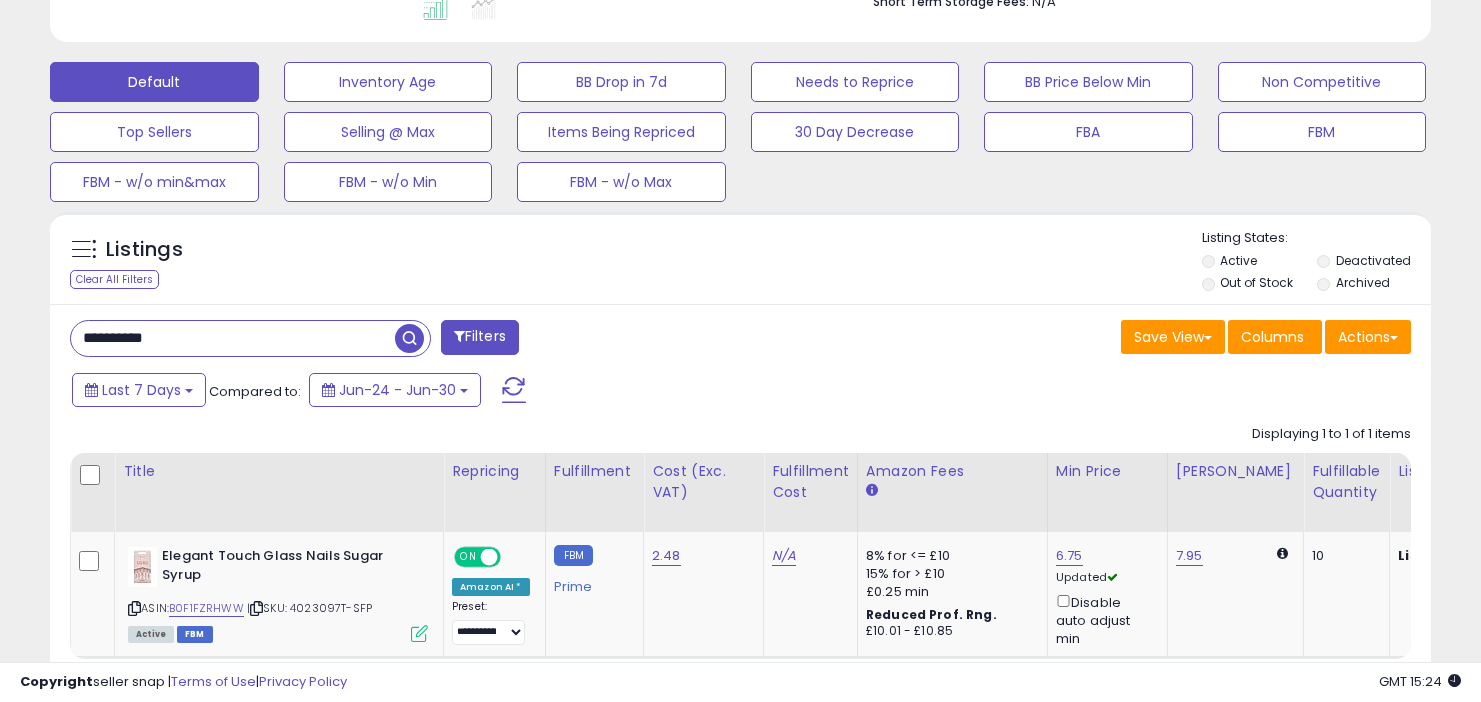 paste 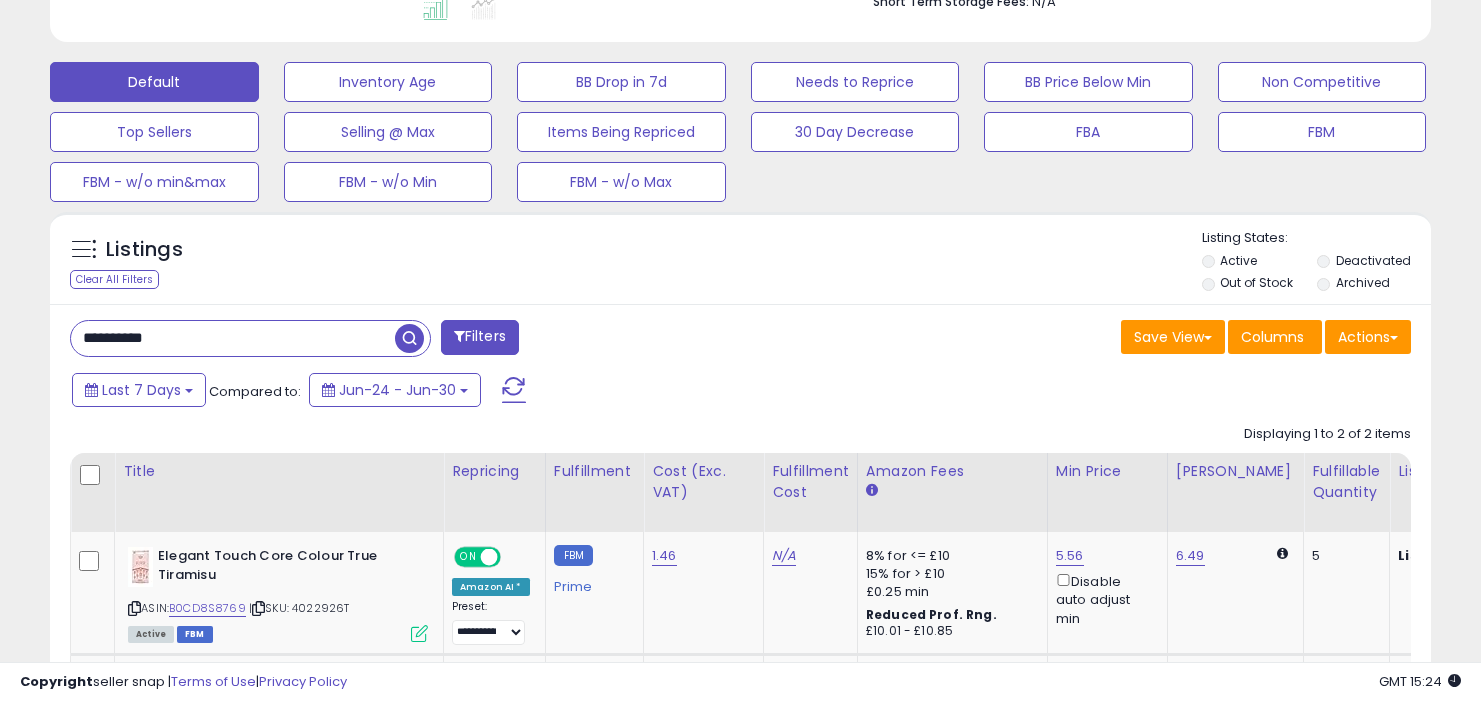 drag, startPoint x: 290, startPoint y: 314, endPoint x: 282, endPoint y: 242, distance: 72.443085 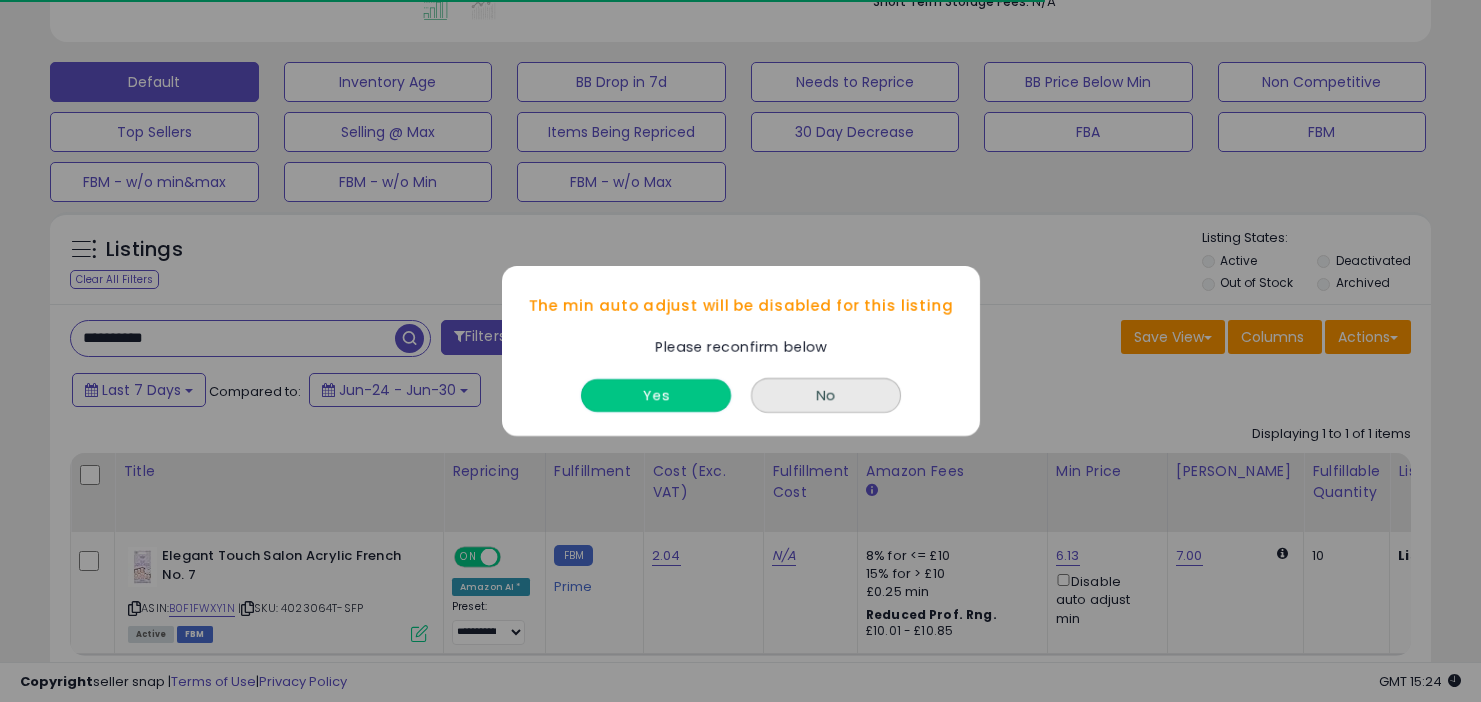 click on "Yes" at bounding box center (656, 395) 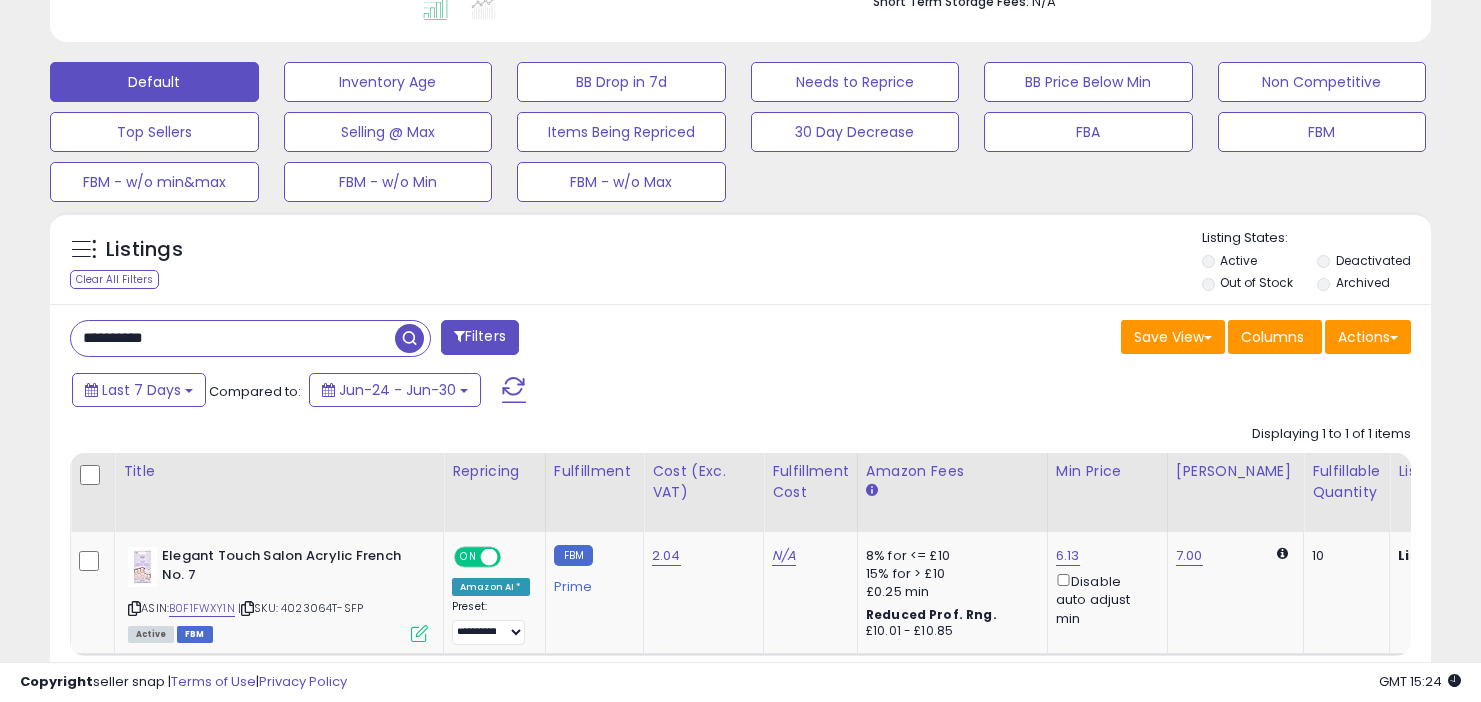 drag, startPoint x: 296, startPoint y: 334, endPoint x: 286, endPoint y: 232, distance: 102.48902 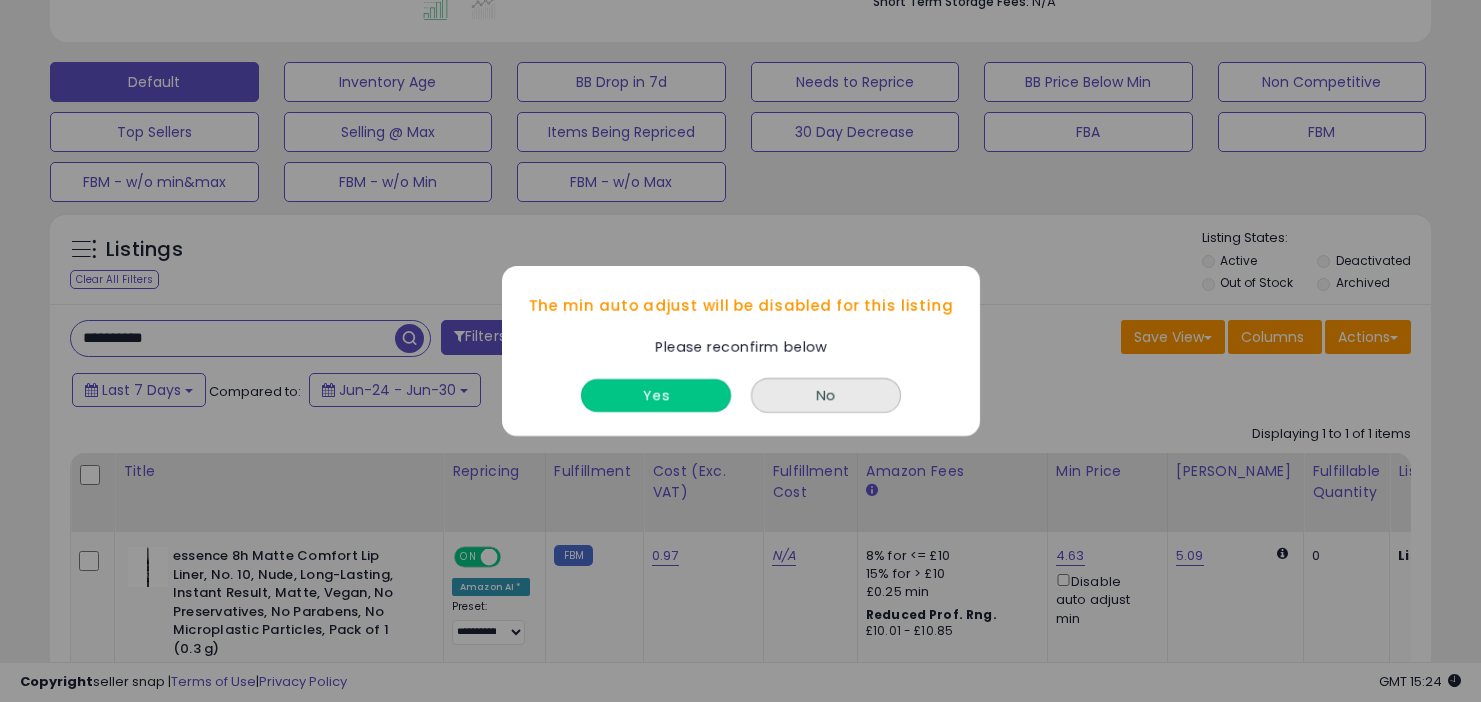 click on "Yes" at bounding box center (656, 395) 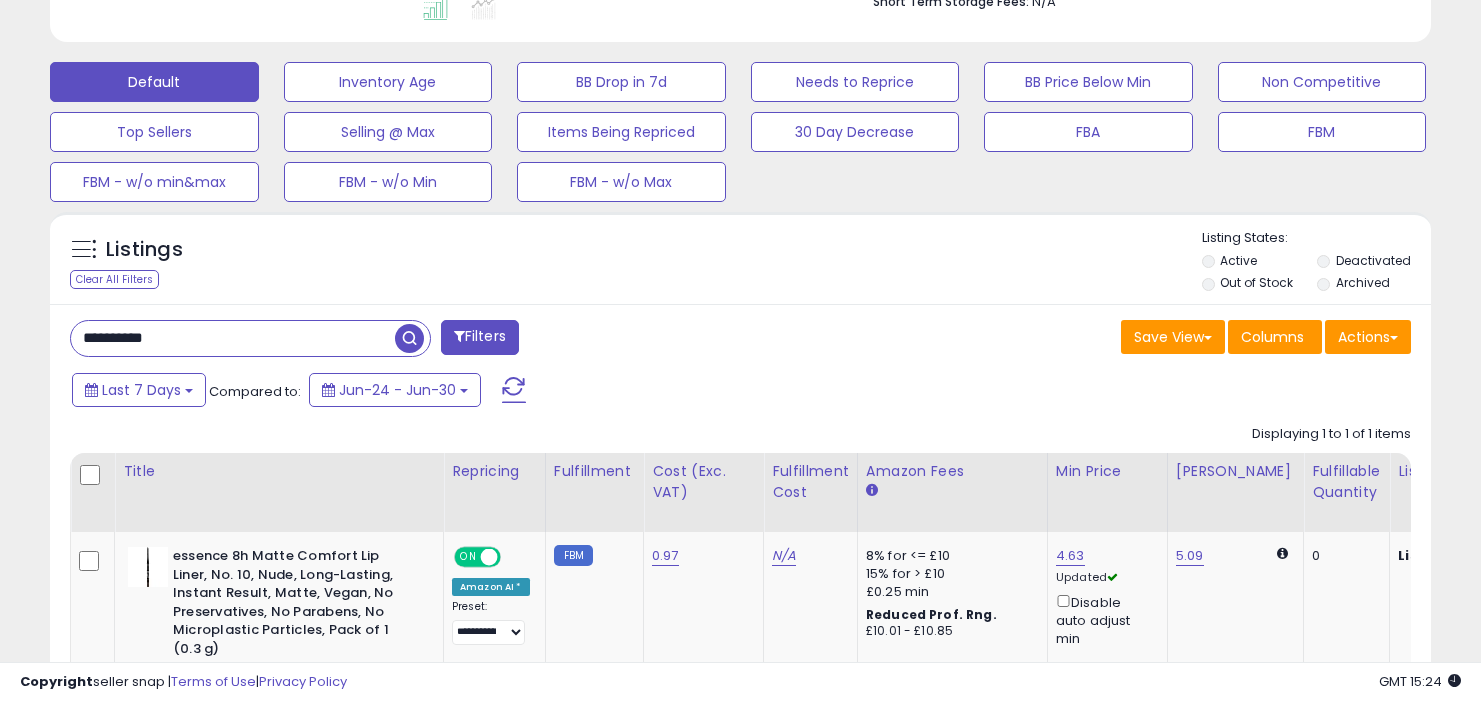 drag, startPoint x: 274, startPoint y: 339, endPoint x: 266, endPoint y: 251, distance: 88.362885 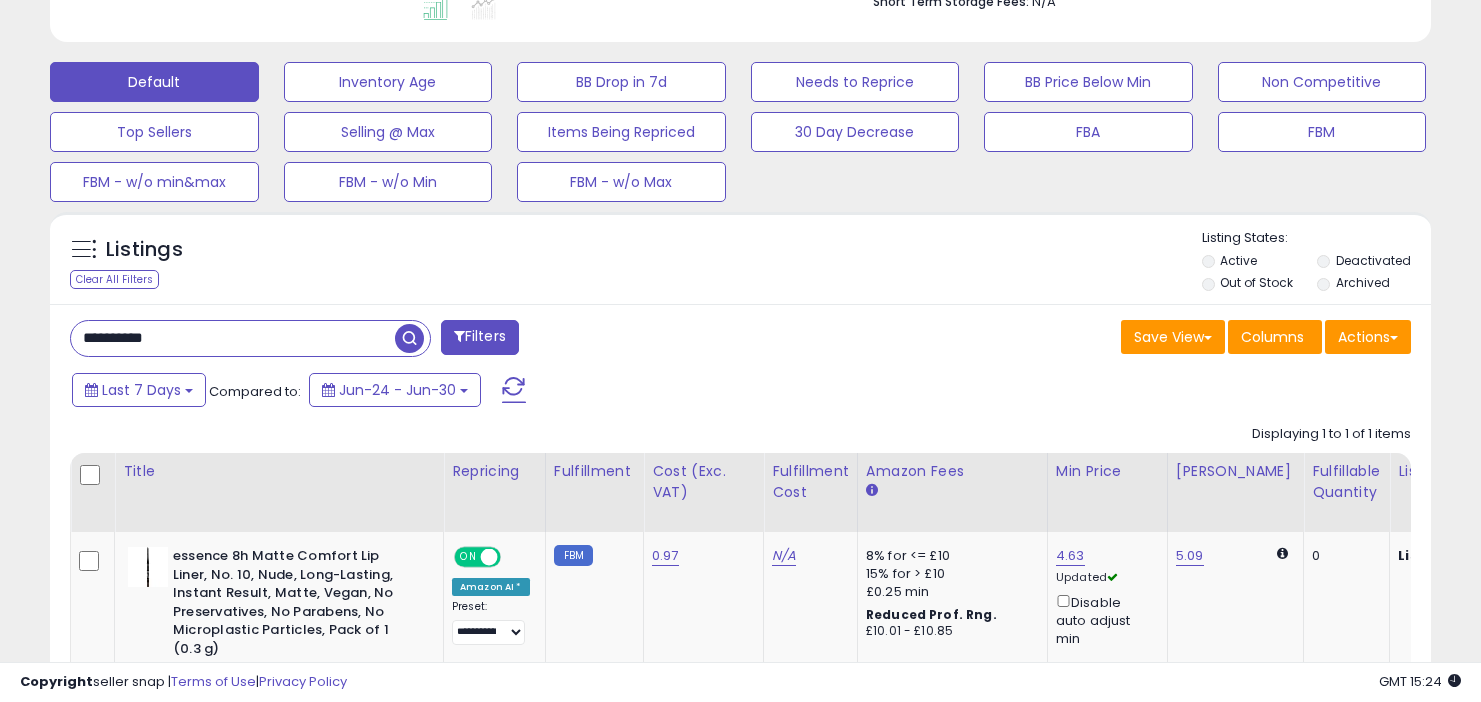 paste 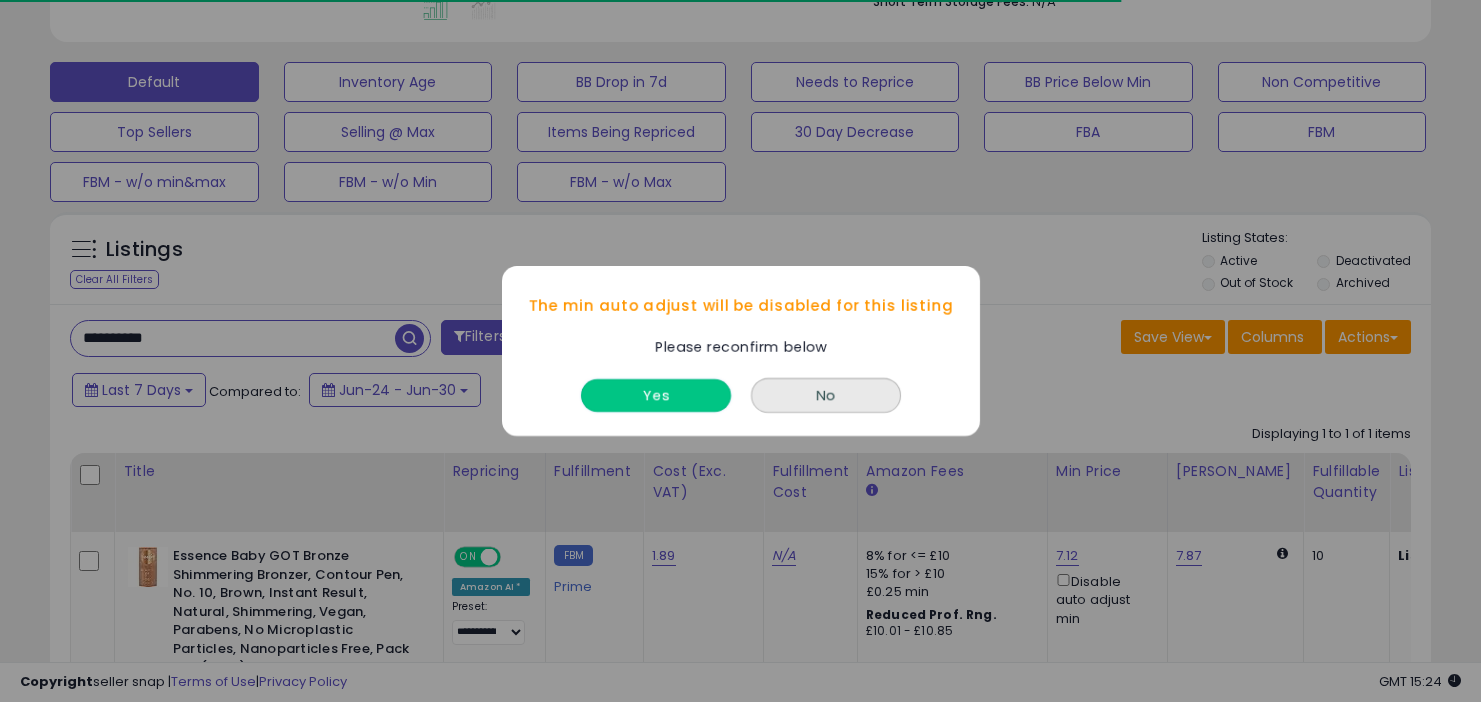 click on "Yes" at bounding box center [656, 395] 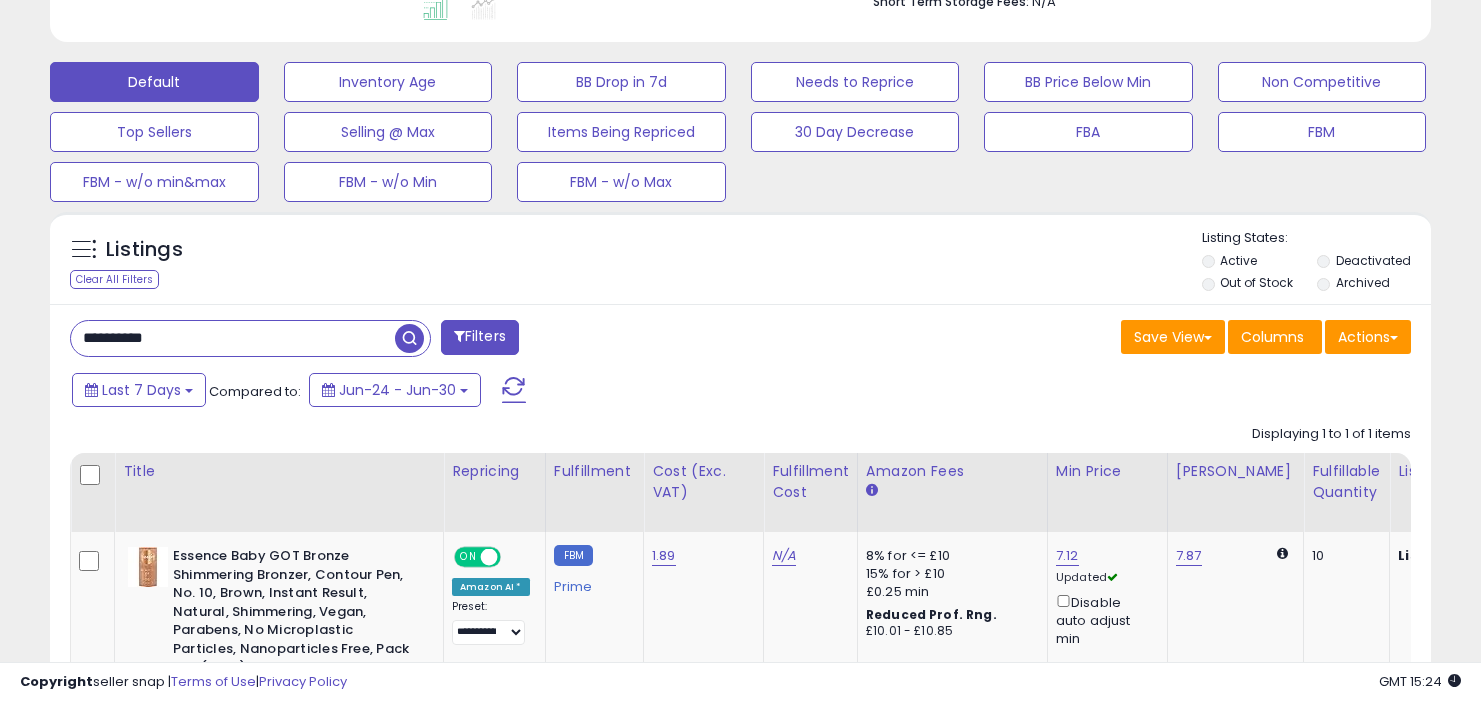 drag, startPoint x: 248, startPoint y: 335, endPoint x: 233, endPoint y: 267, distance: 69.63476 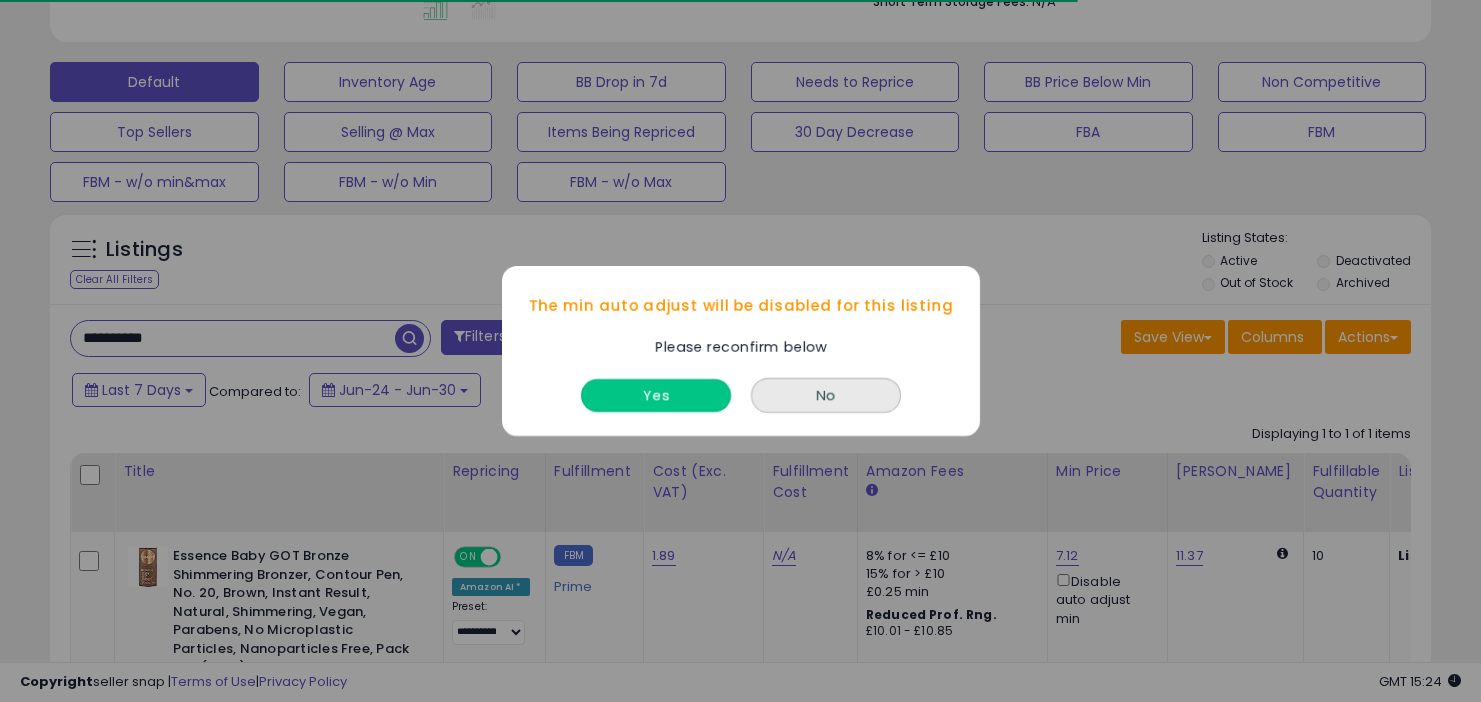 click on "Yes" at bounding box center (656, 395) 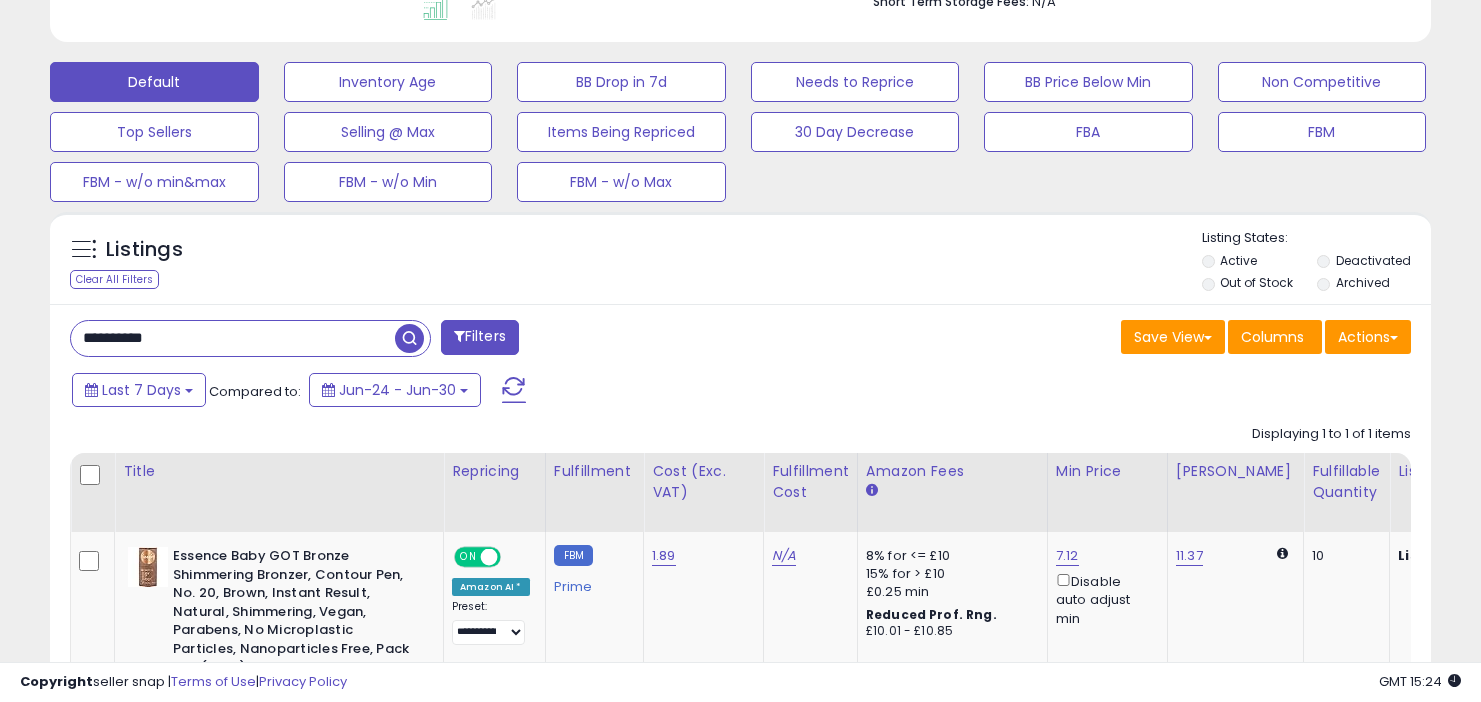 drag, startPoint x: 293, startPoint y: 334, endPoint x: 292, endPoint y: 288, distance: 46.010868 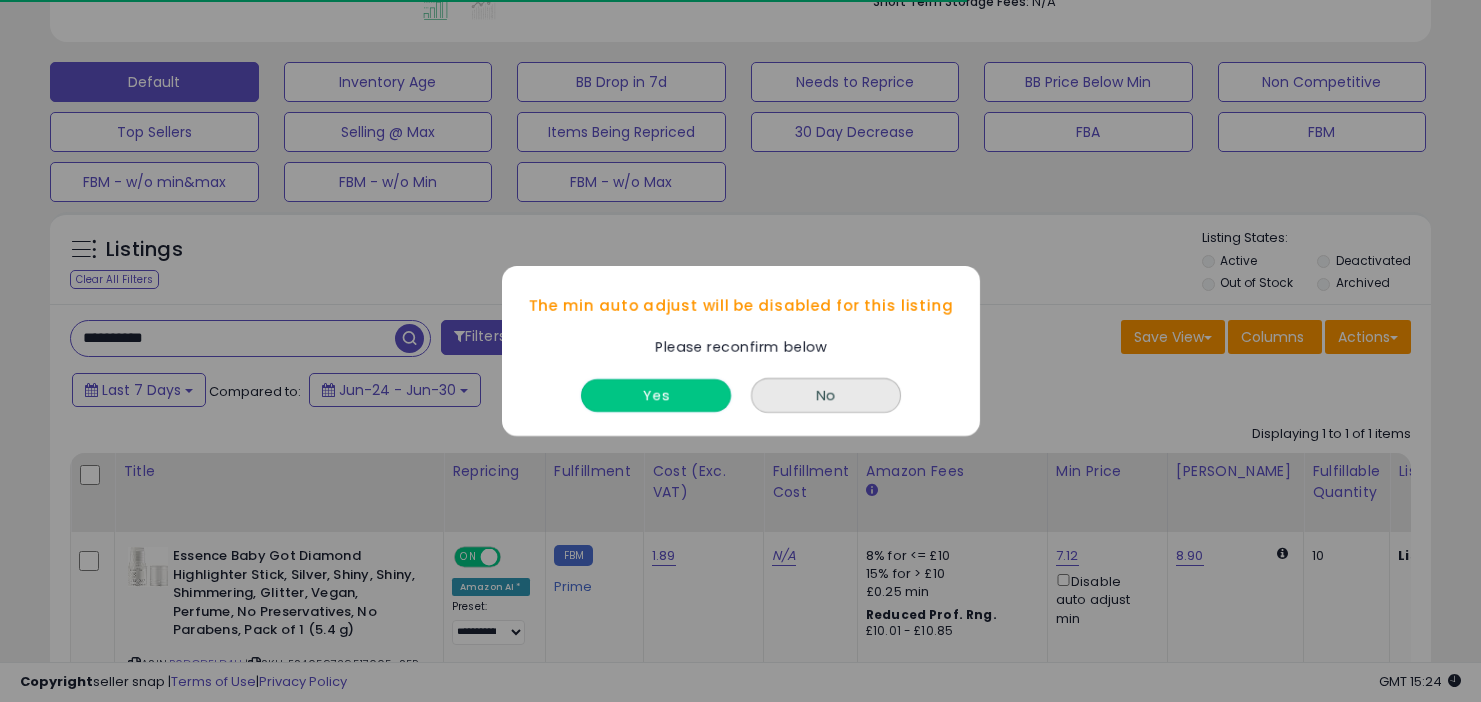 click on "Yes" at bounding box center [656, 395] 